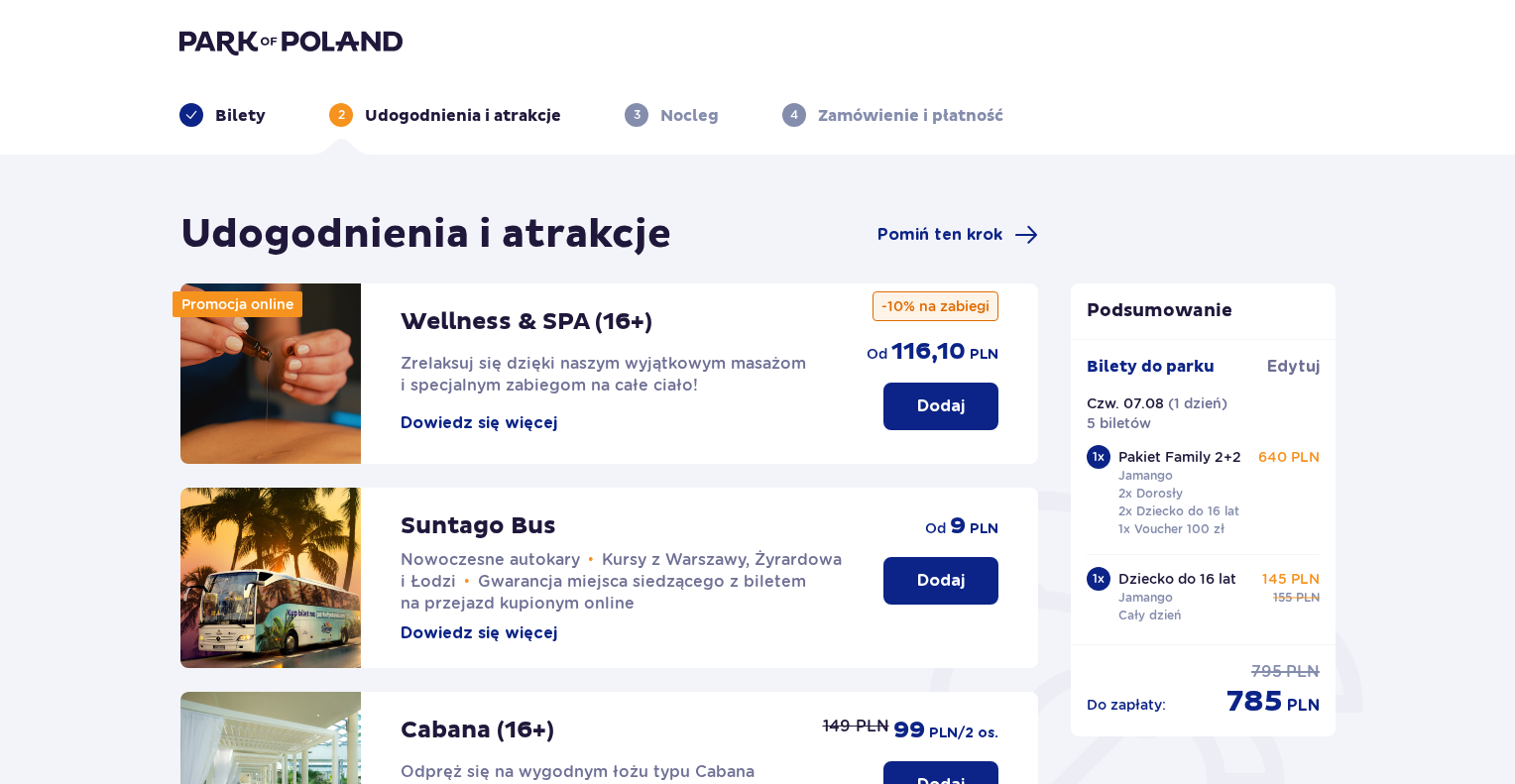 scroll, scrollTop: 559, scrollLeft: 0, axis: vertical 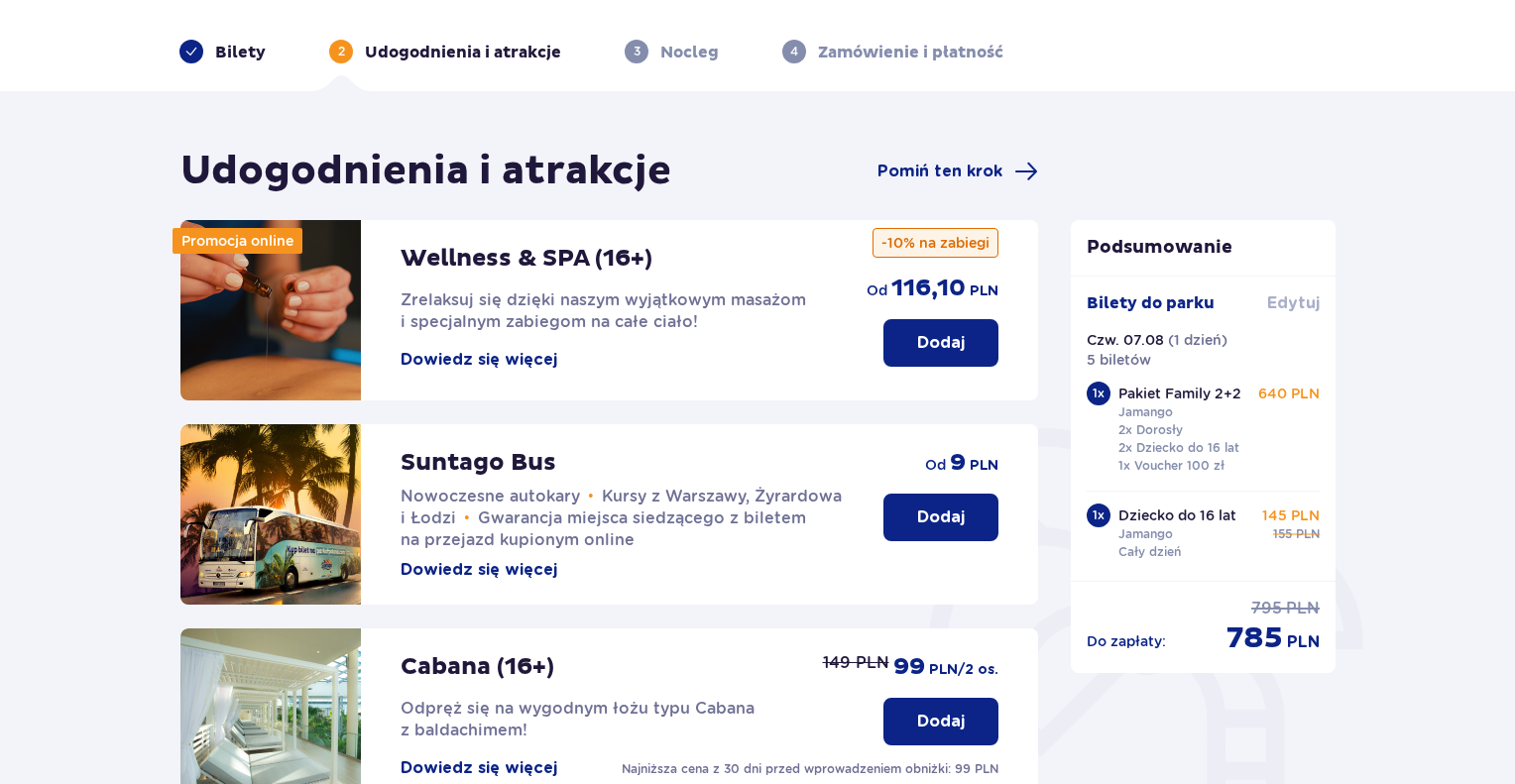 click on "Edytuj" at bounding box center (1293, 303) 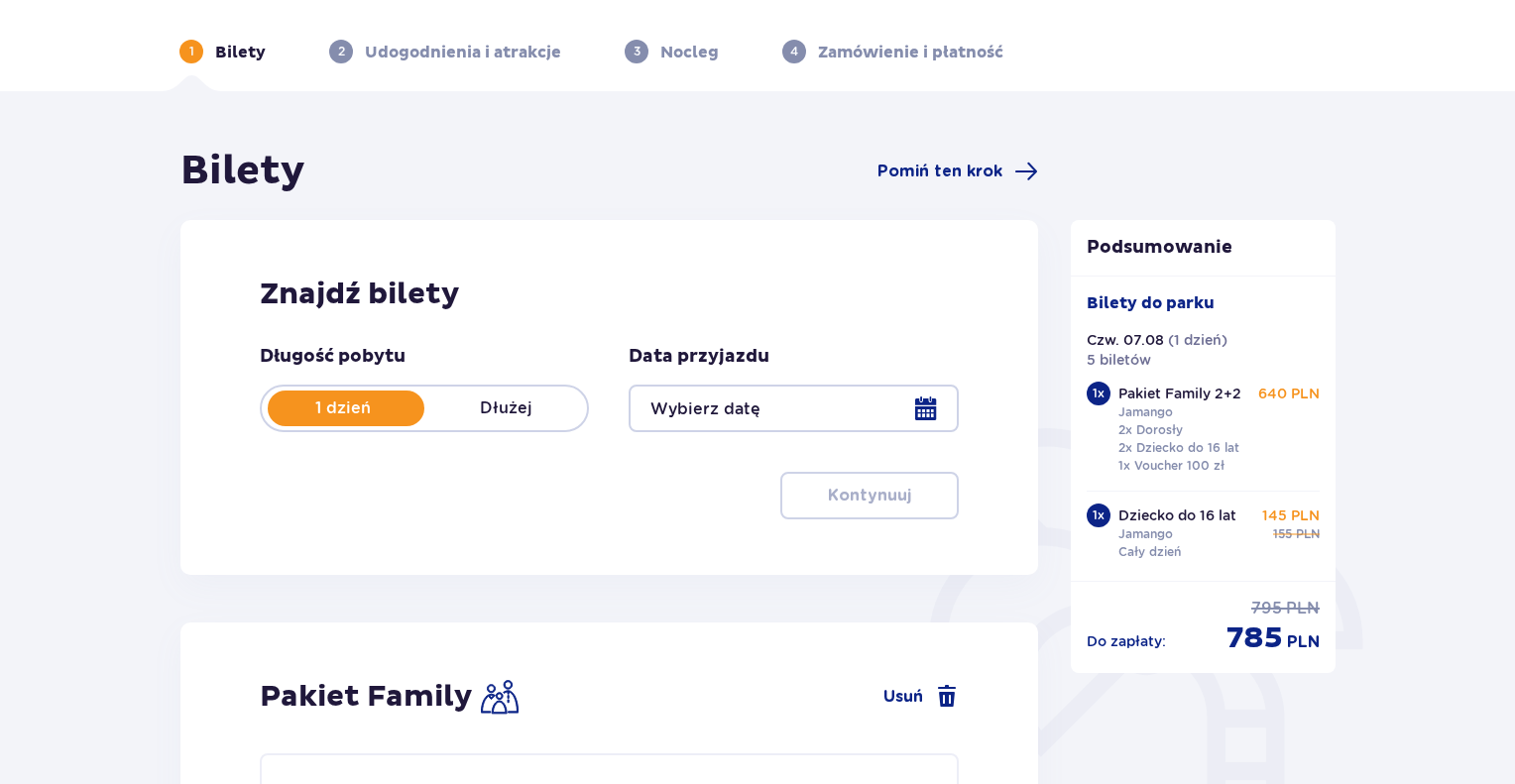 scroll, scrollTop: 0, scrollLeft: 0, axis: both 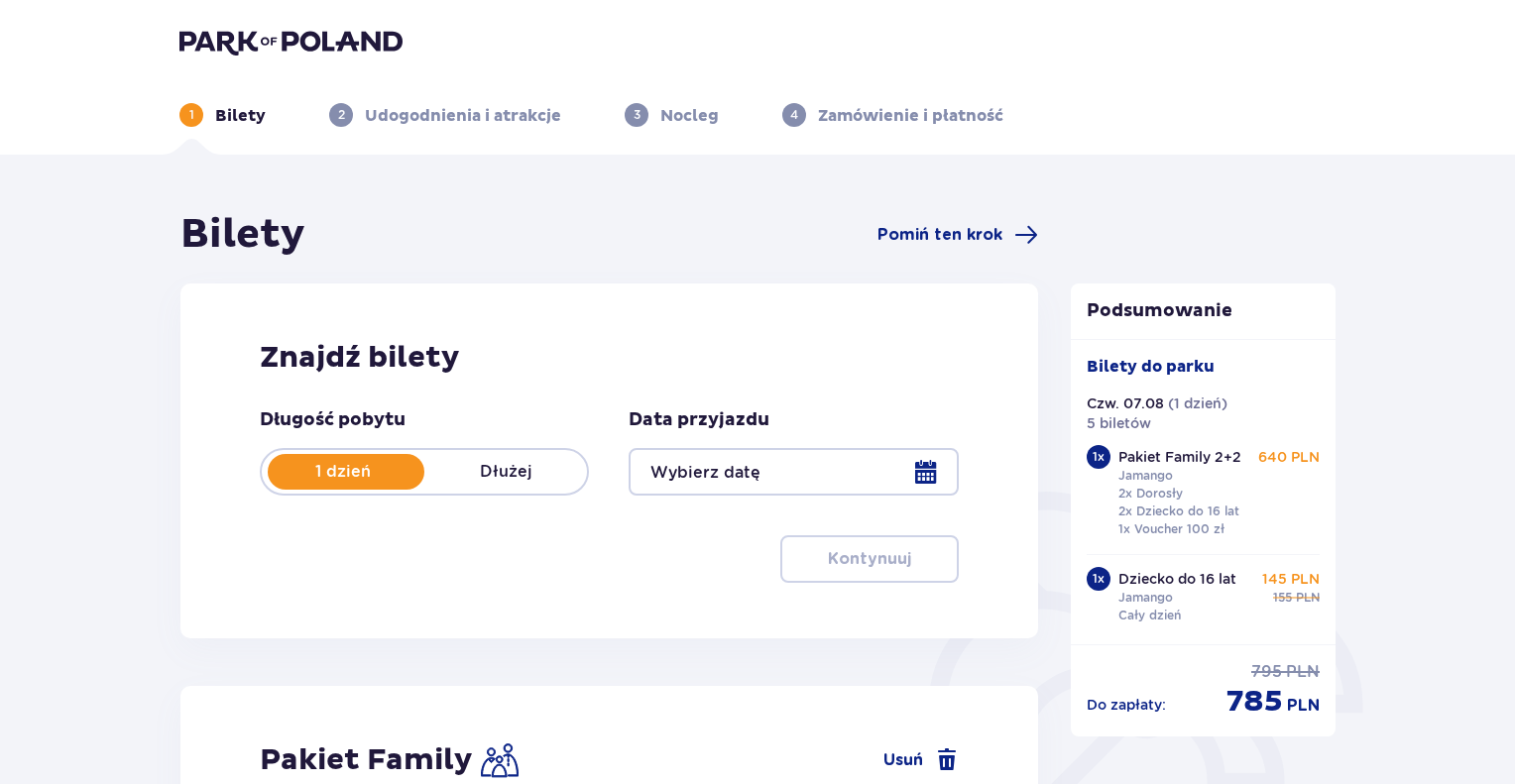 type on "07.08.25" 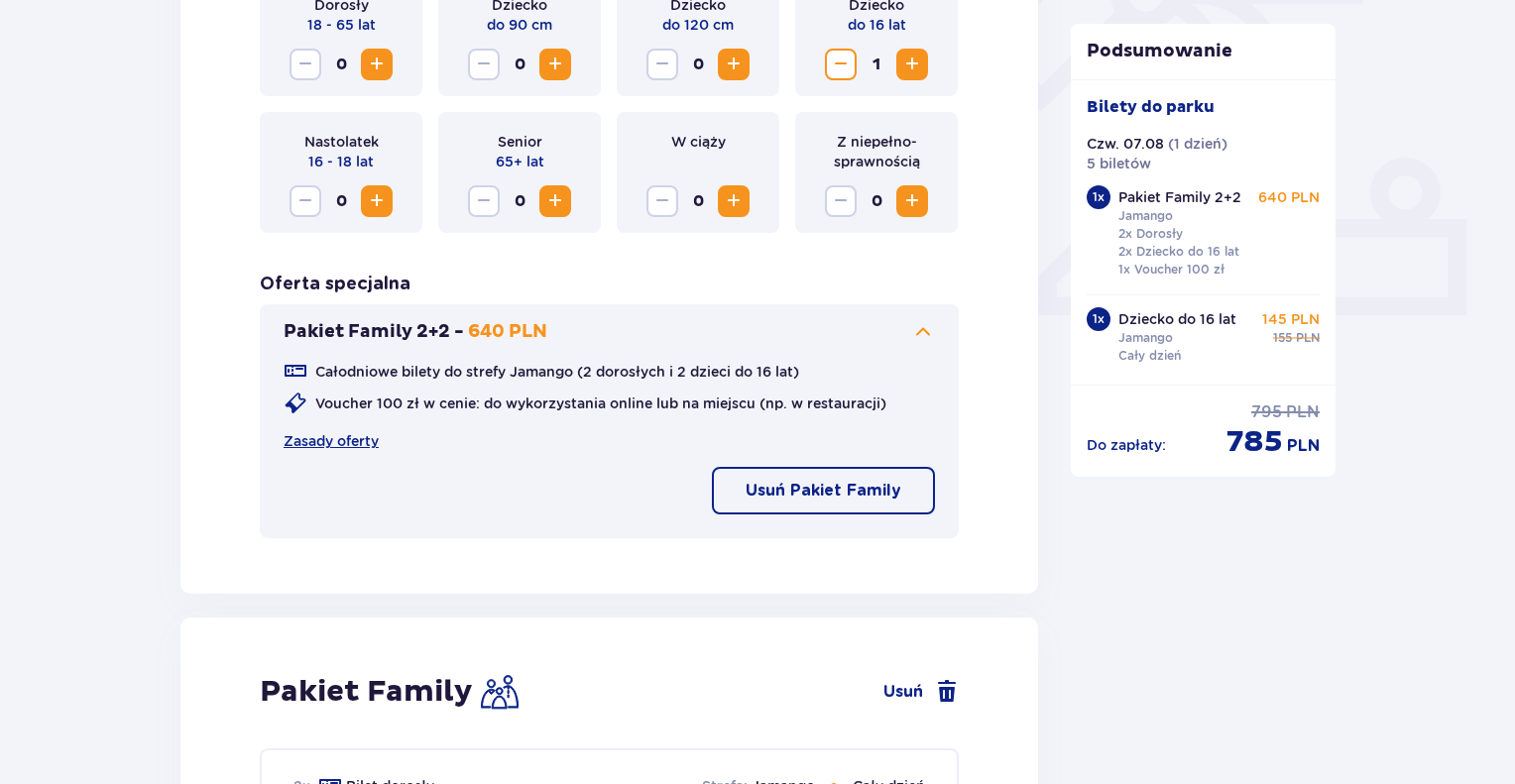 scroll, scrollTop: 892, scrollLeft: 0, axis: vertical 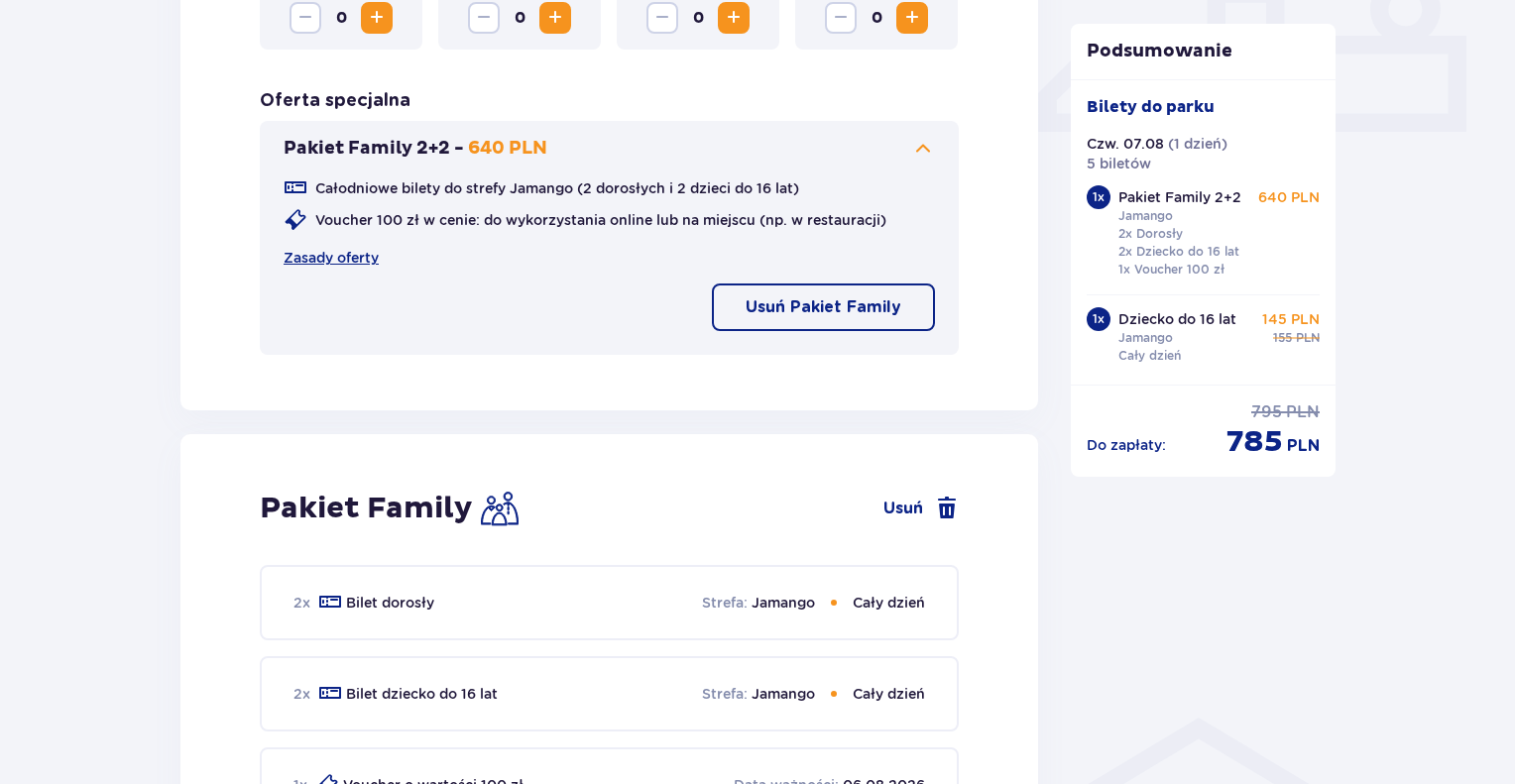 click on "Usuń Pakiet Family" at bounding box center (823, 307) 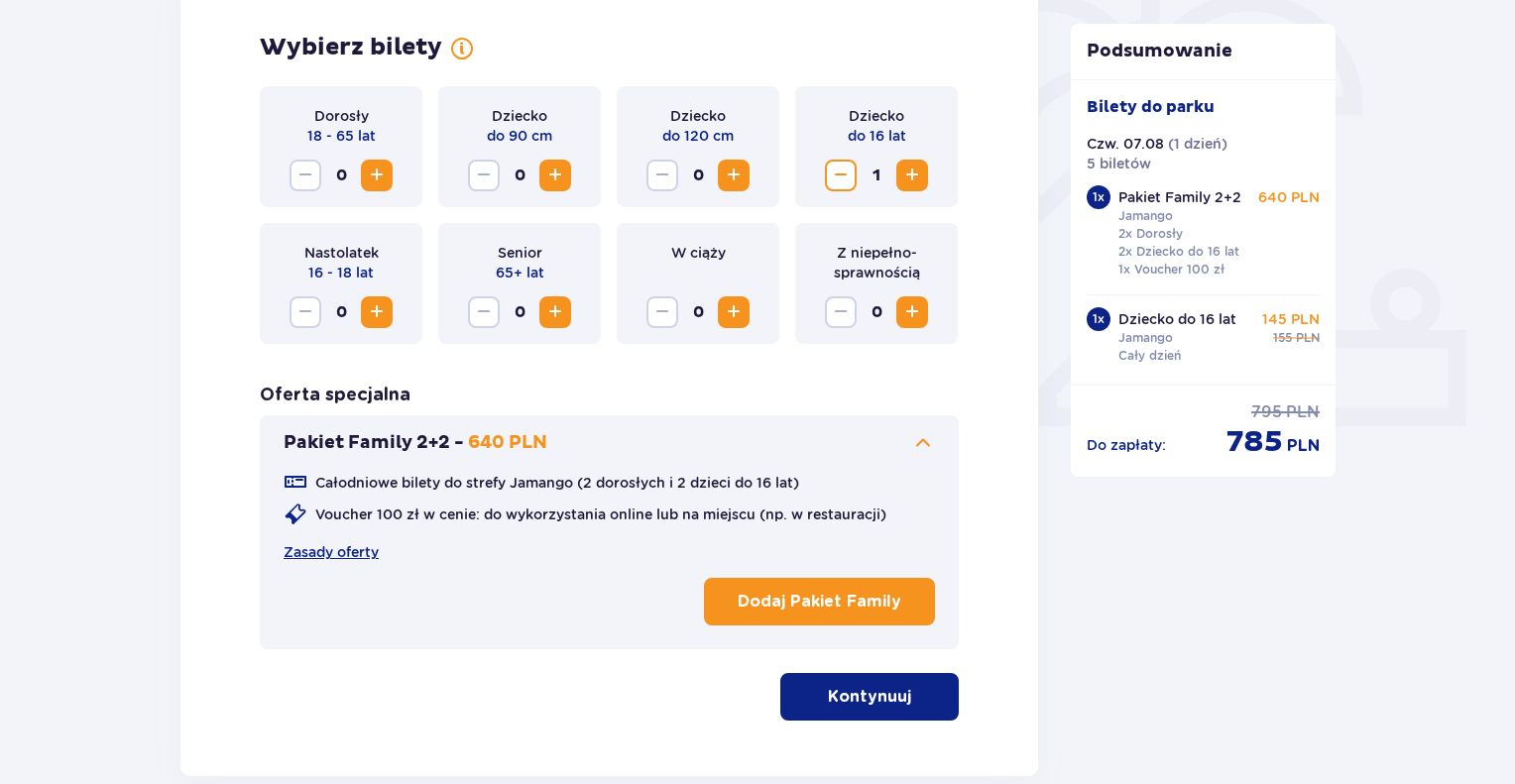 scroll, scrollTop: 595, scrollLeft: 0, axis: vertical 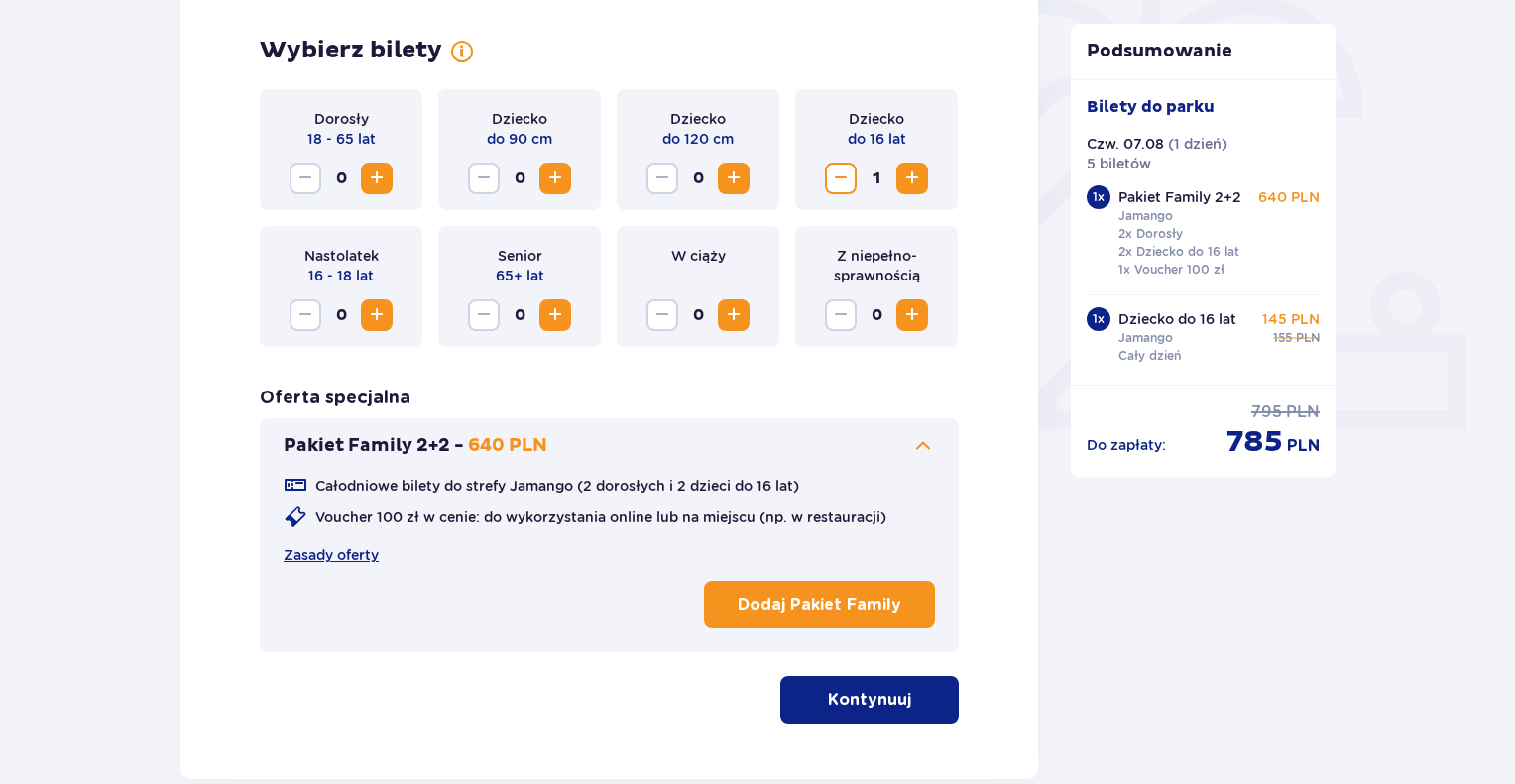 click at bounding box center (923, 446) 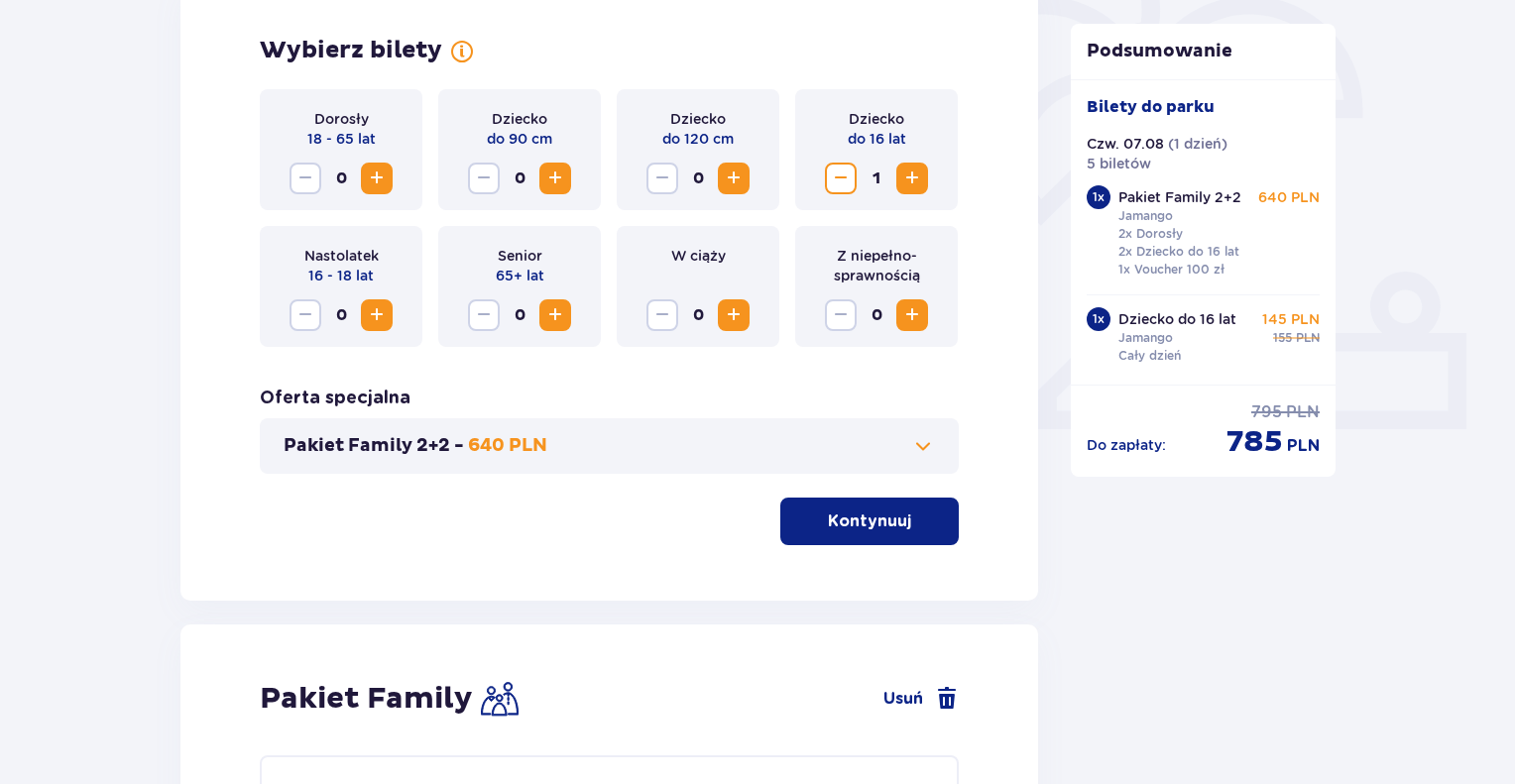 click at bounding box center (923, 446) 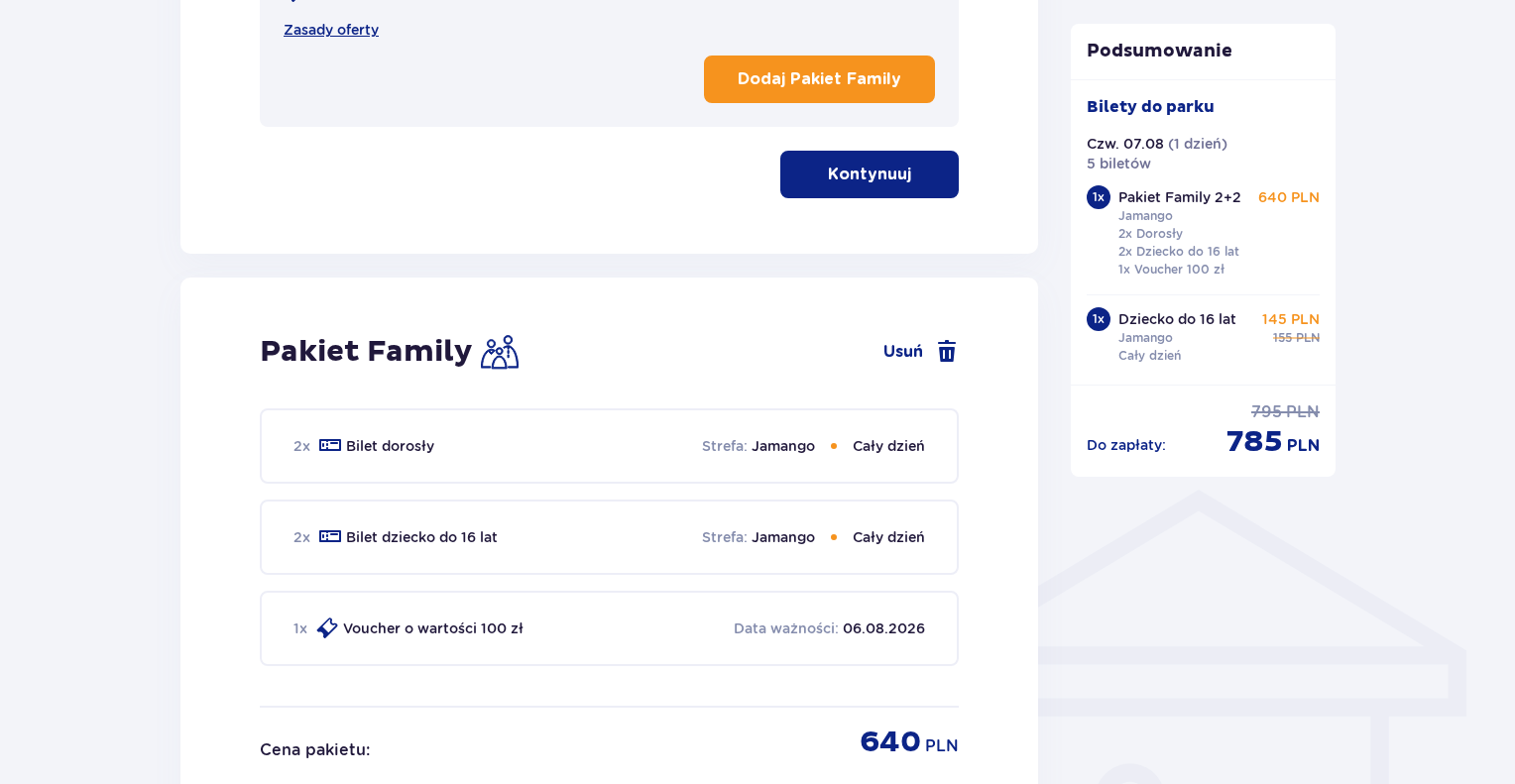 scroll, scrollTop: 1146, scrollLeft: 0, axis: vertical 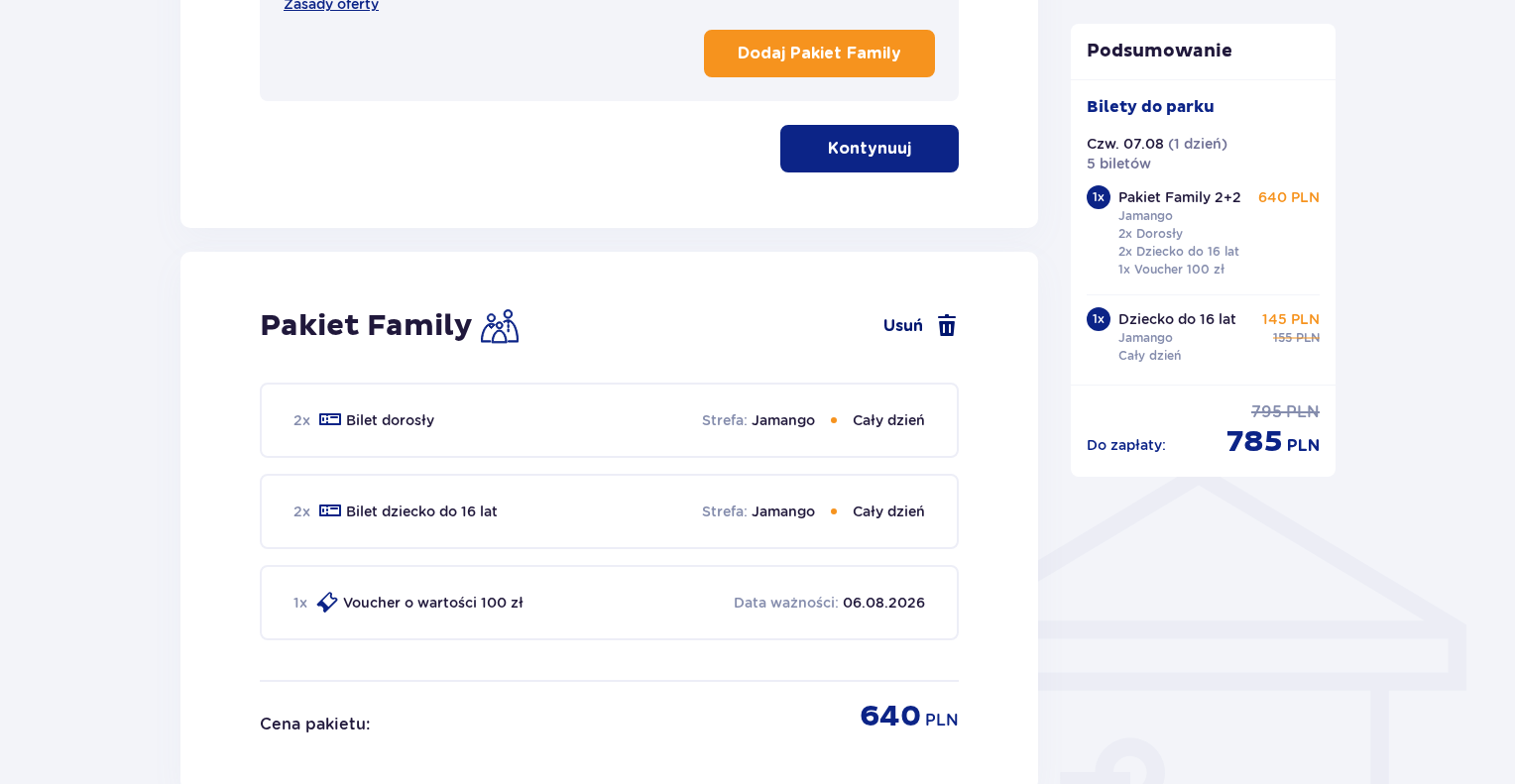 click at bounding box center [947, 326] 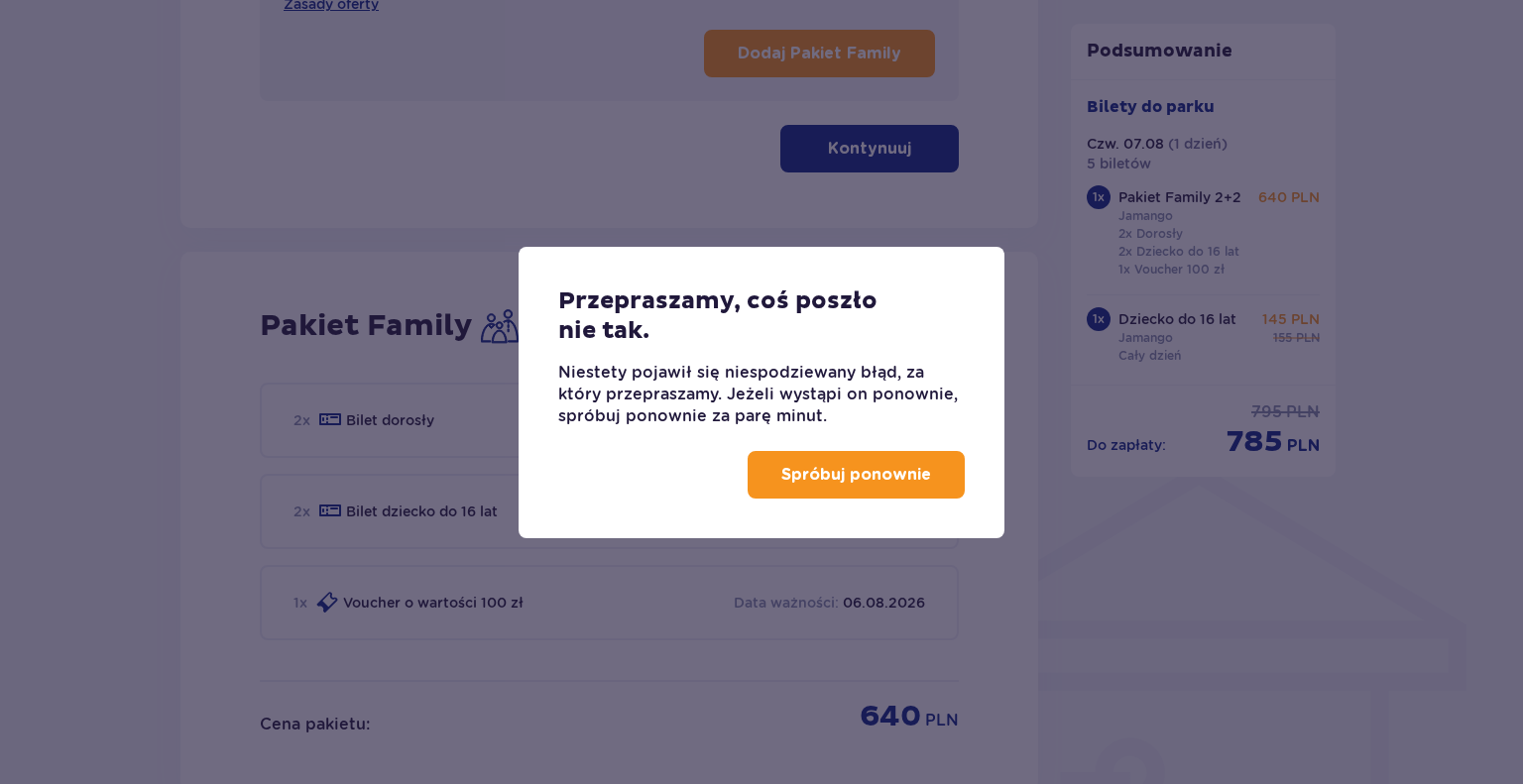 click on "Spróbuj ponownie" at bounding box center [856, 475] 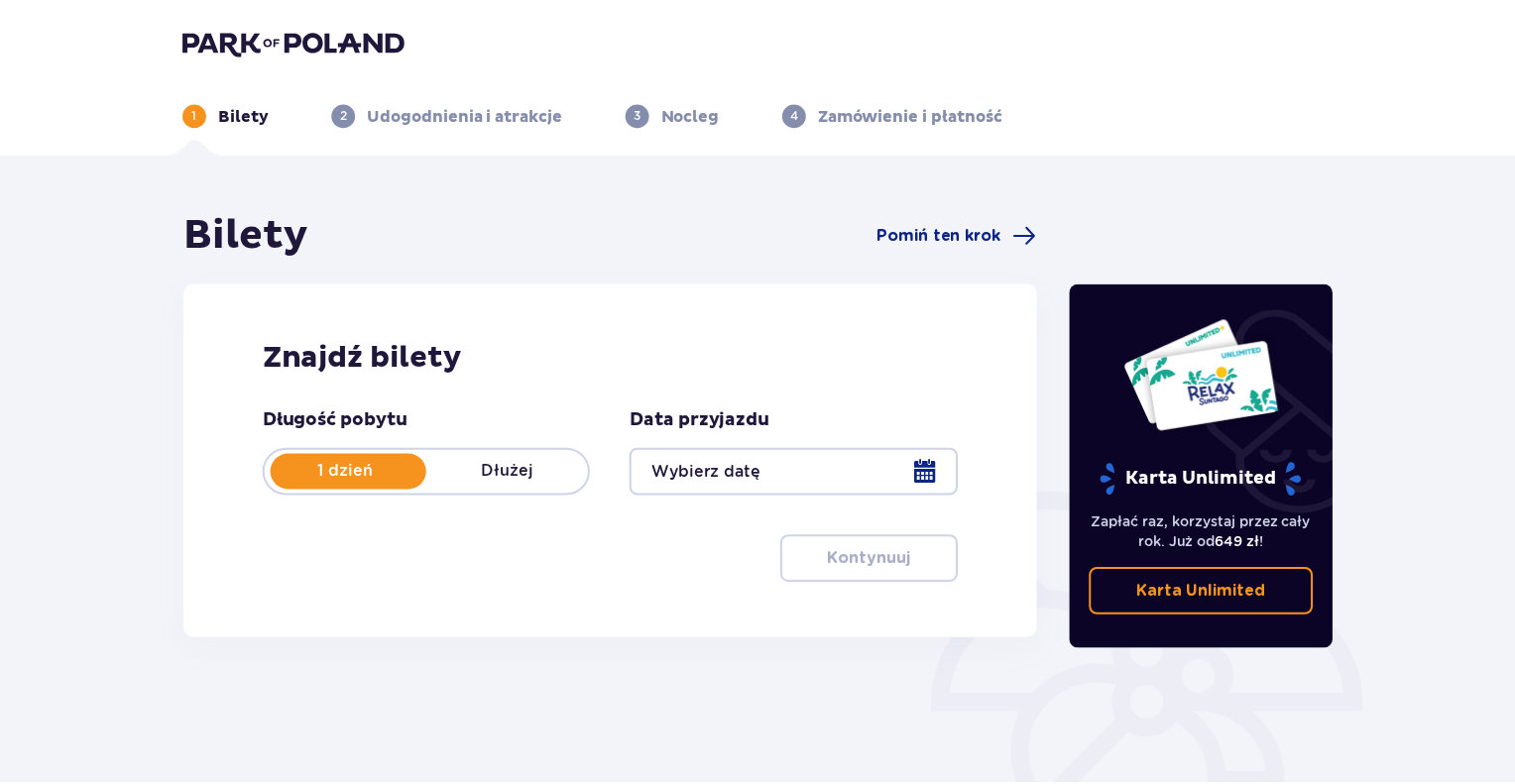 scroll, scrollTop: 0, scrollLeft: 0, axis: both 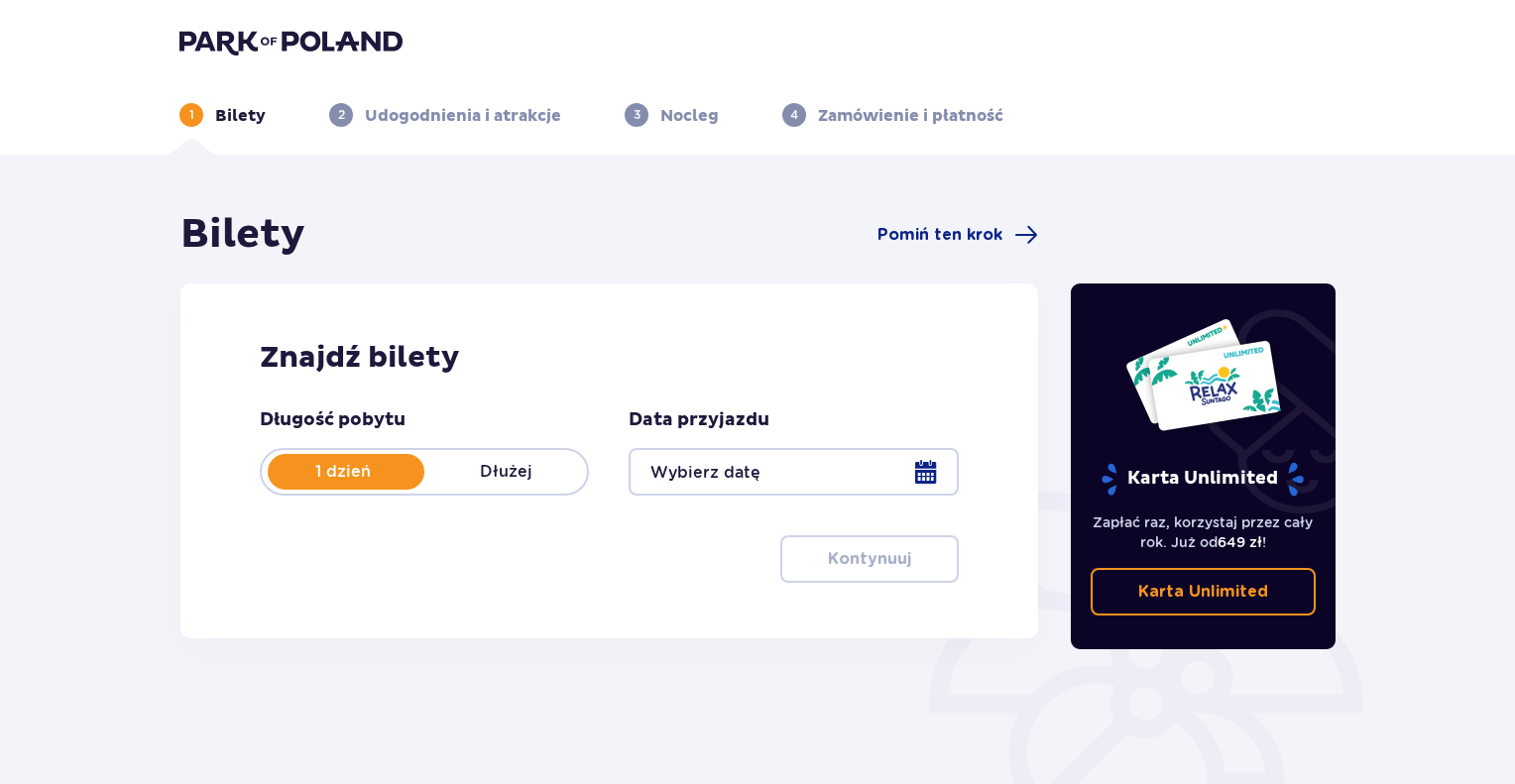 click at bounding box center [793, 472] 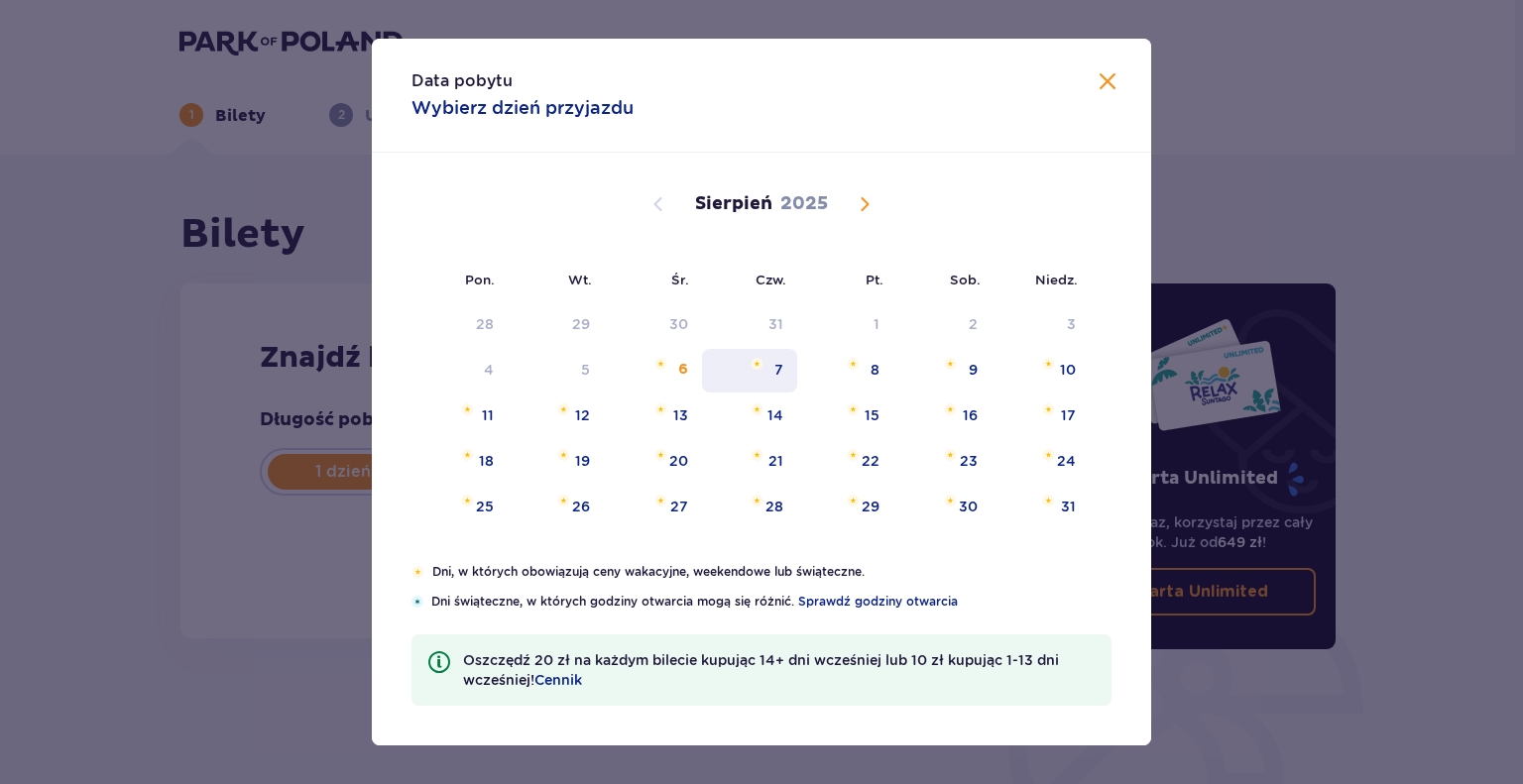 click on "7" at bounding box center (750, 371) 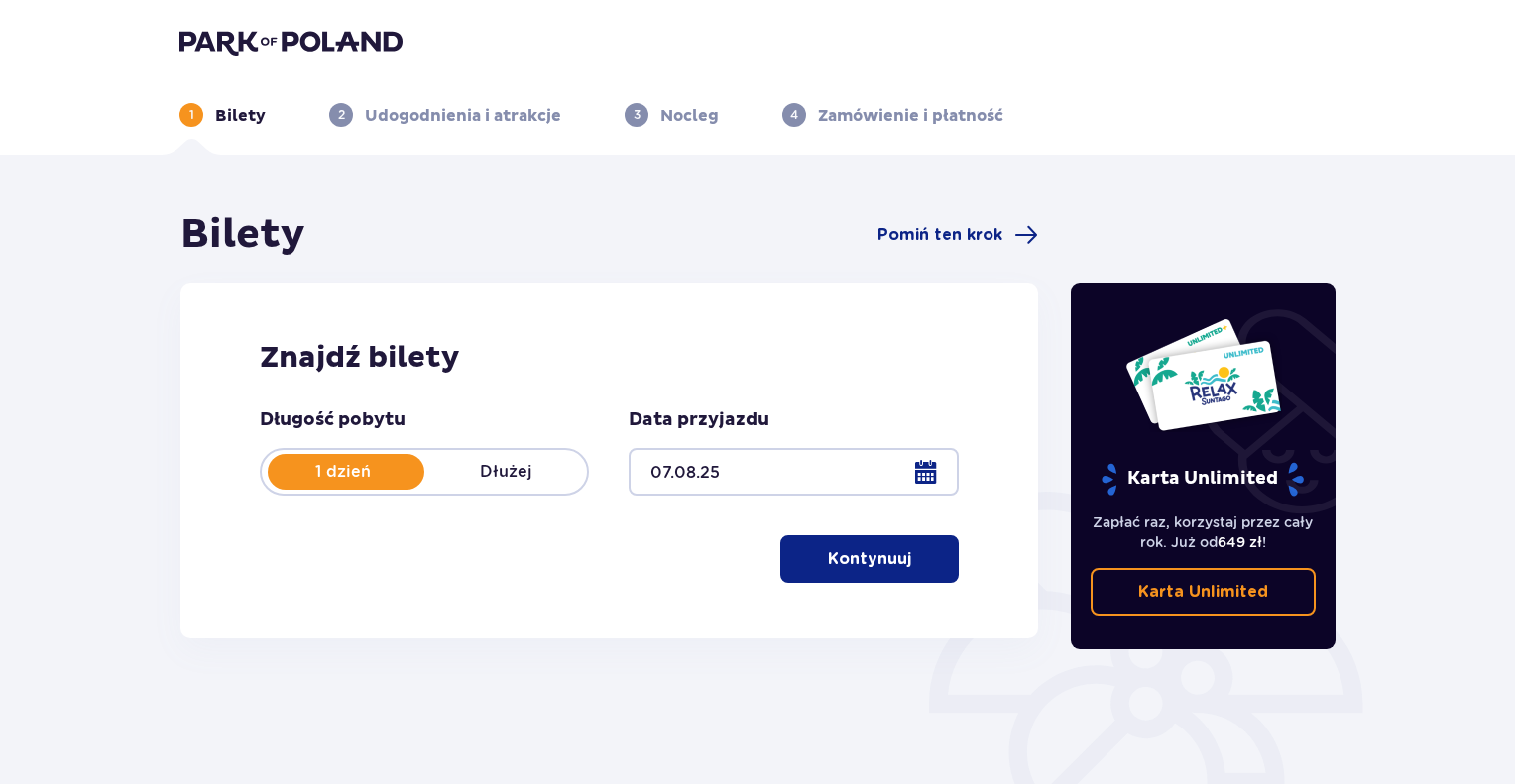 click on "Kontynuuj" at bounding box center (870, 559) 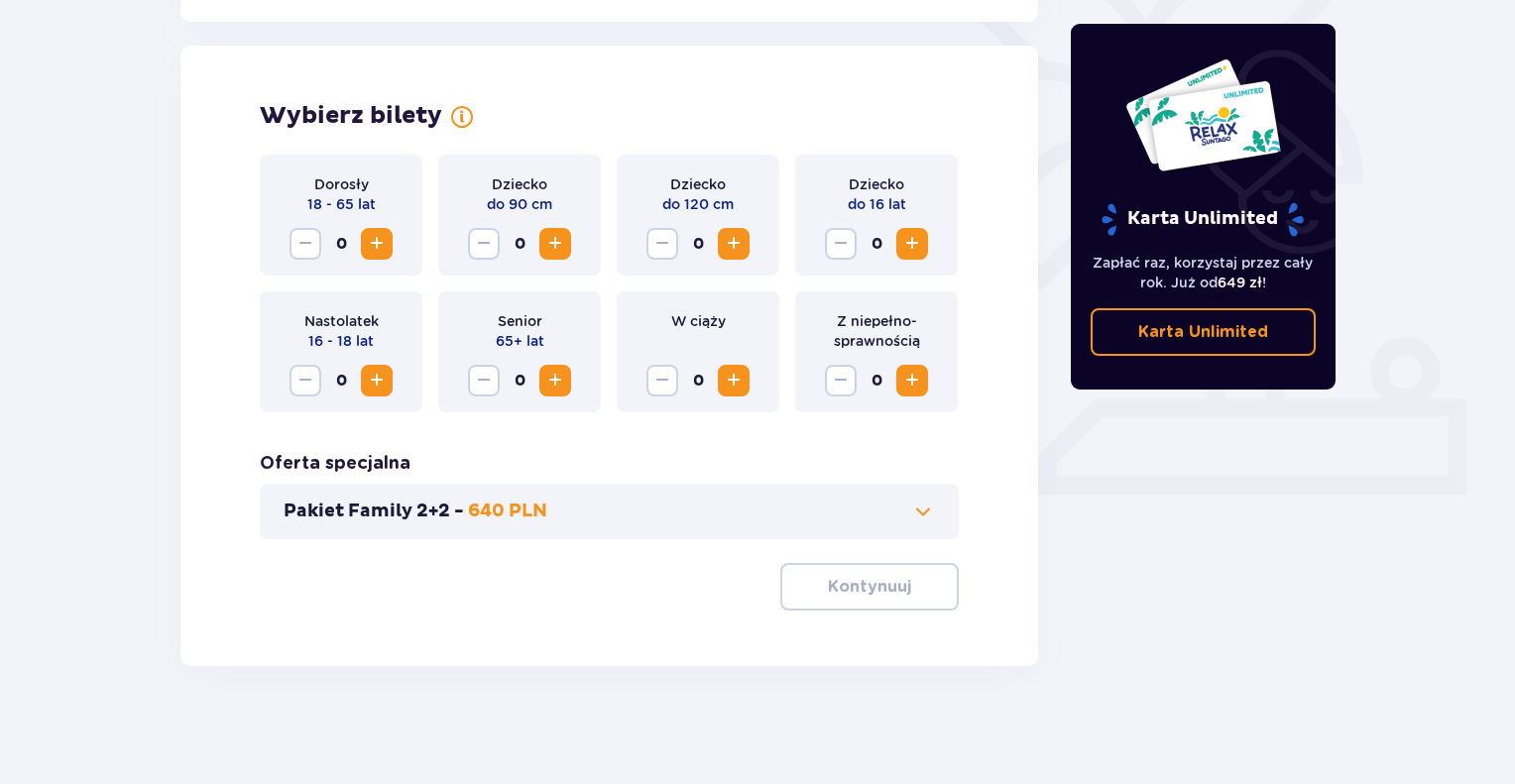scroll, scrollTop: 530, scrollLeft: 0, axis: vertical 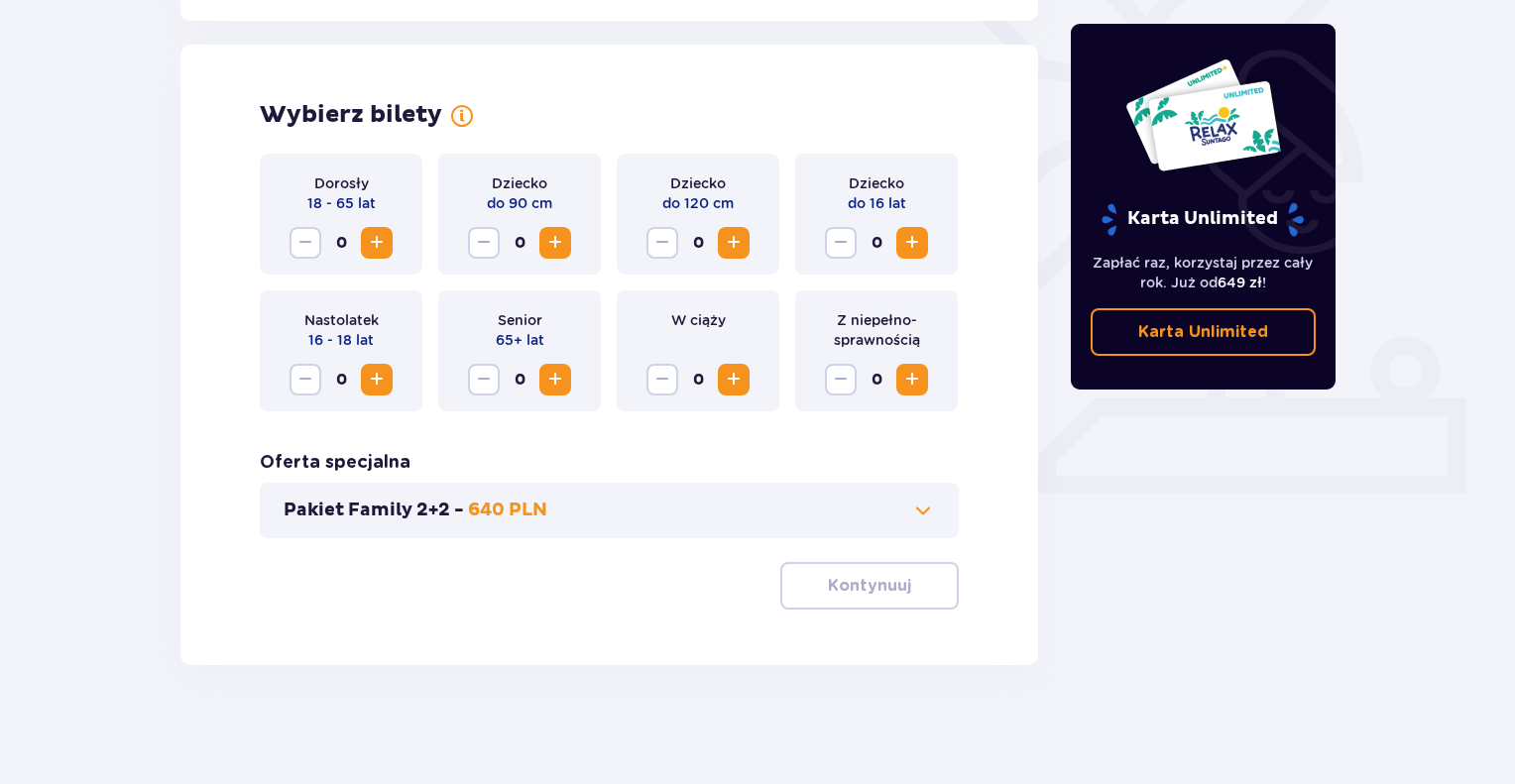 click at bounding box center (377, 243) 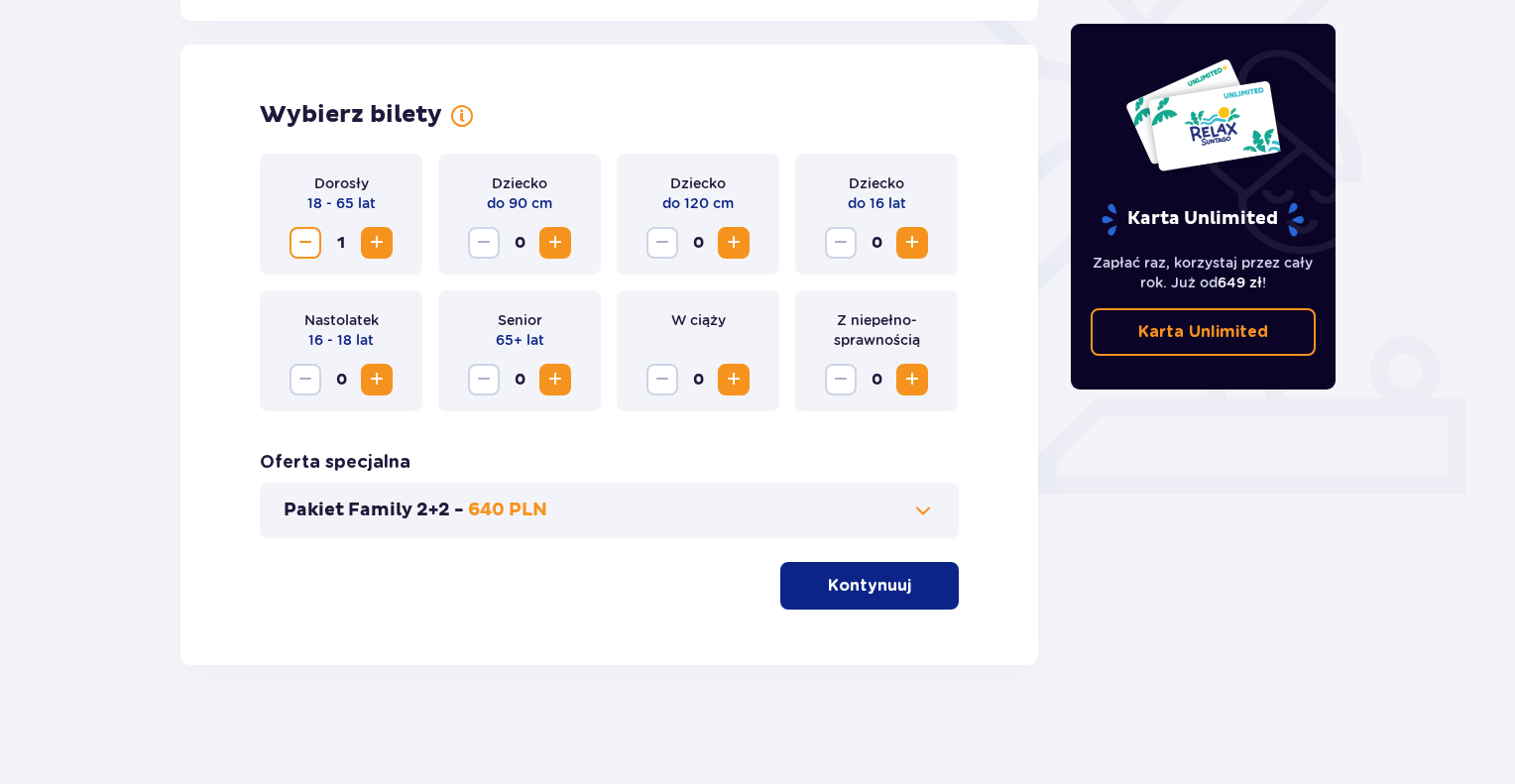click at bounding box center [377, 243] 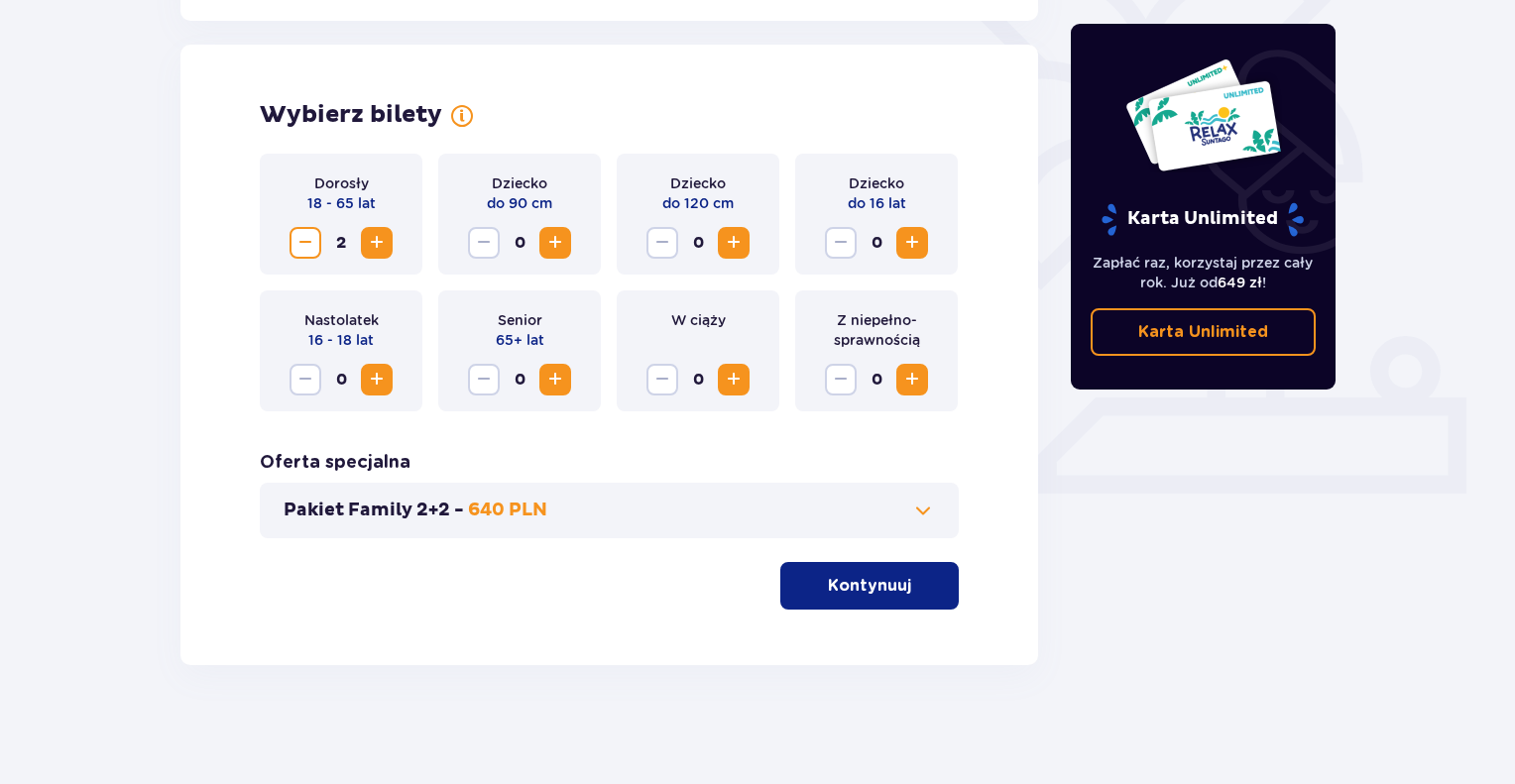 click on "Dziecko do 16 lat 0" at bounding box center [876, 214] 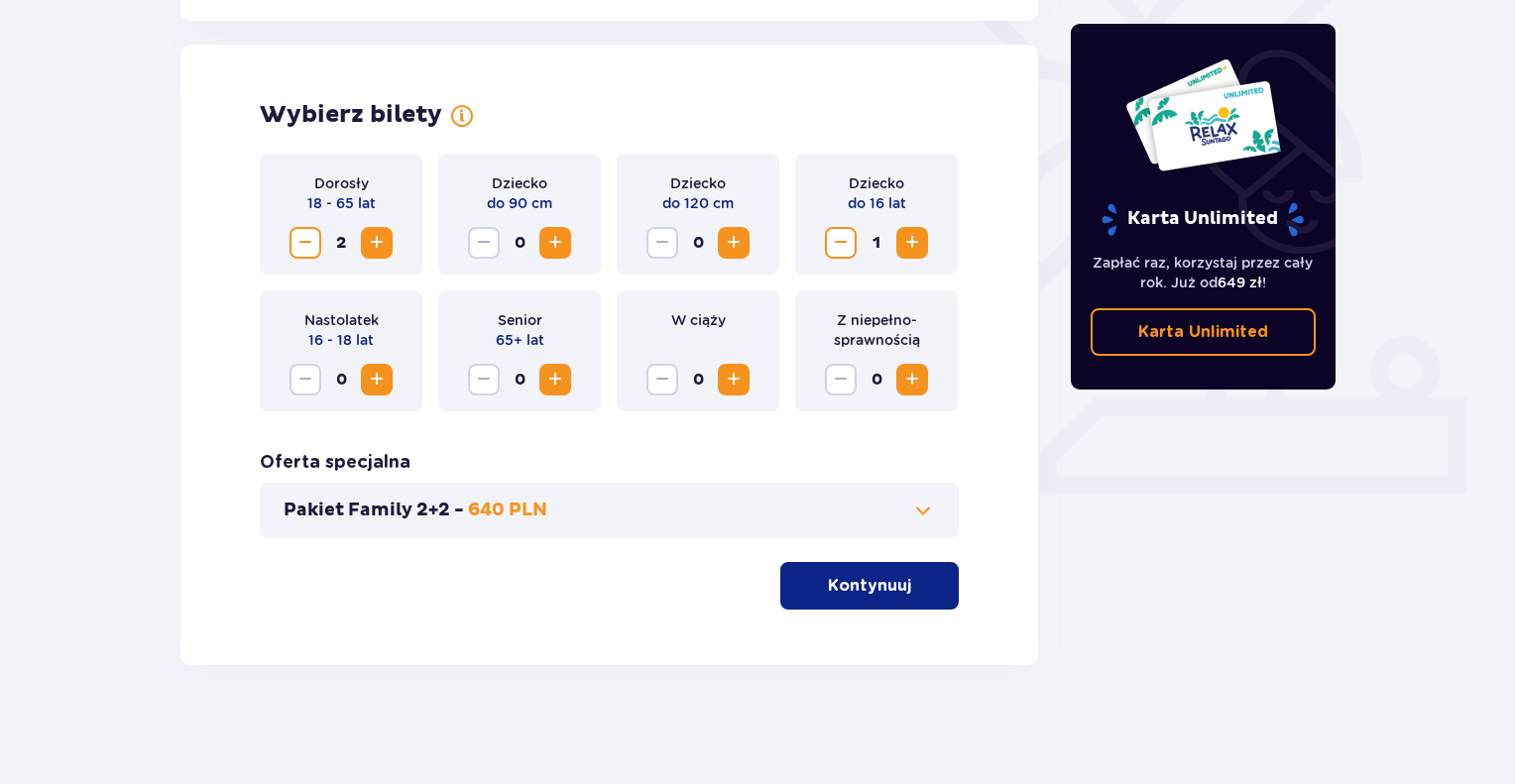 click at bounding box center (912, 243) 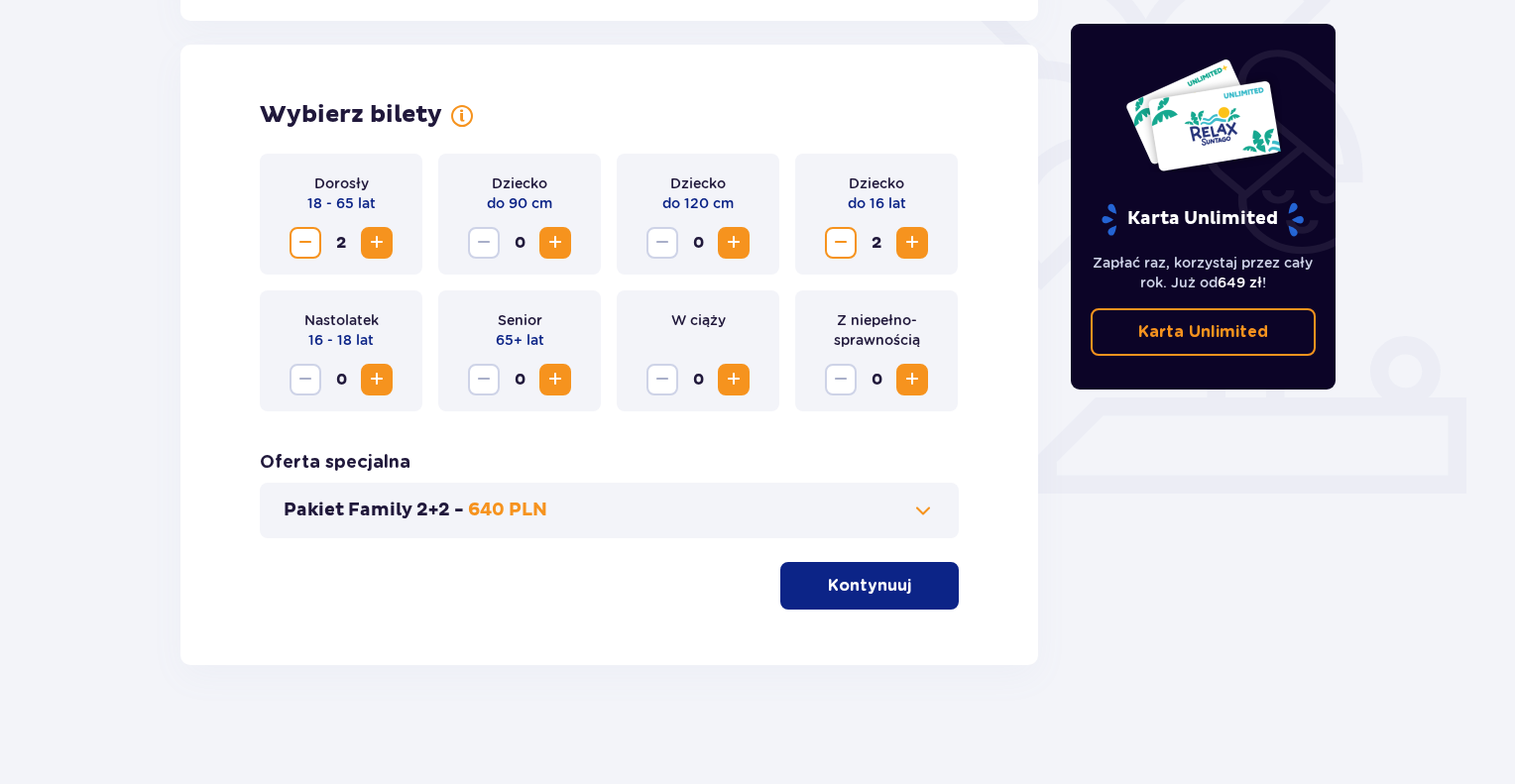 click at bounding box center (912, 243) 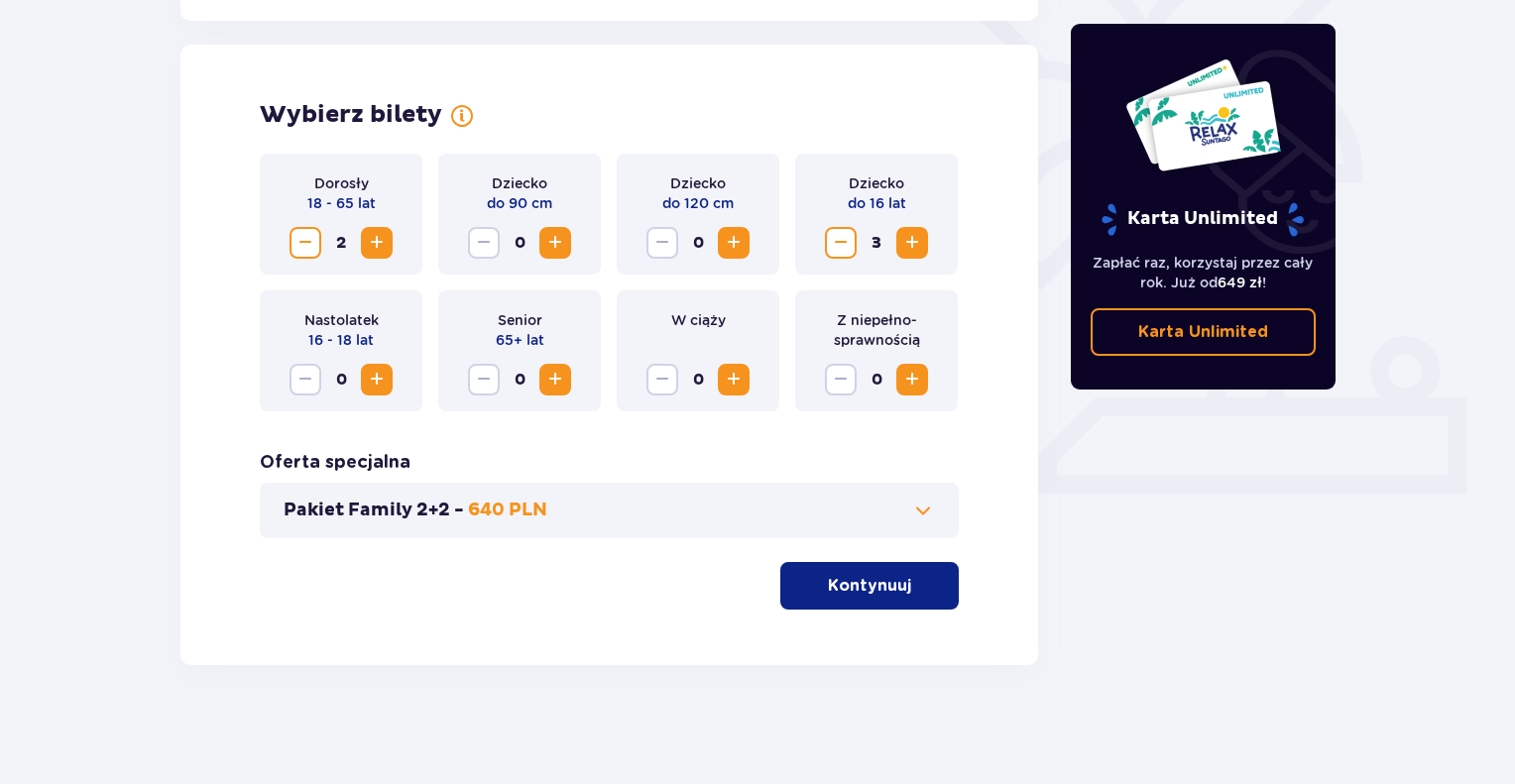 click at bounding box center [923, 510] 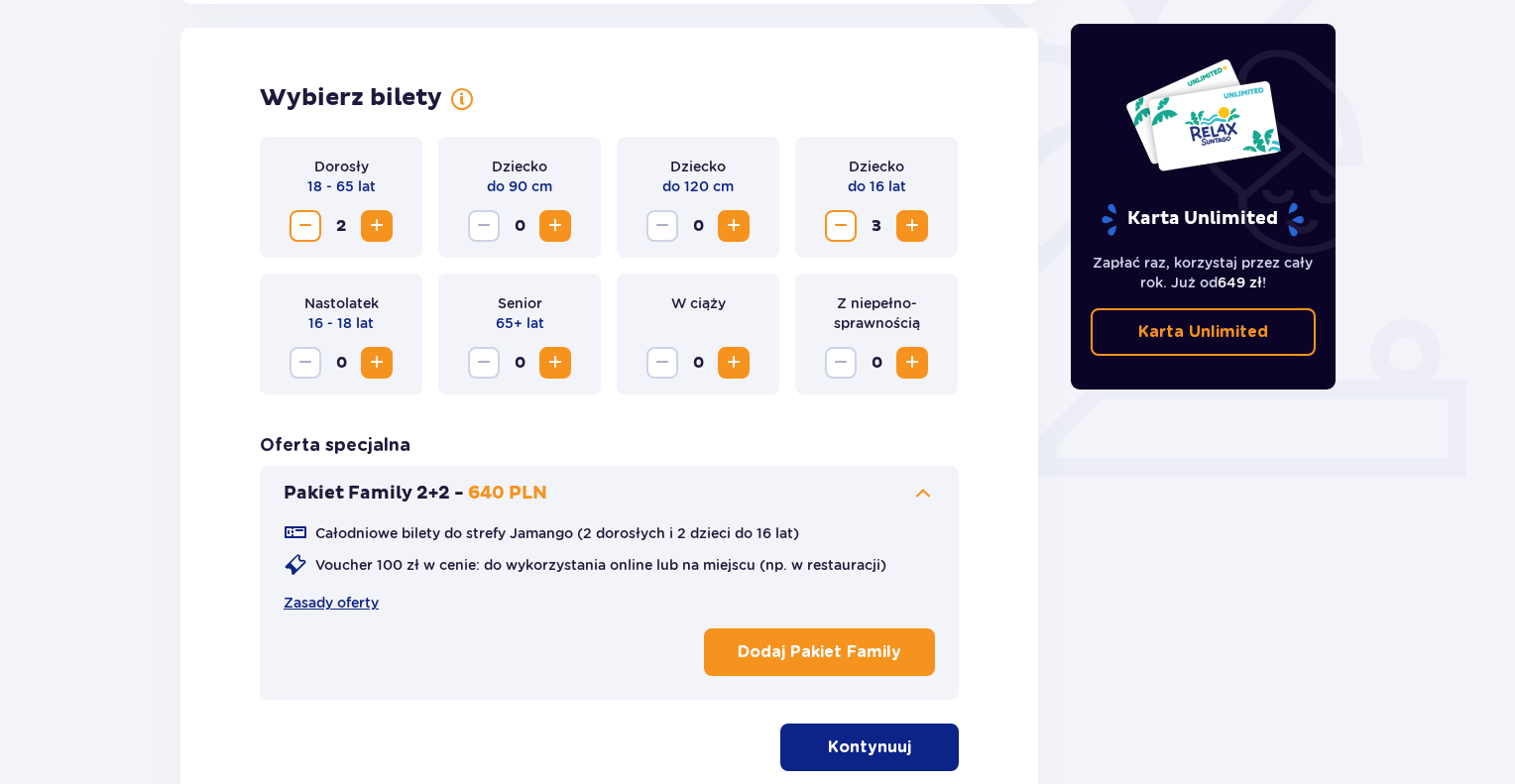 scroll, scrollTop: 551, scrollLeft: 0, axis: vertical 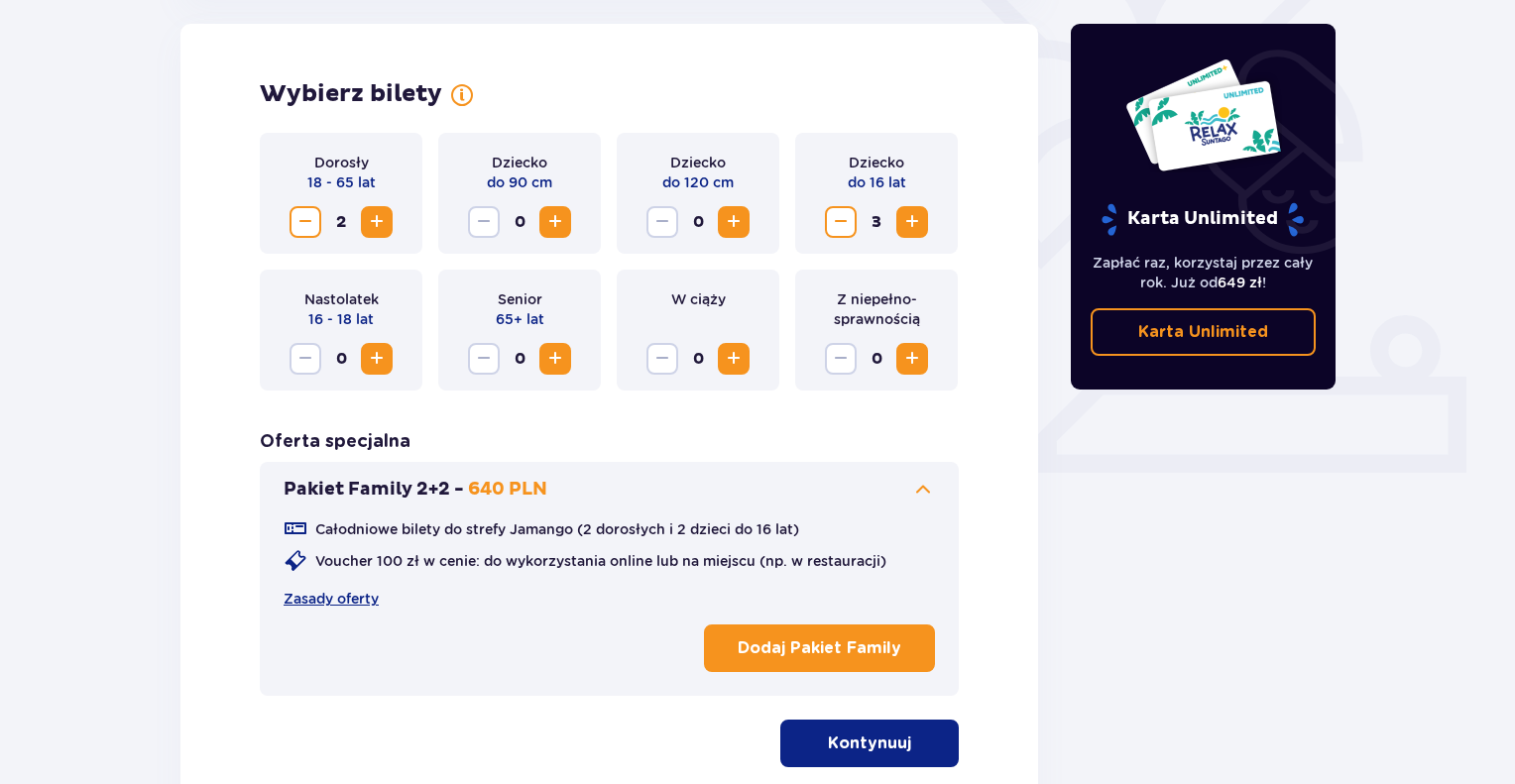 click at bounding box center (923, 490) 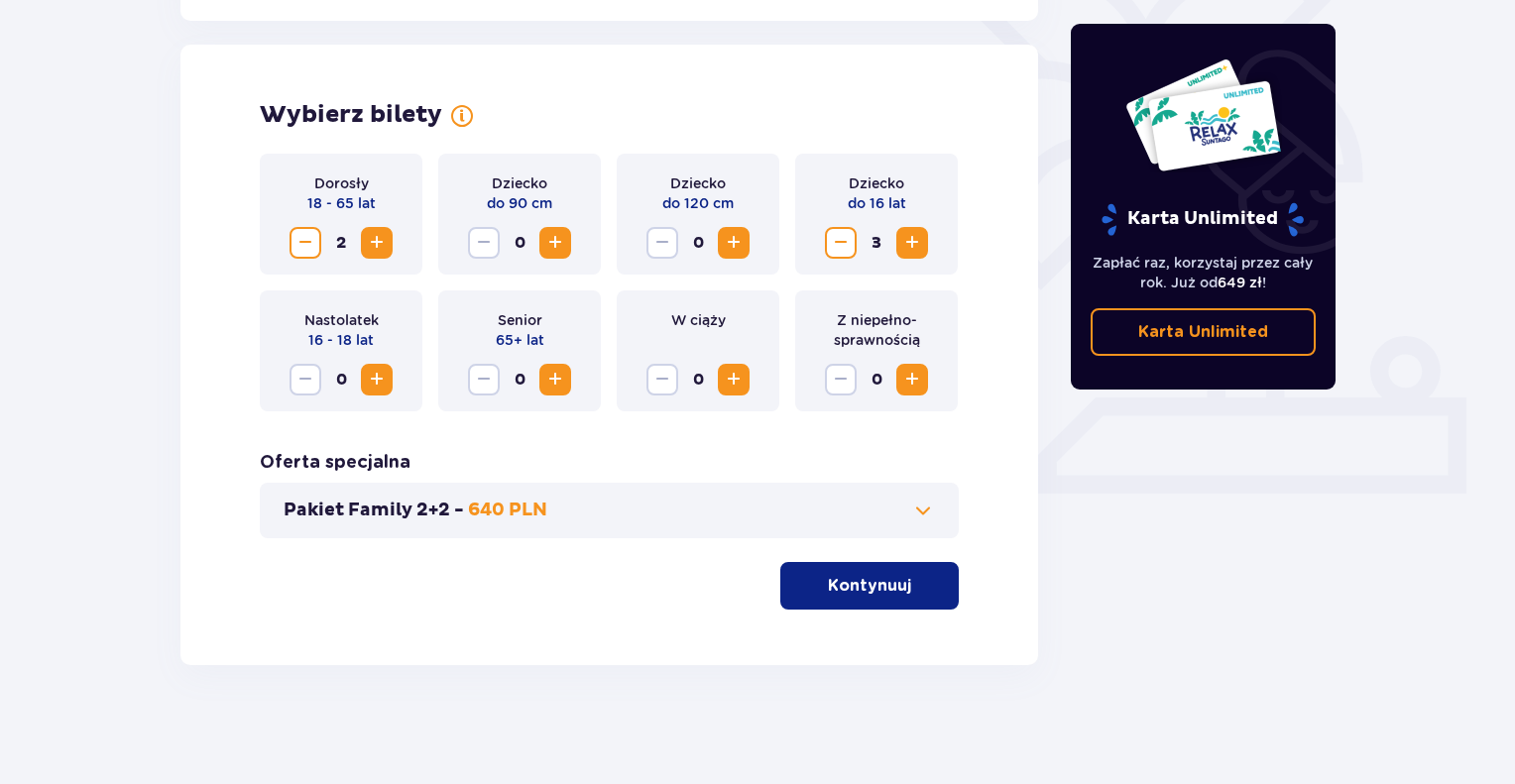 scroll, scrollTop: 530, scrollLeft: 0, axis: vertical 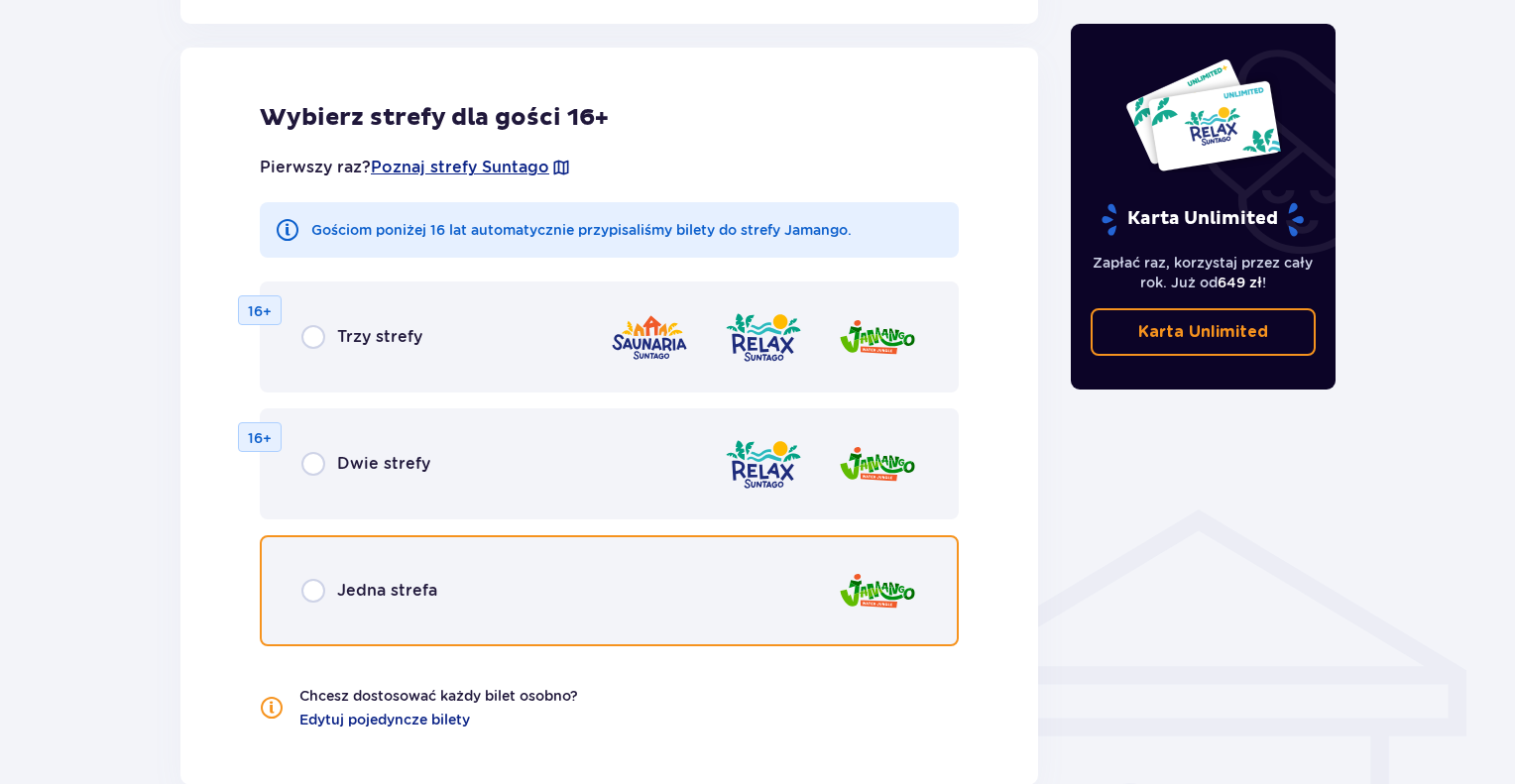 click at bounding box center [313, 591] 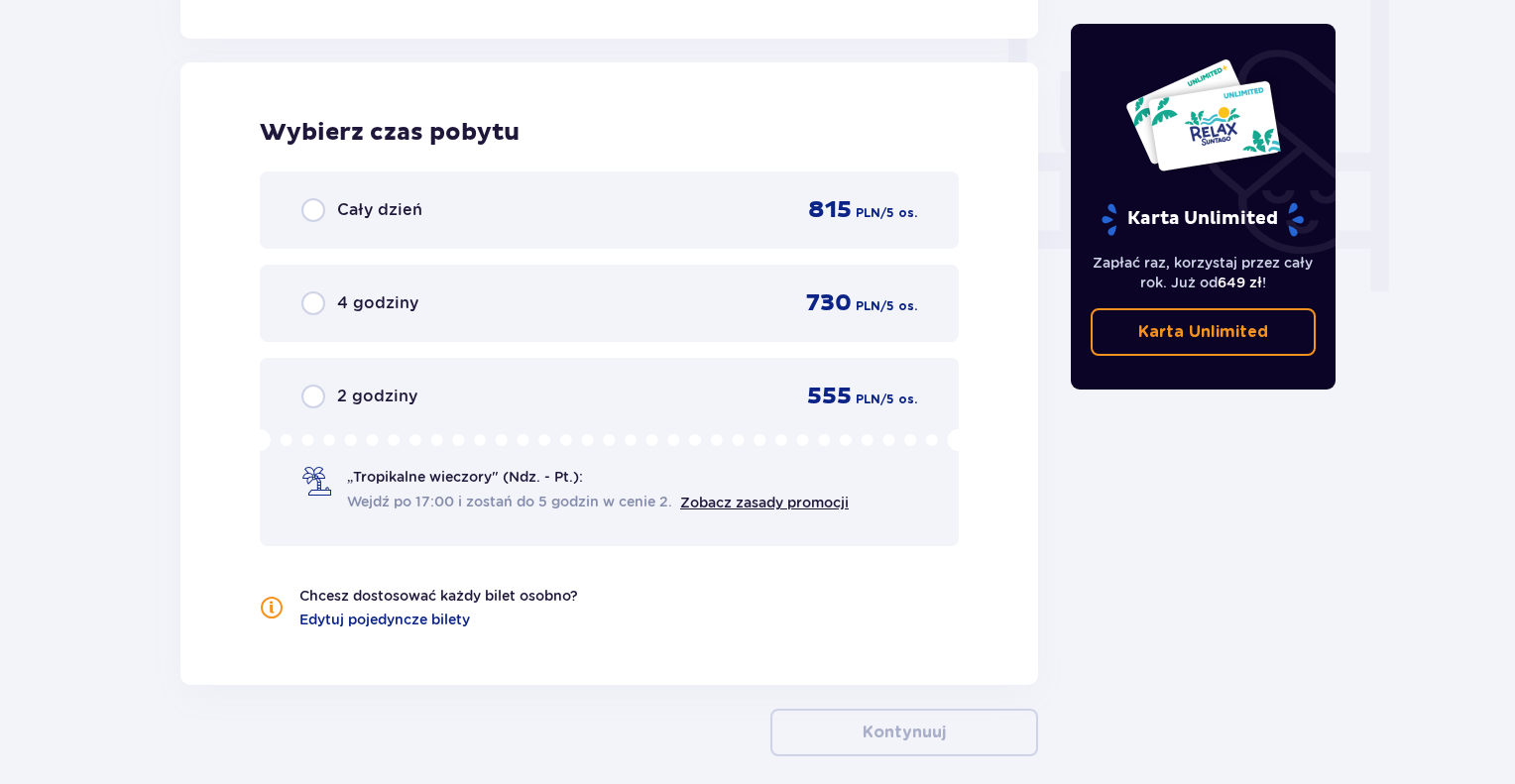 scroll, scrollTop: 1861, scrollLeft: 0, axis: vertical 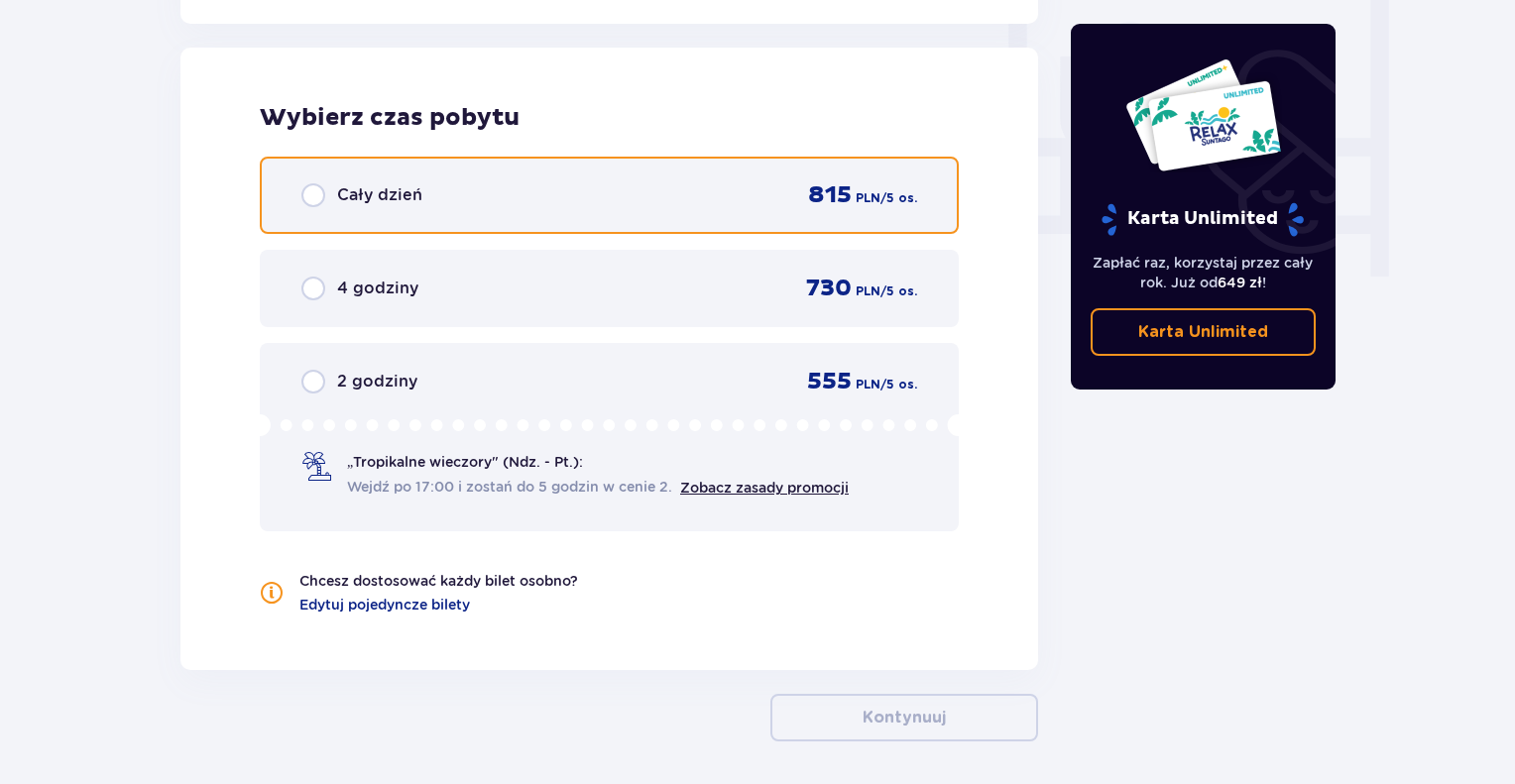 click at bounding box center (313, 195) 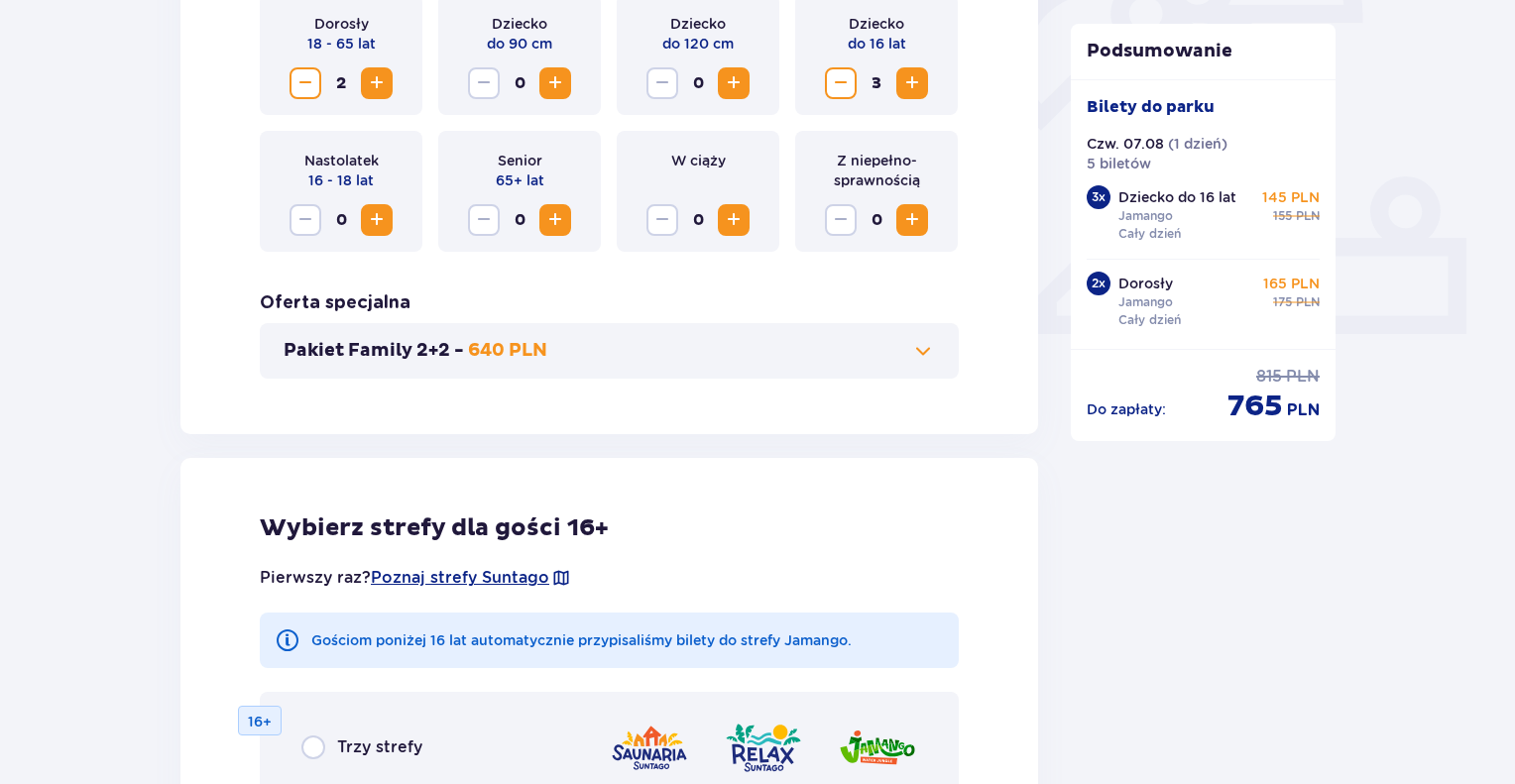 scroll, scrollTop: 658, scrollLeft: 0, axis: vertical 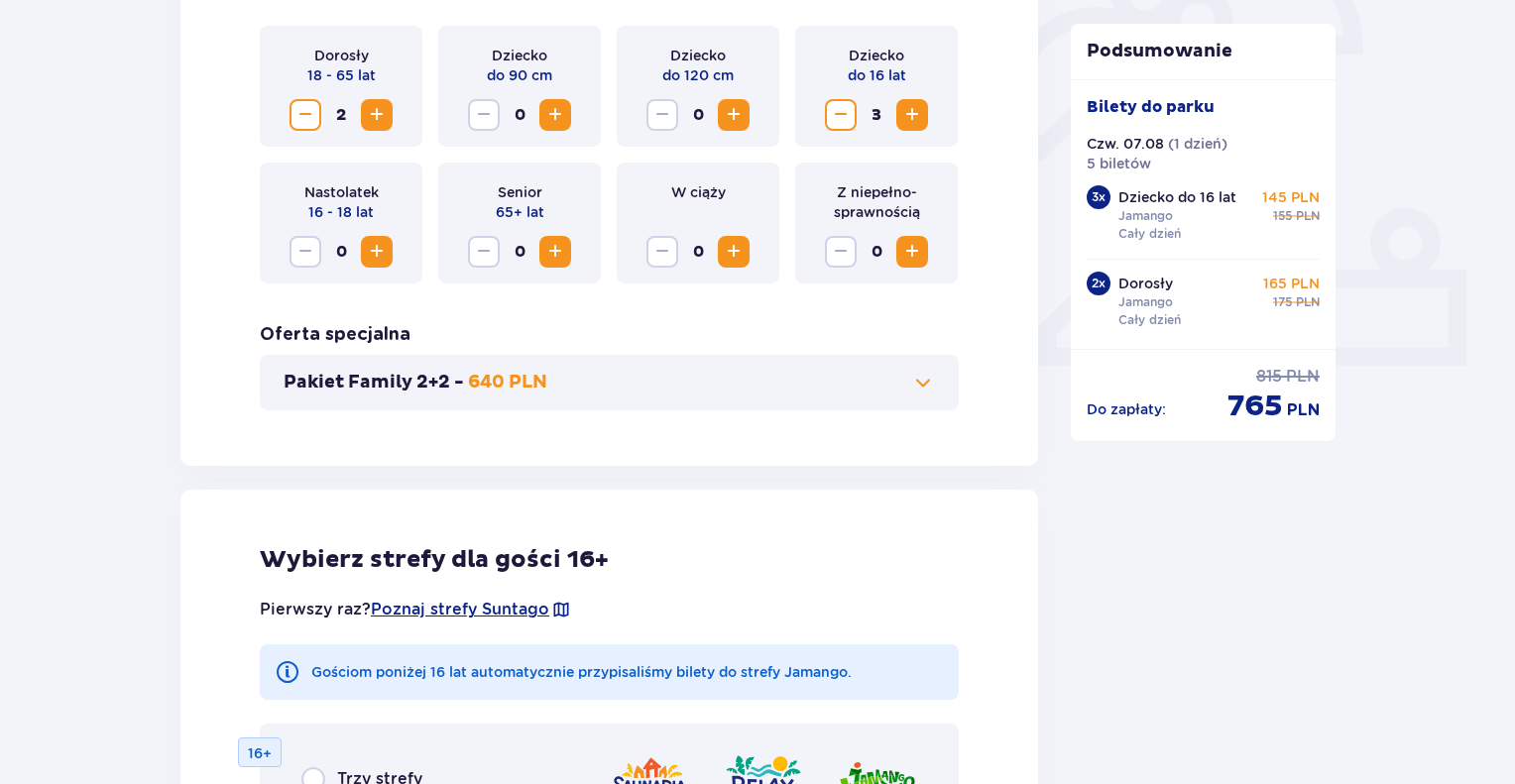 click at bounding box center (923, 383) 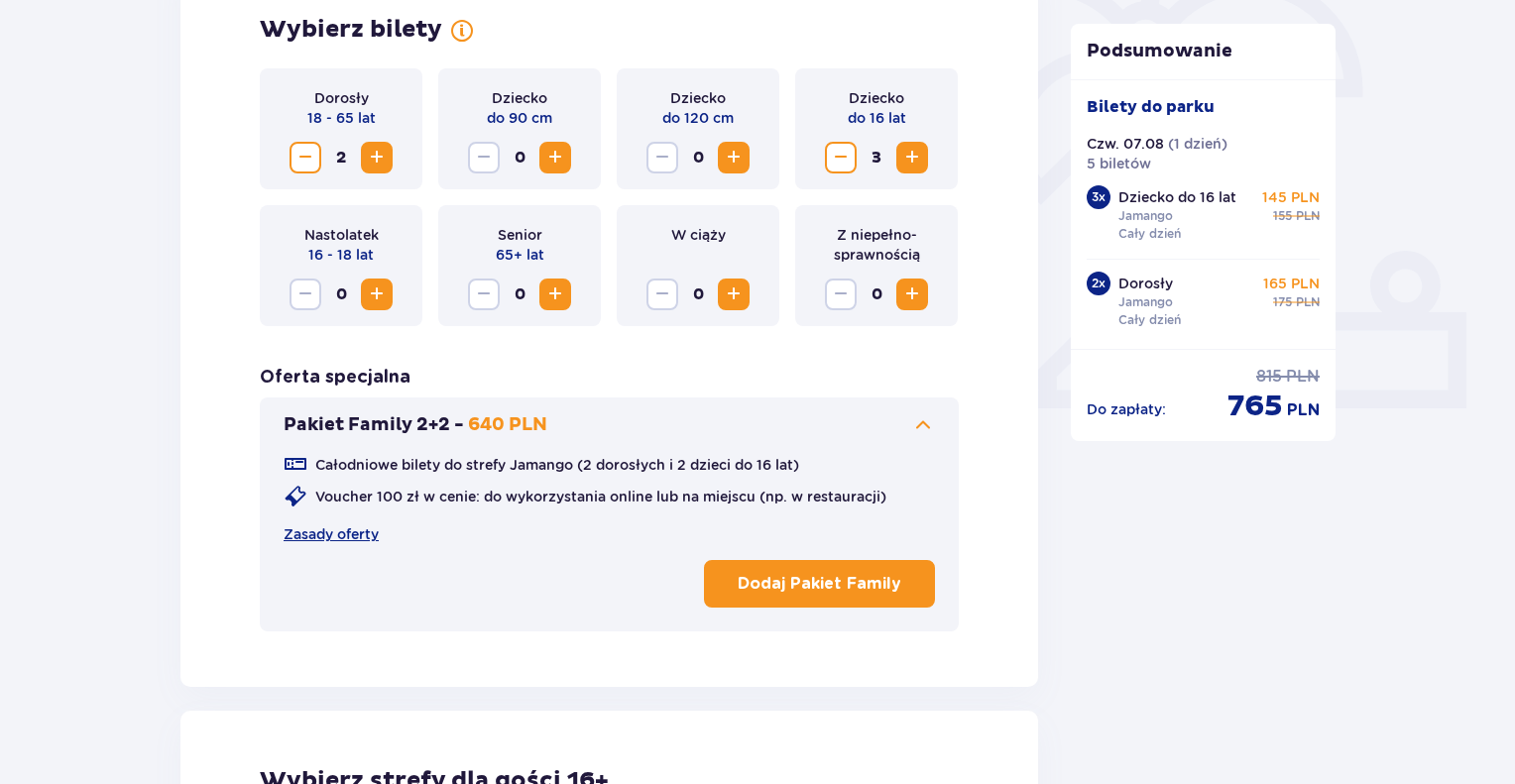 scroll, scrollTop: 650, scrollLeft: 0, axis: vertical 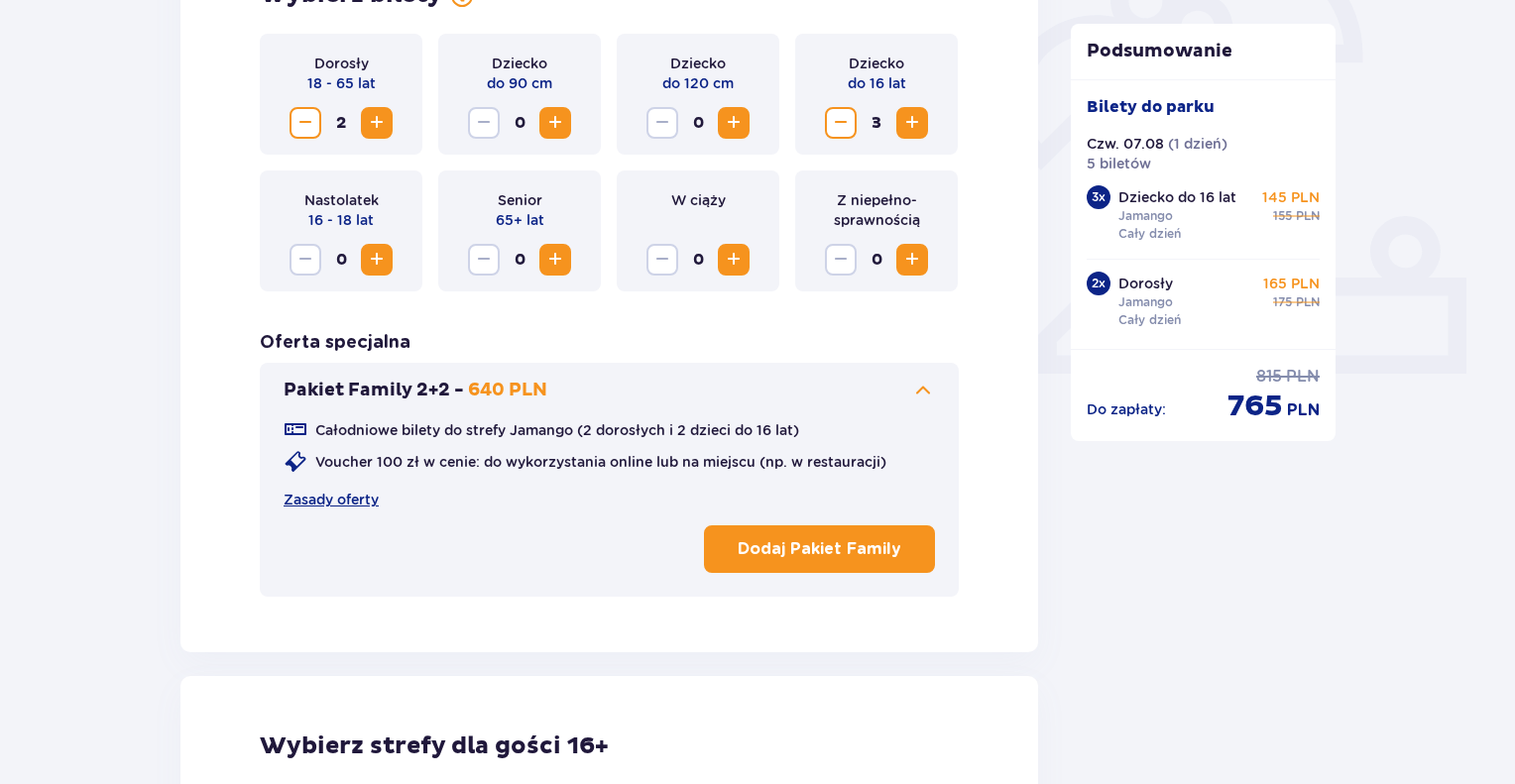 click on "Dodaj Pakiet Family" at bounding box center [819, 549] 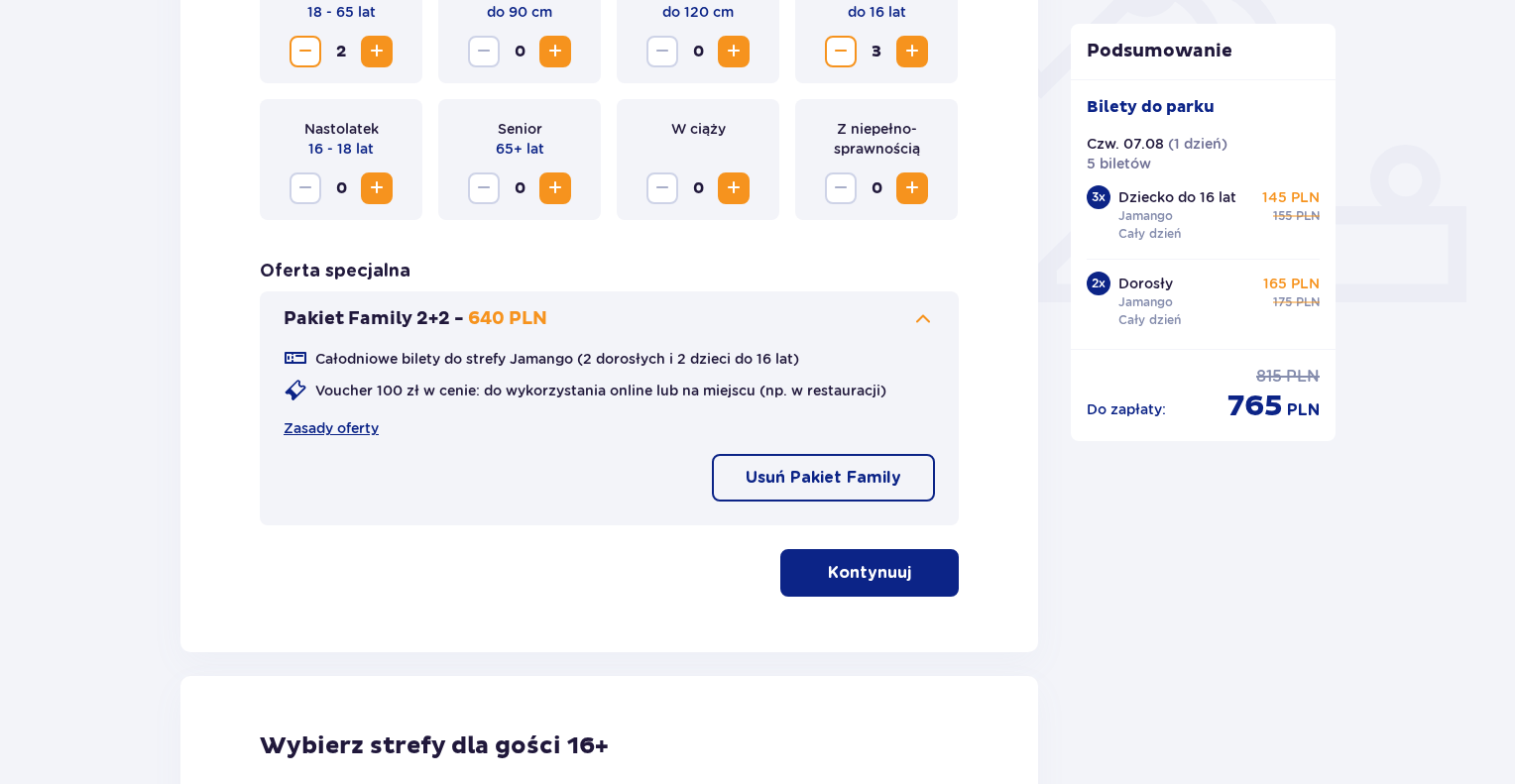scroll, scrollTop: 848, scrollLeft: 0, axis: vertical 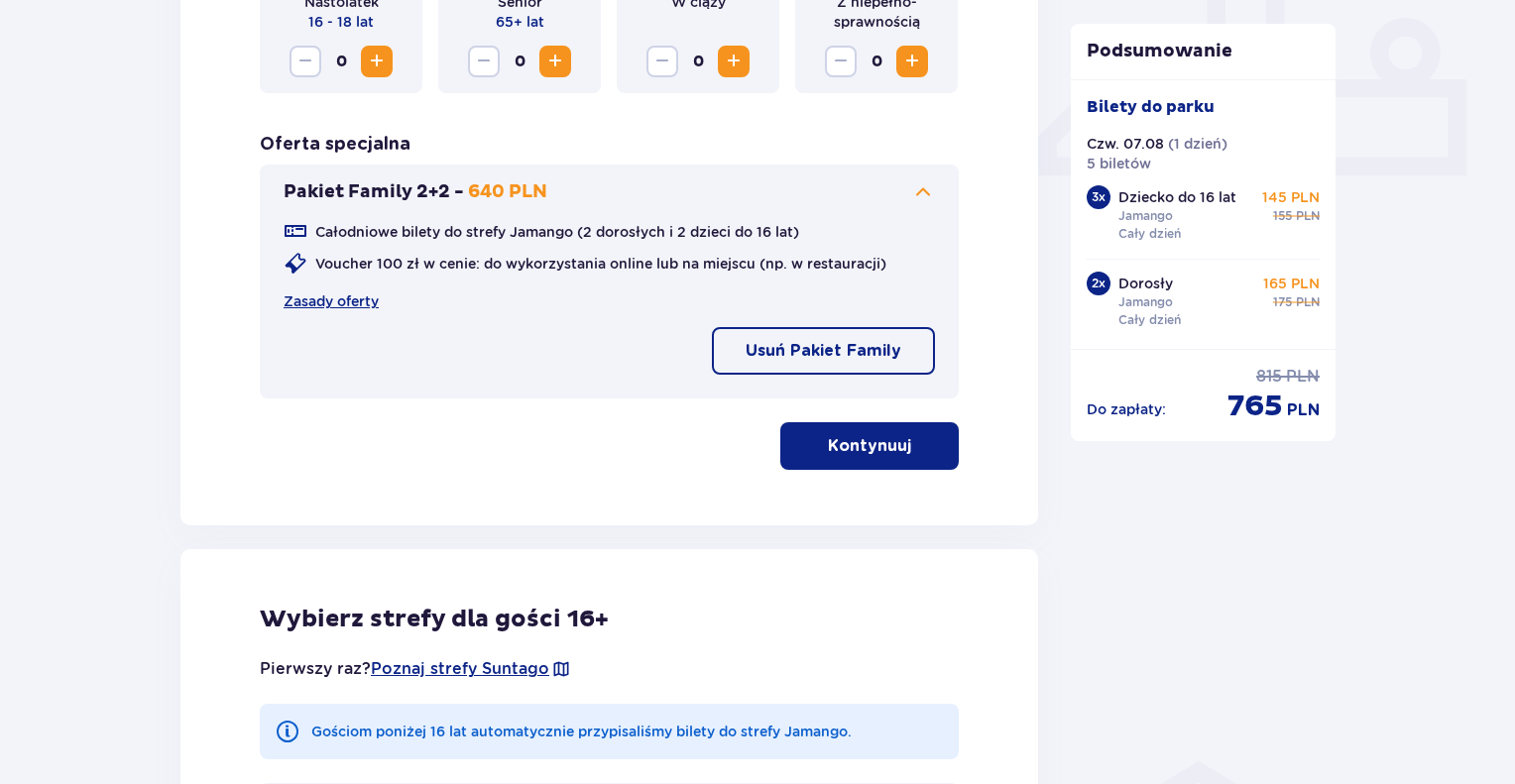 click on "Kontynuuj" at bounding box center (870, 446) 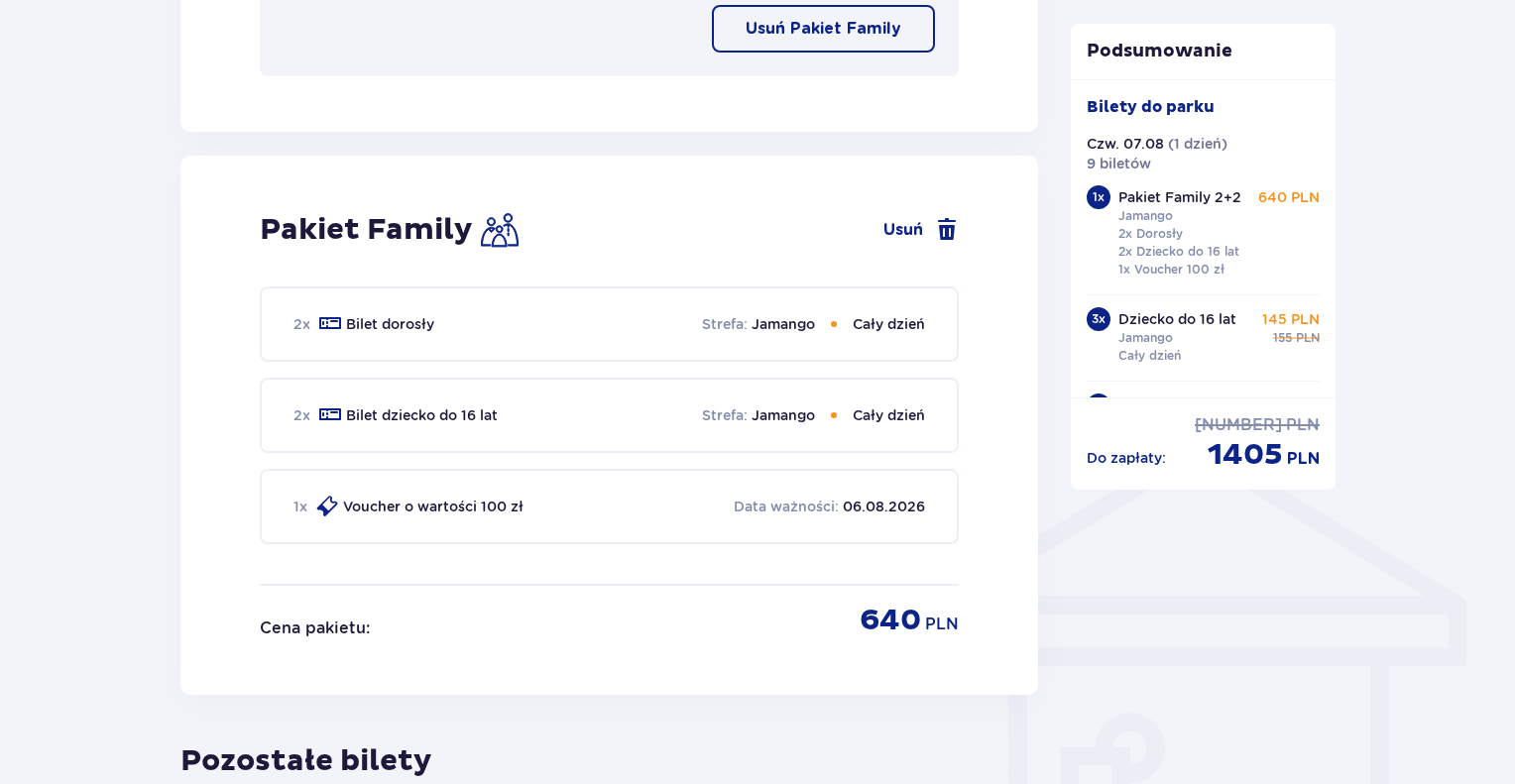 scroll, scrollTop: 1005, scrollLeft: 0, axis: vertical 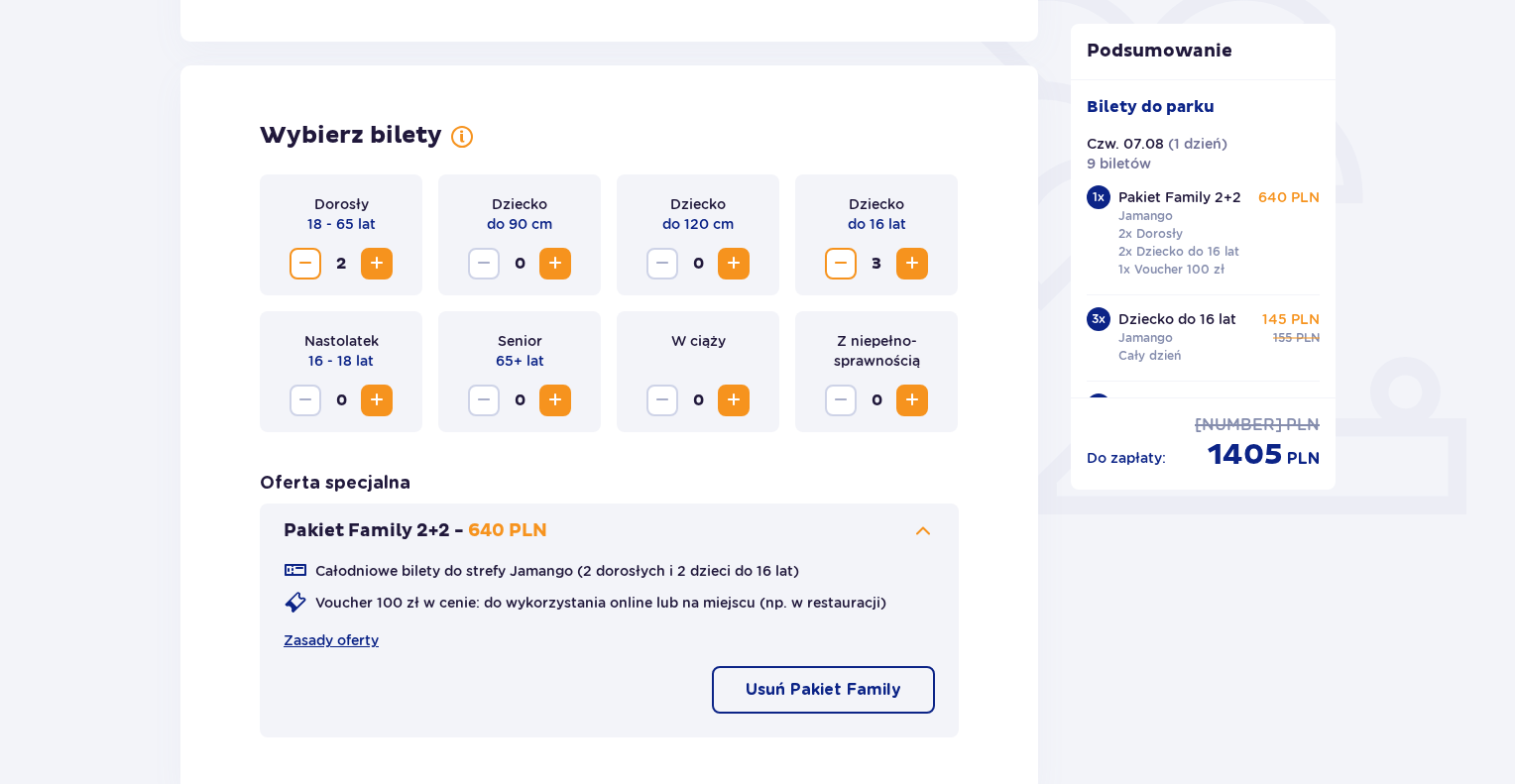 click at bounding box center (305, 264) 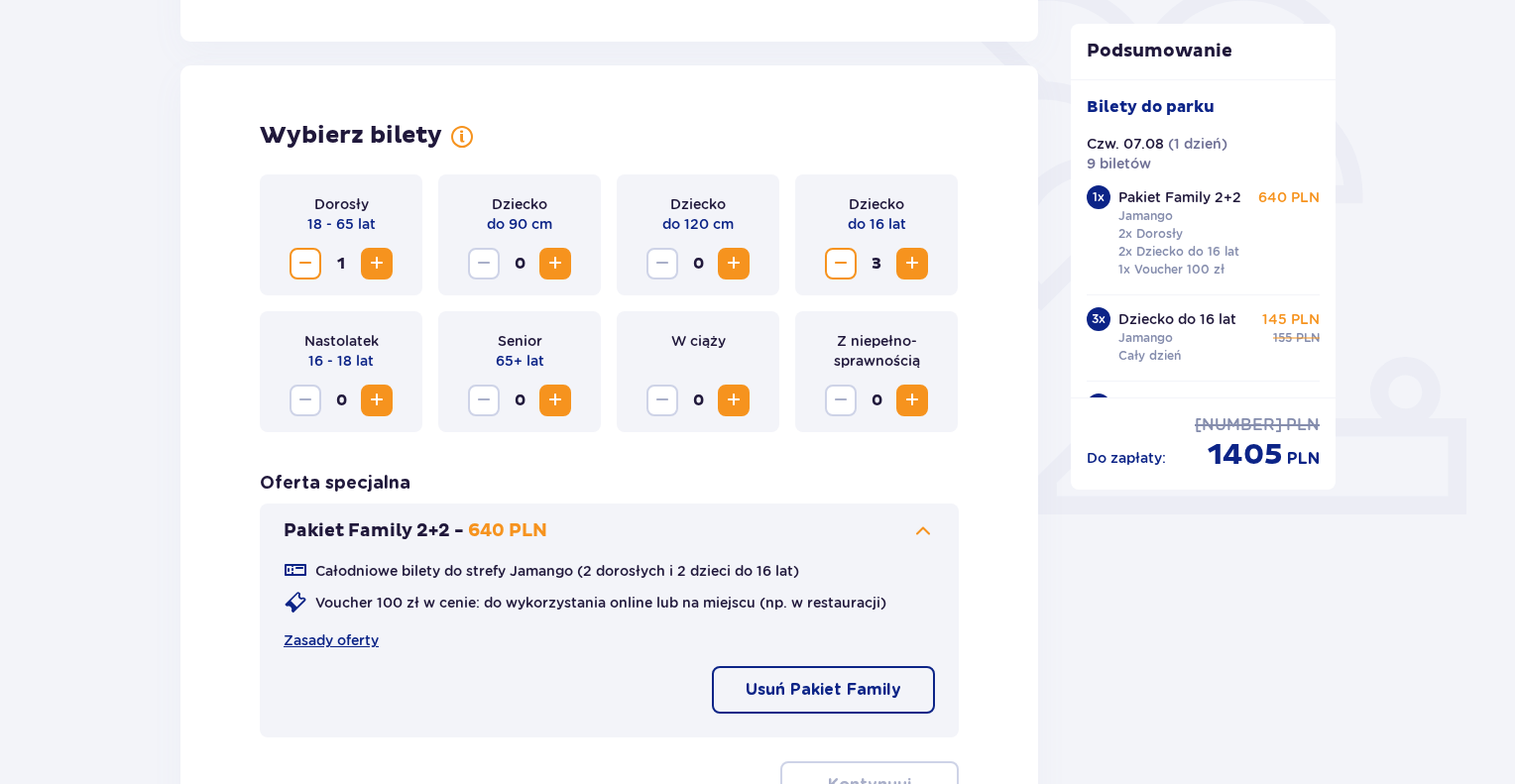click at bounding box center (305, 264) 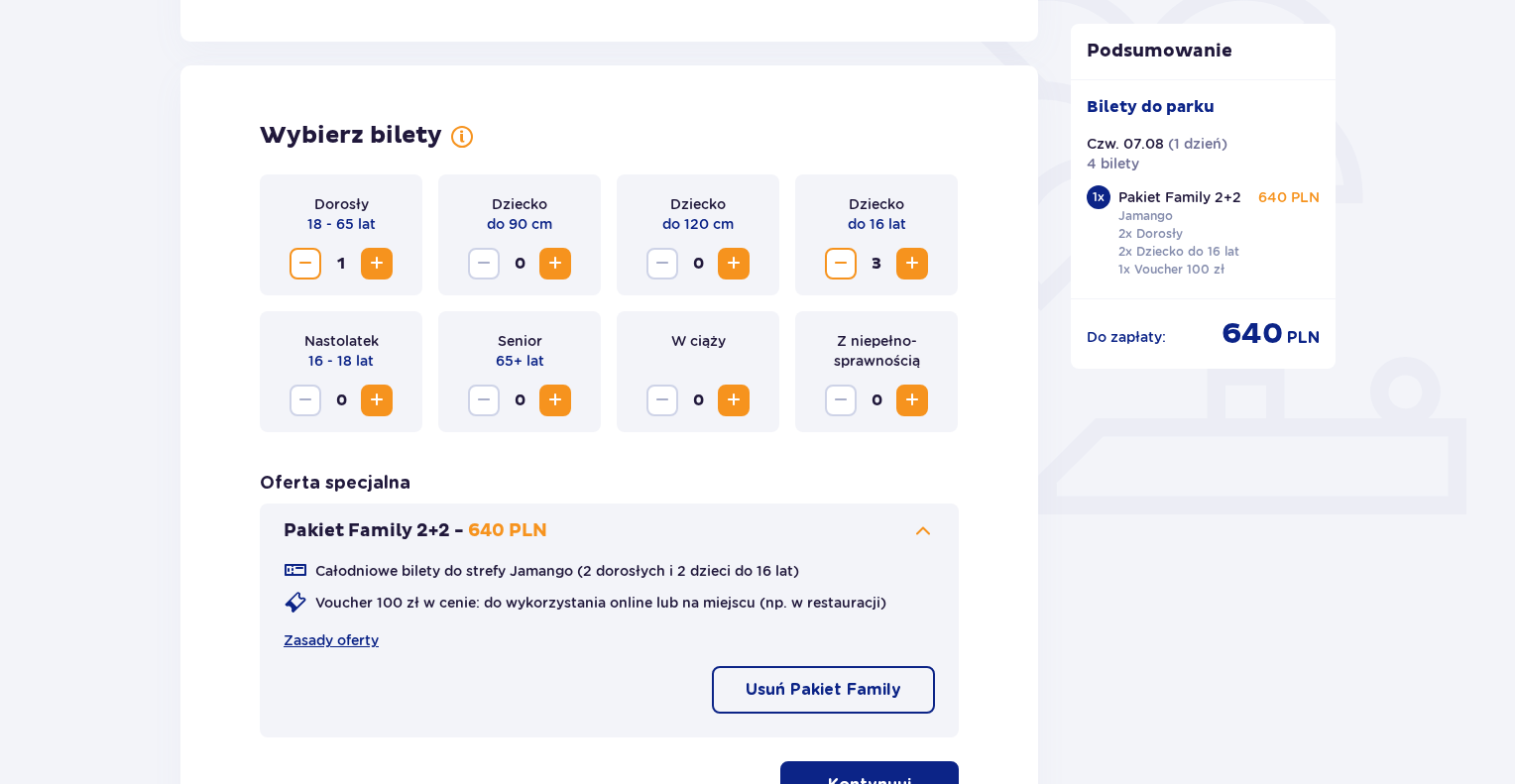click at bounding box center (305, 264) 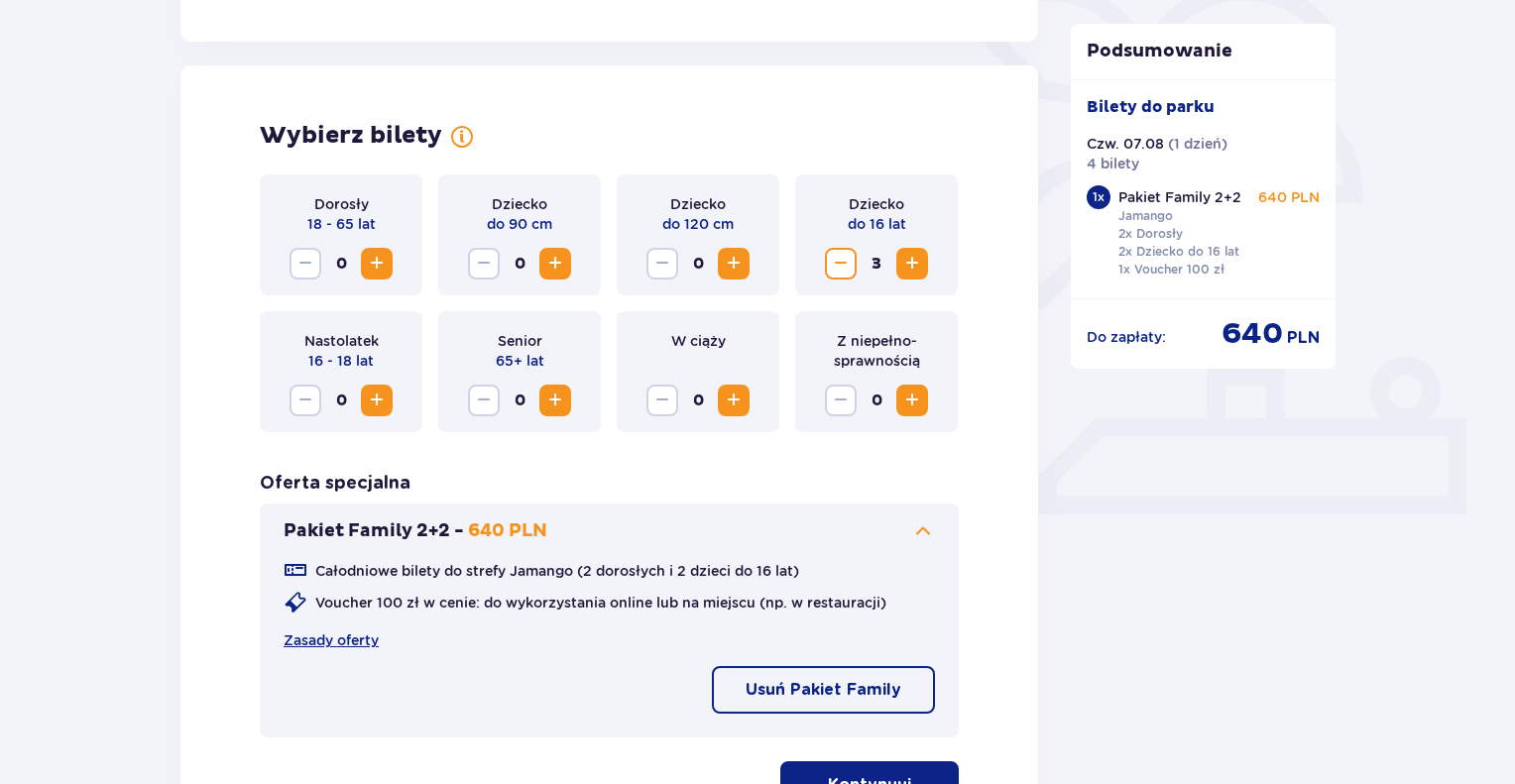 click at bounding box center (841, 264) 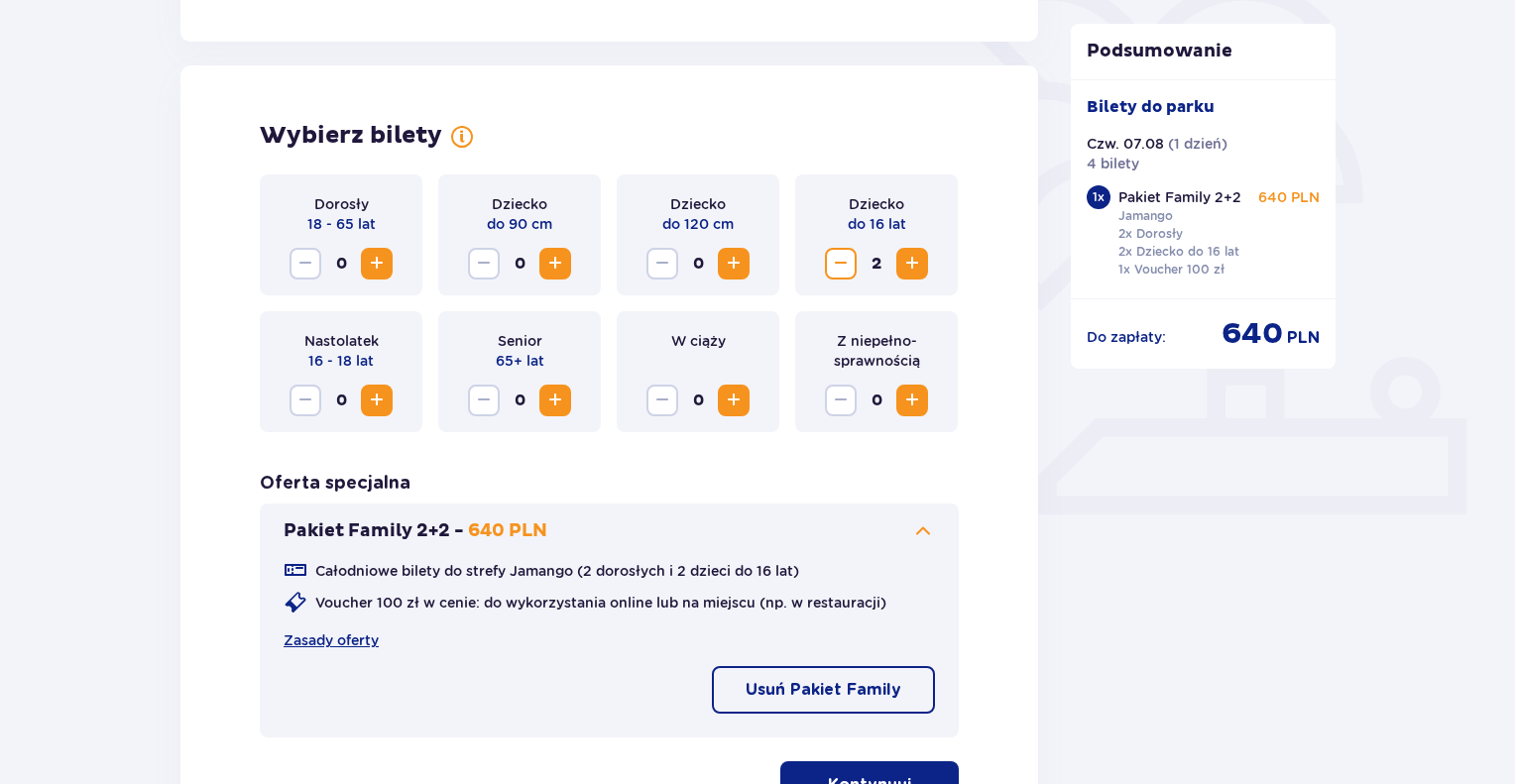 click at bounding box center (841, 264) 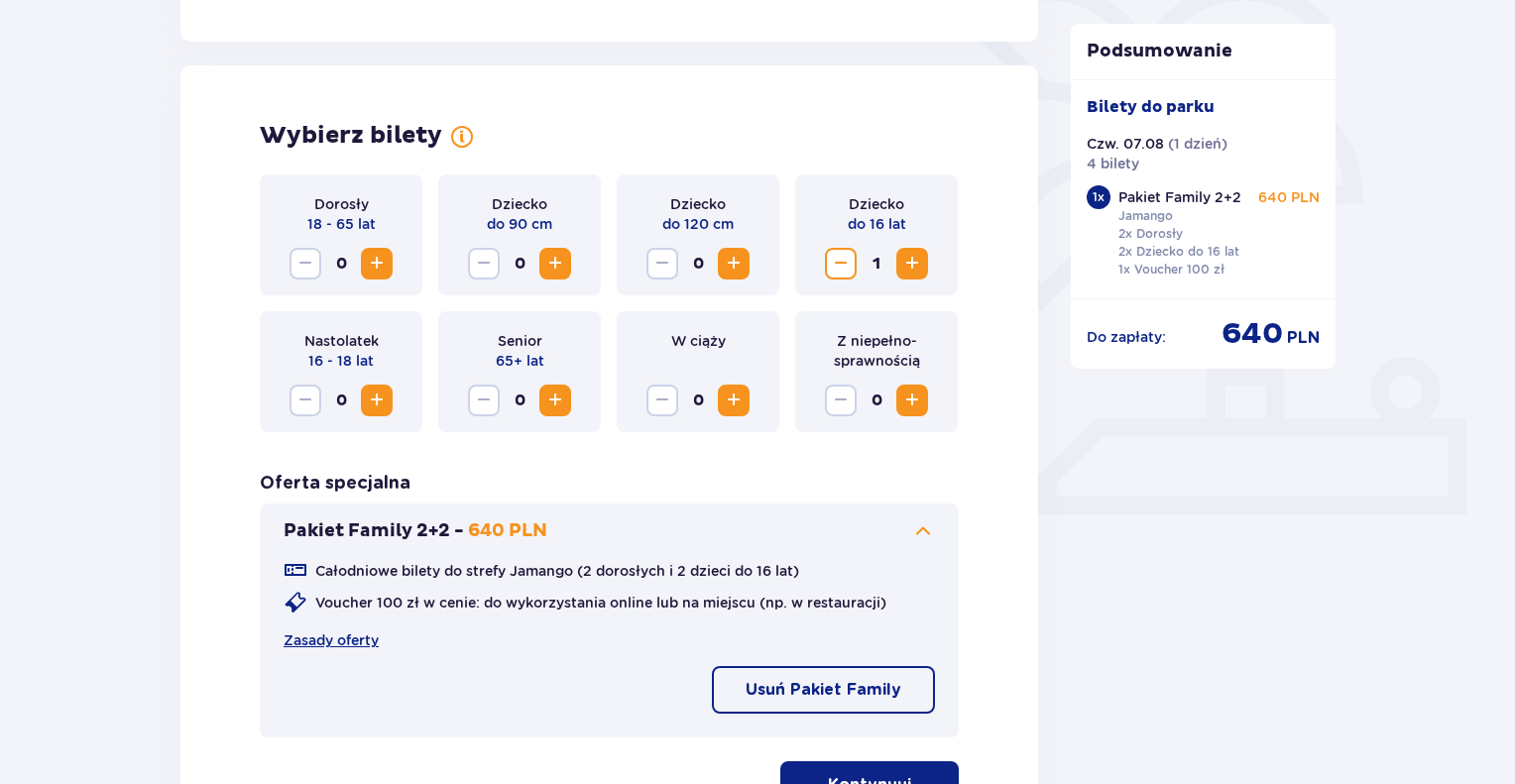 click on "Wybierz bilety Dorosły 18 - 65 lat 0 Dziecko do 90 cm 0 Dziecko do 120 cm 0 Dziecko do 16 lat 1 Nastolatek 16 - 18 lat 0 Senior 65+ lat 0 W ciąży 0 Z niepełno­sprawnością 0 Oferta specjalna Pakiet Family 2+2 -  640 PLN Całodniowe bilety do strefy Jamango (2 dorosłych i 2 dzieci do 16 lat) Voucher 100 zł w cenie: do wykorzystania online lub na miejscu (np. w restauracji) Zasady oferty Usuń Pakiet Family Kontynuuj" at bounding box center [609, 465] 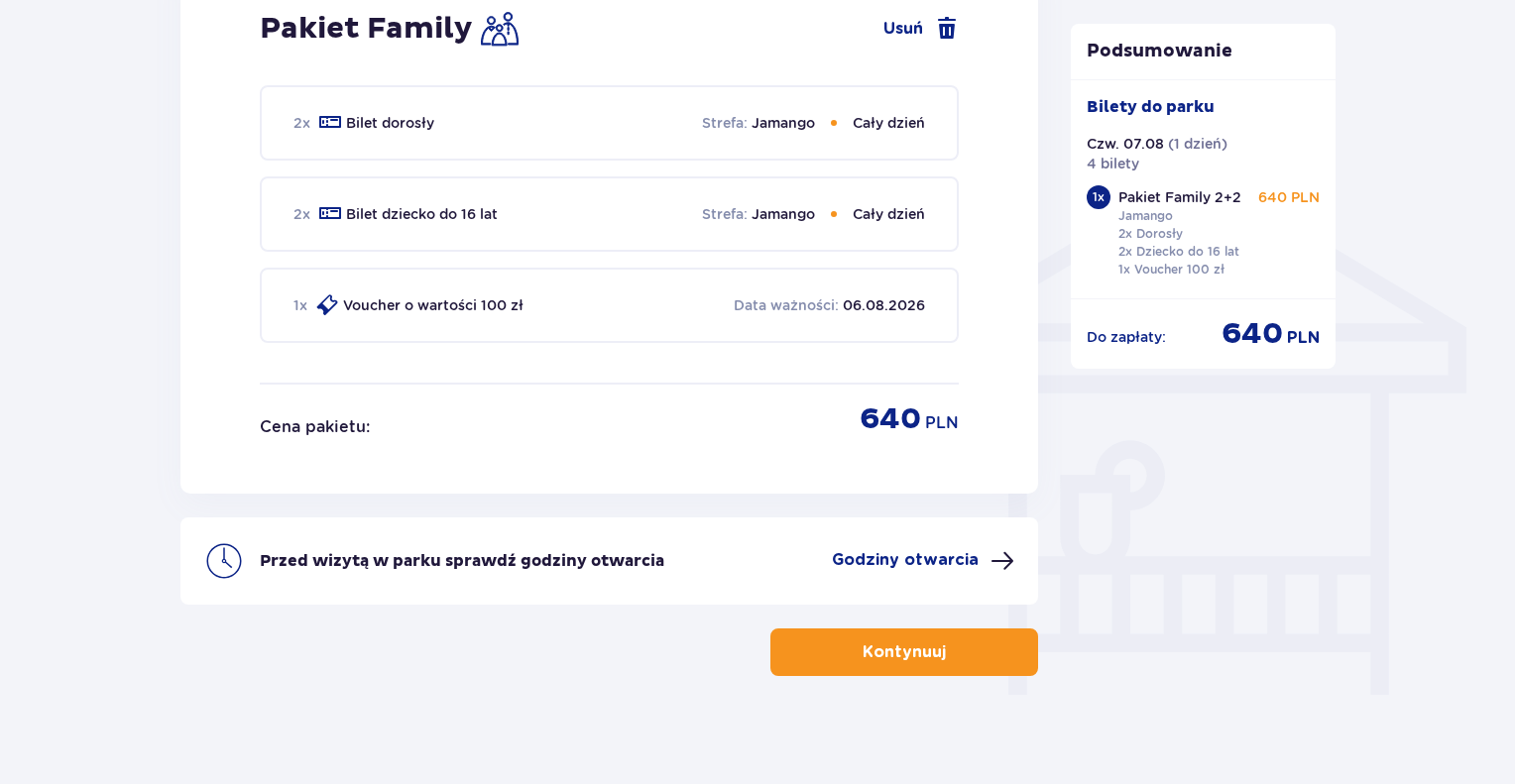 scroll, scrollTop: 1451, scrollLeft: 0, axis: vertical 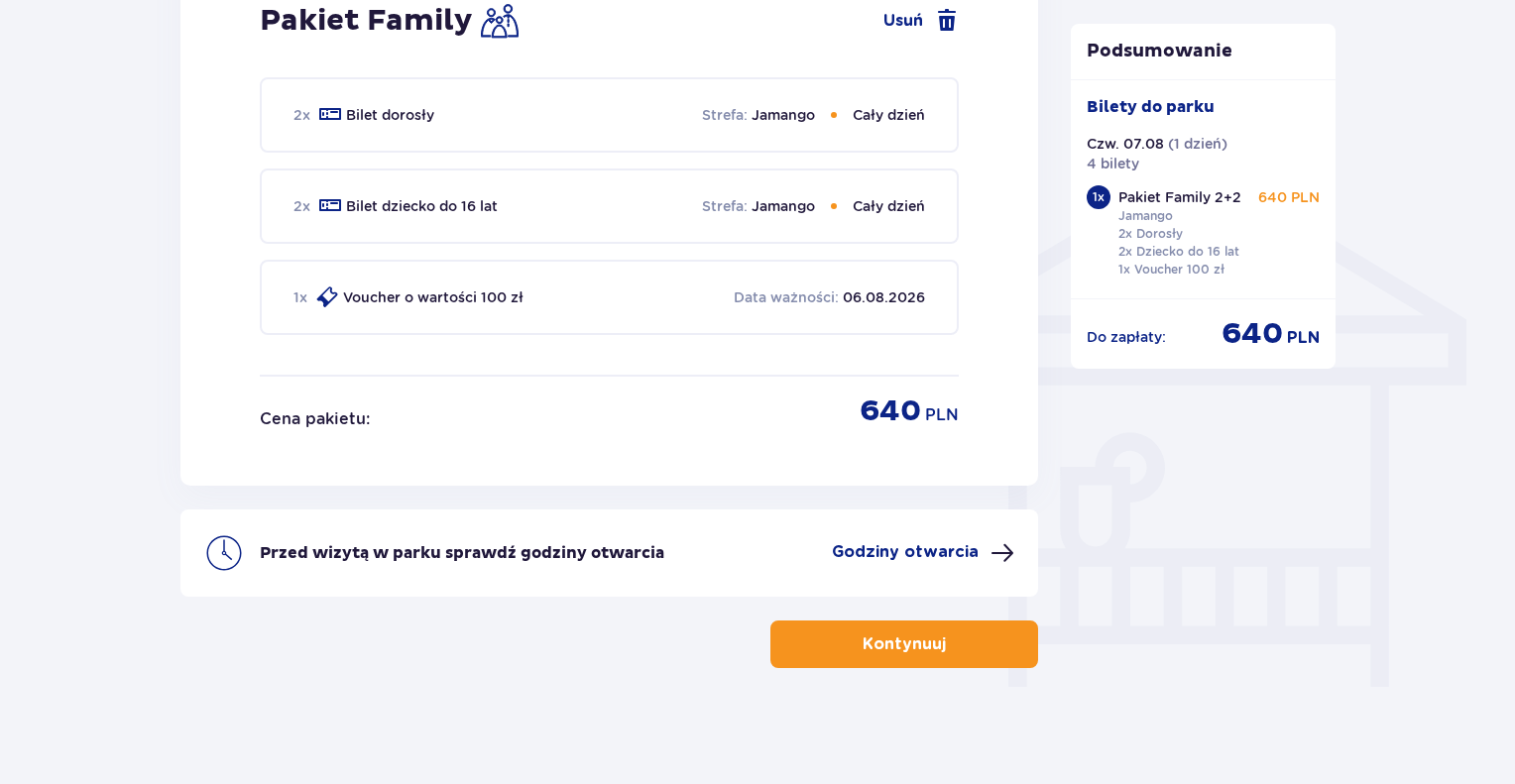 click at bounding box center (950, 644) 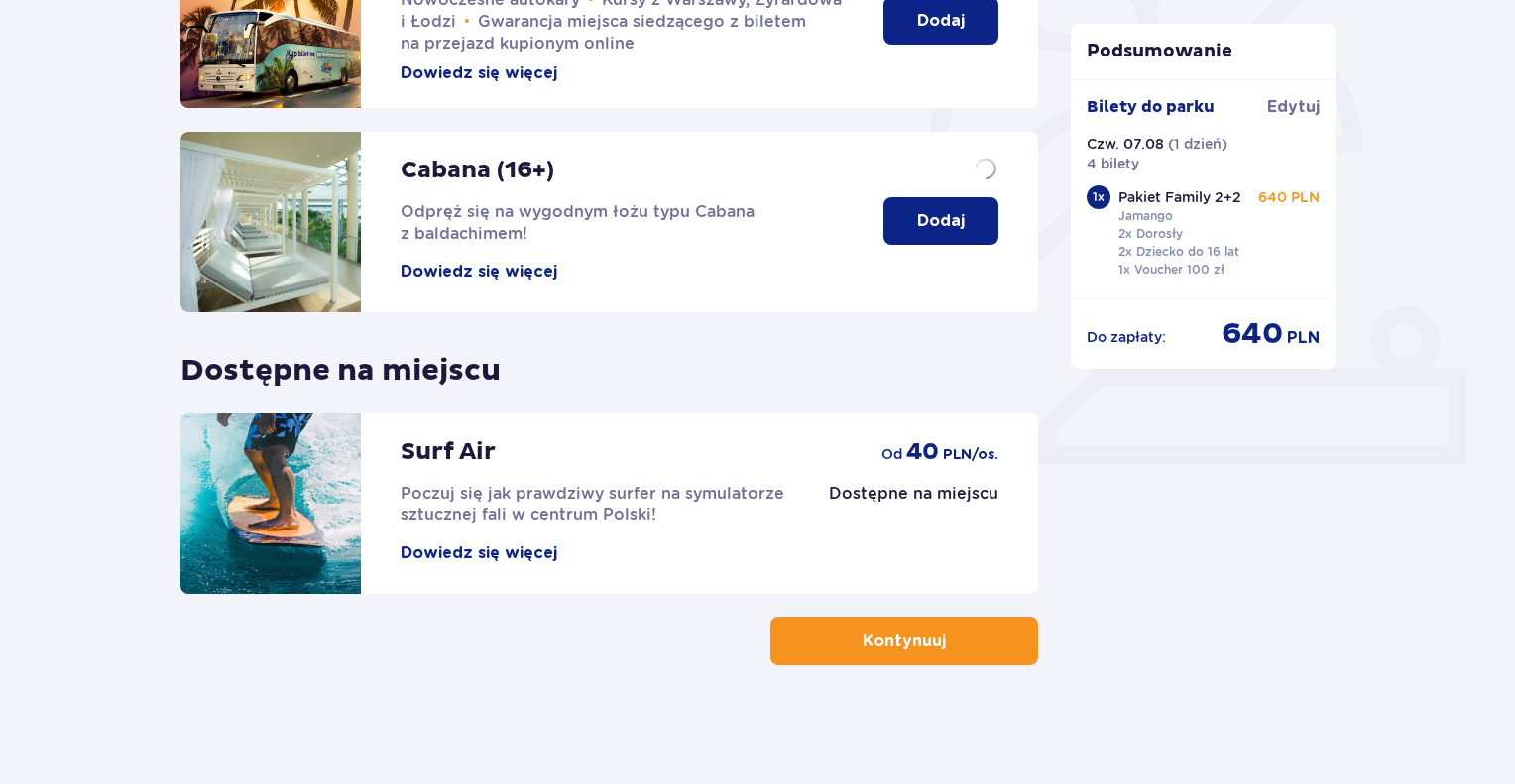 scroll, scrollTop: 0, scrollLeft: 0, axis: both 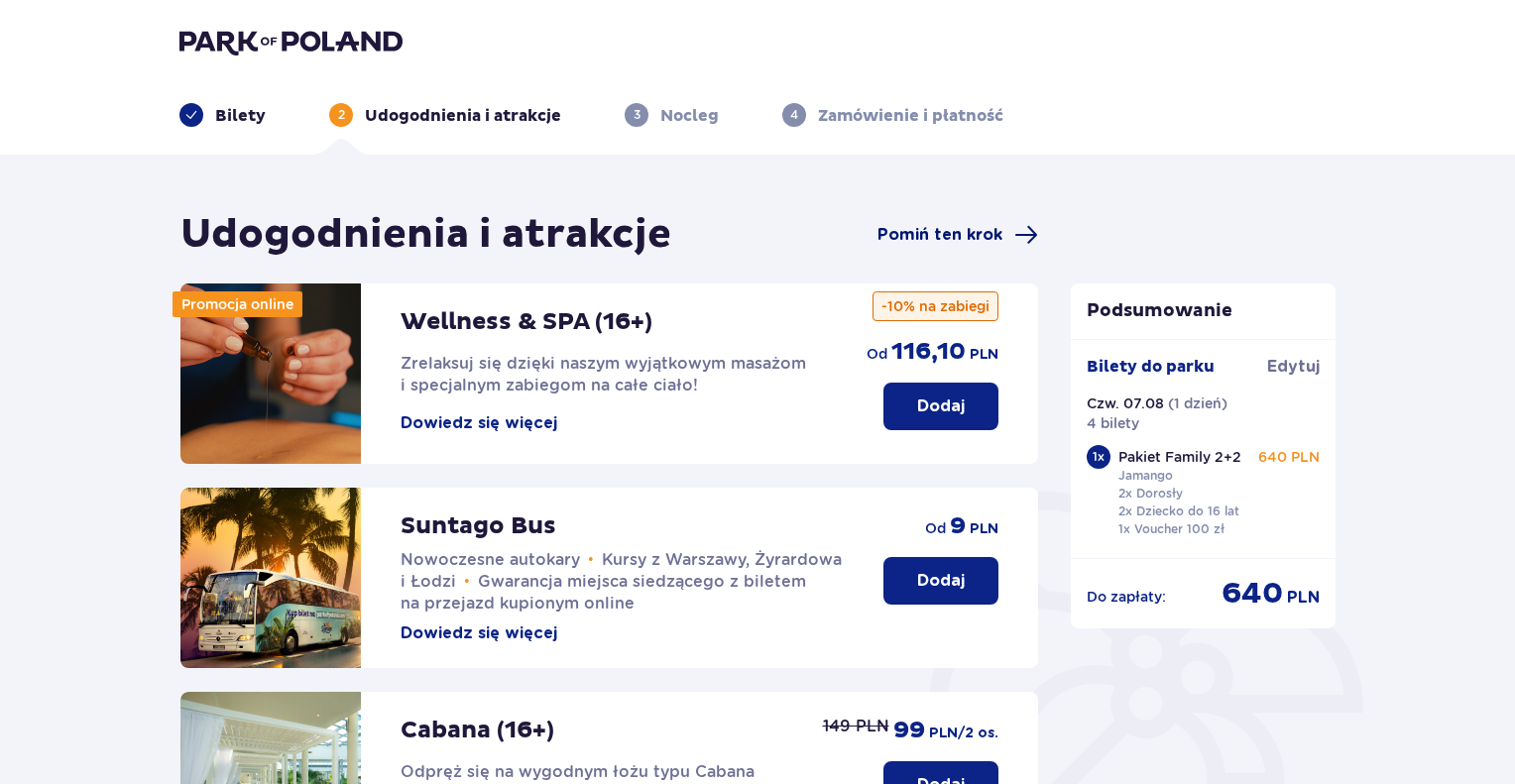 click on "Pomiń ten krok" at bounding box center [940, 235] 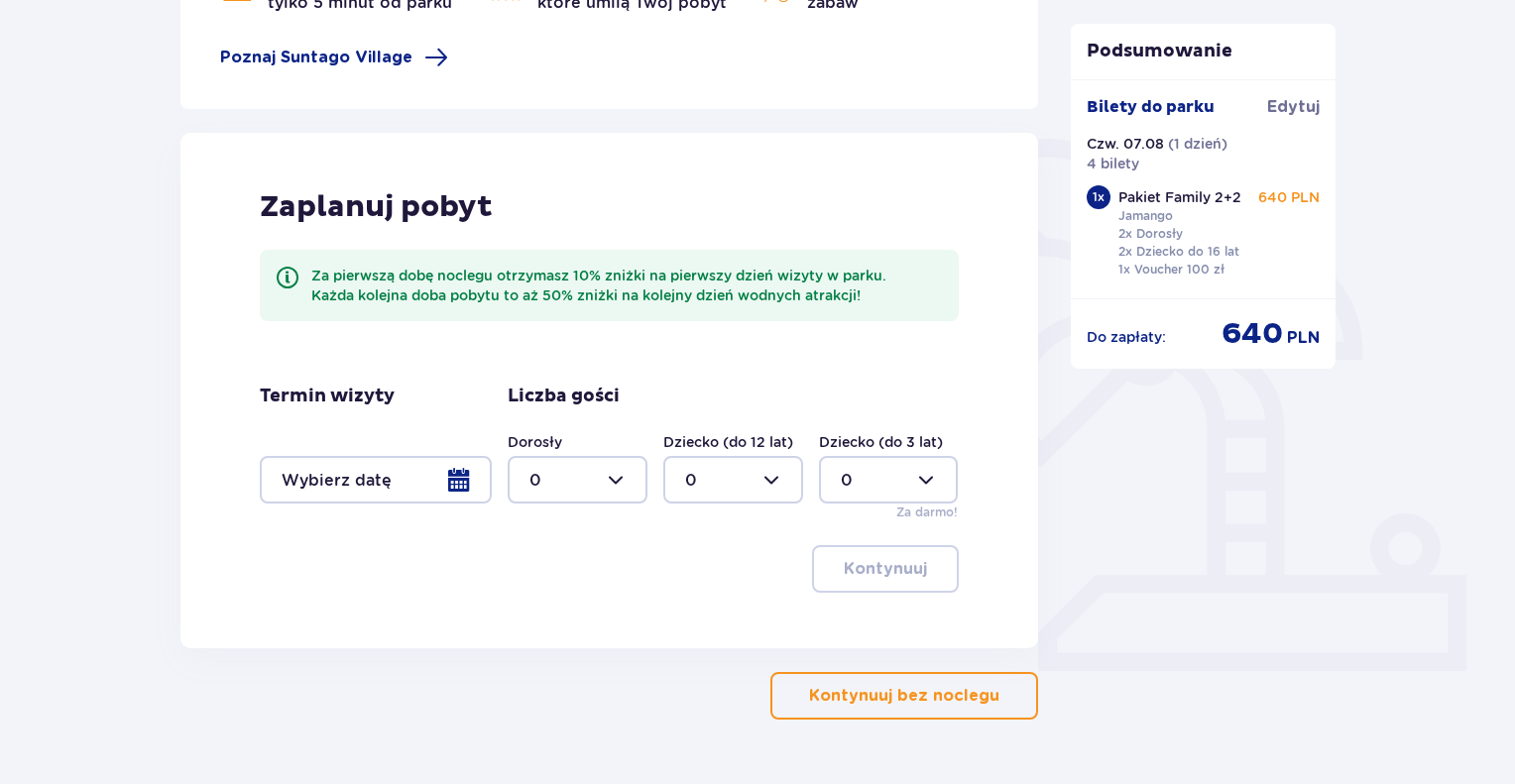 scroll, scrollTop: 407, scrollLeft: 0, axis: vertical 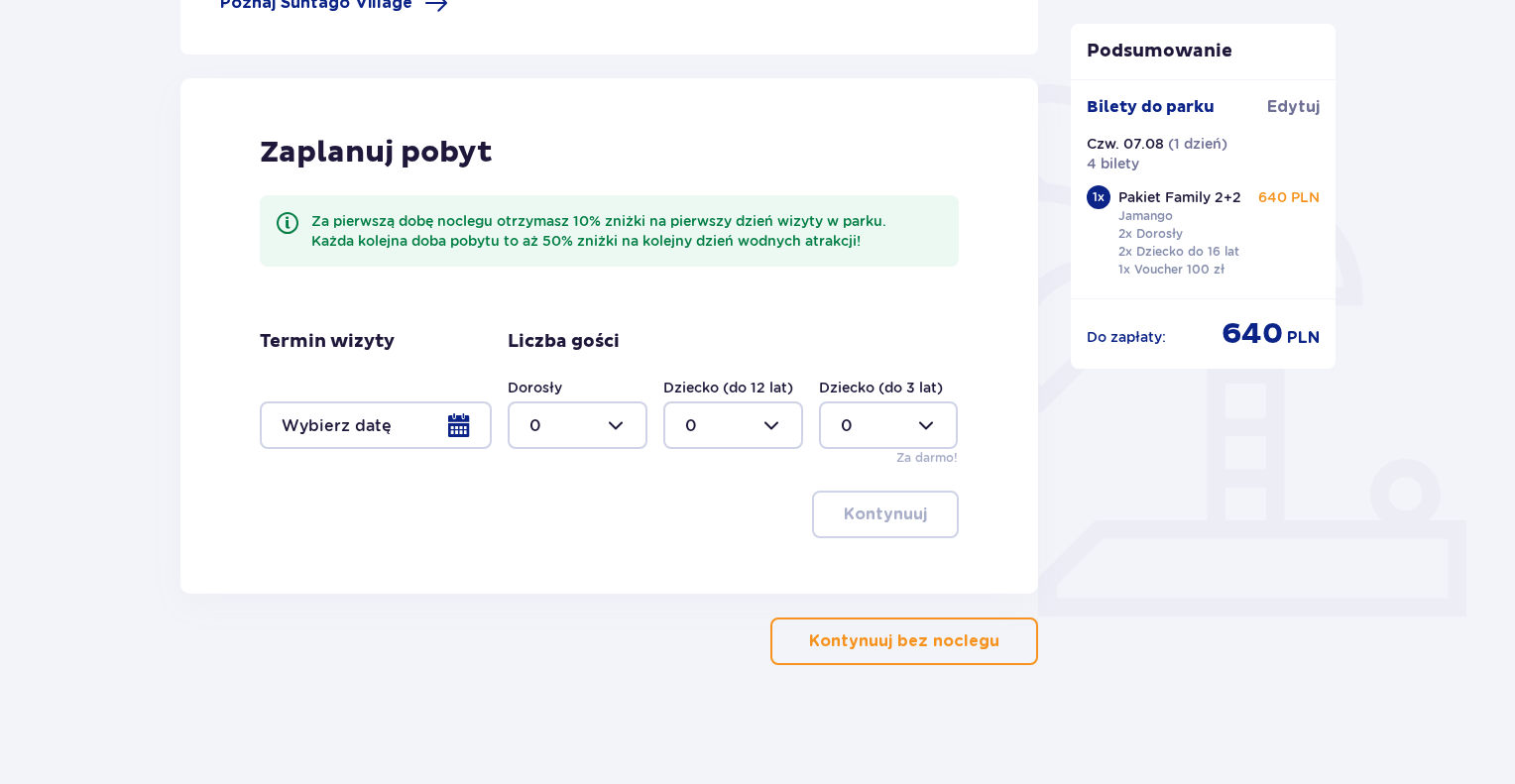 click on "Kontynuuj bez noclegu" at bounding box center (904, 641) 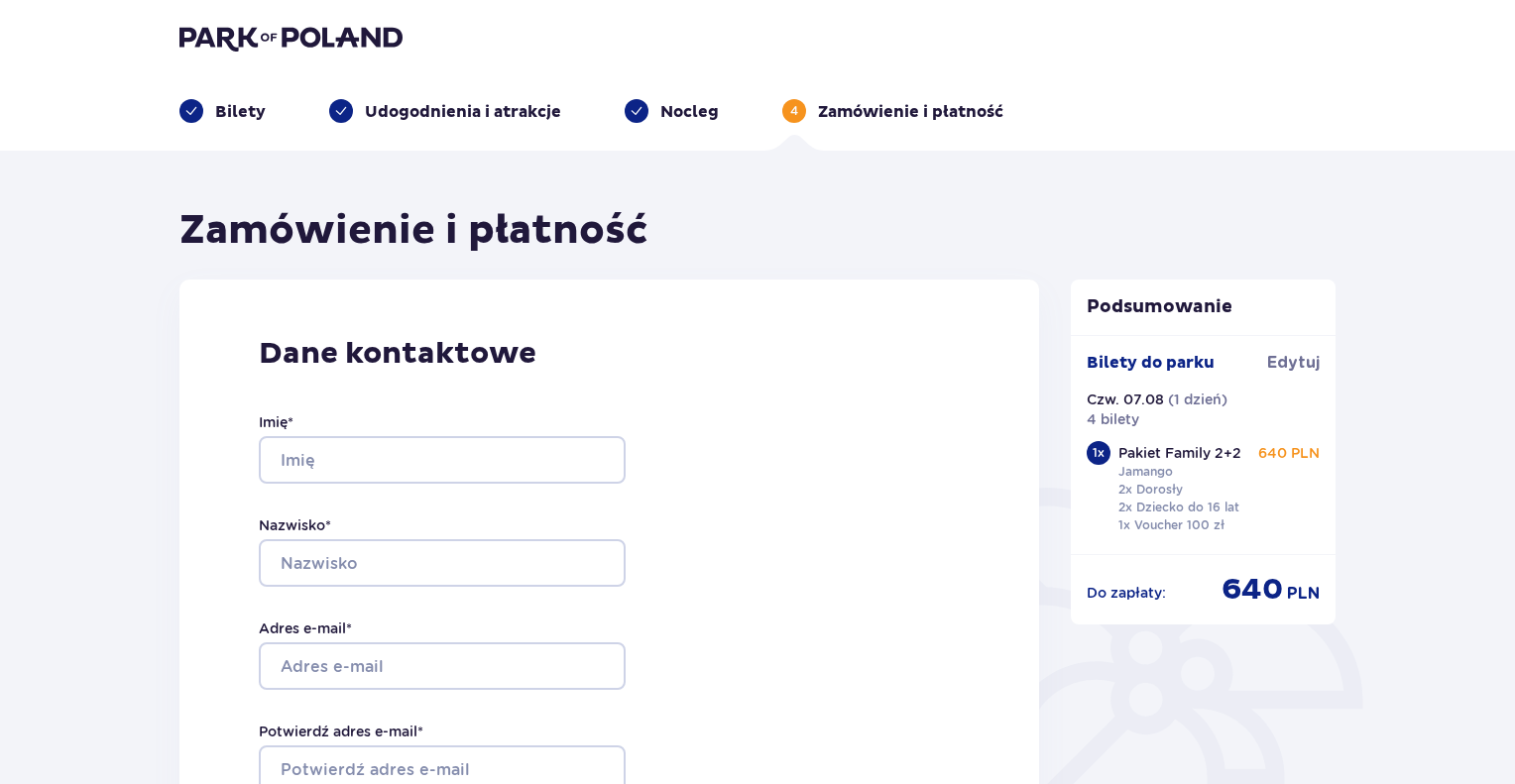 scroll, scrollTop: 0, scrollLeft: 0, axis: both 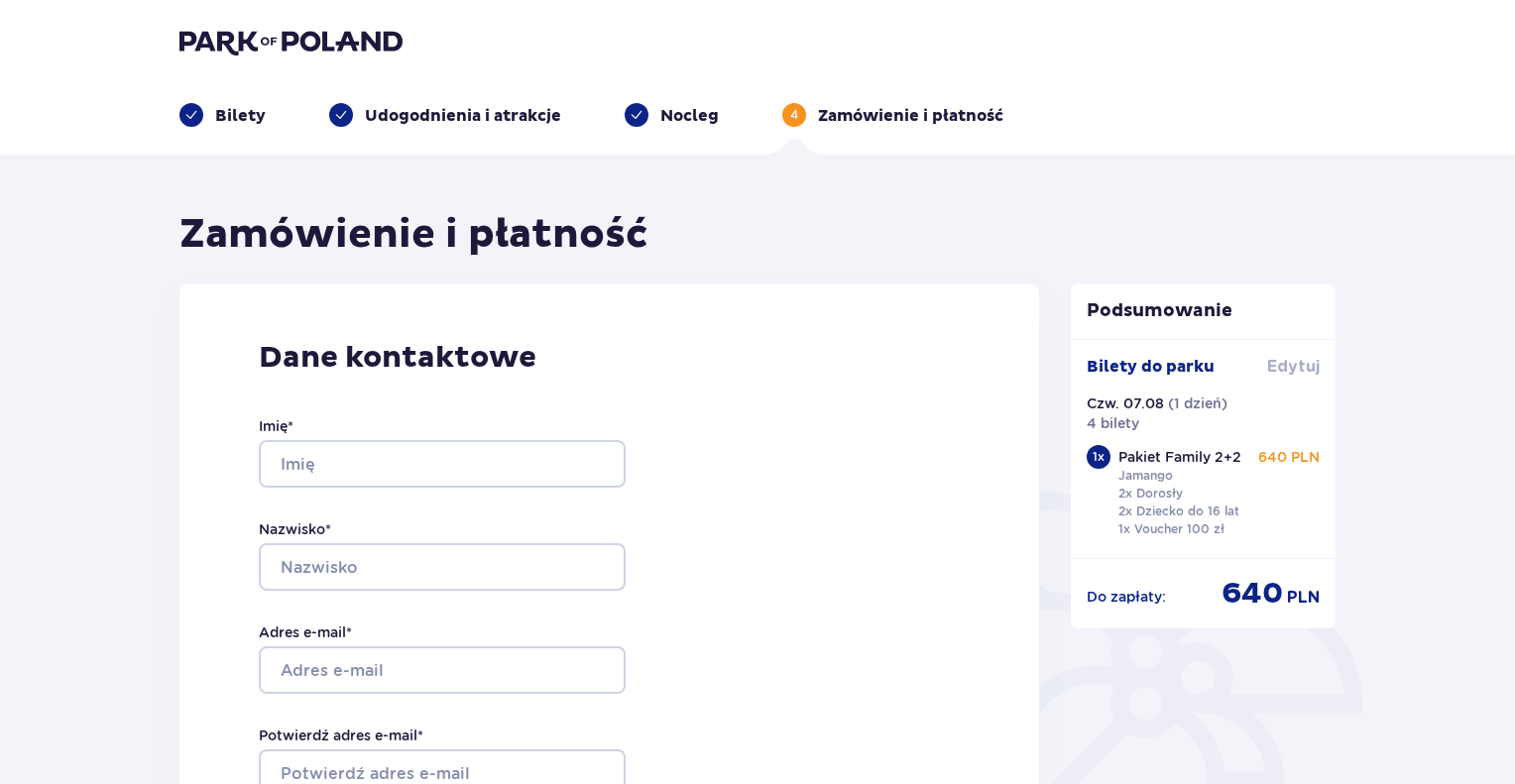 click on "Edytuj" at bounding box center [1293, 367] 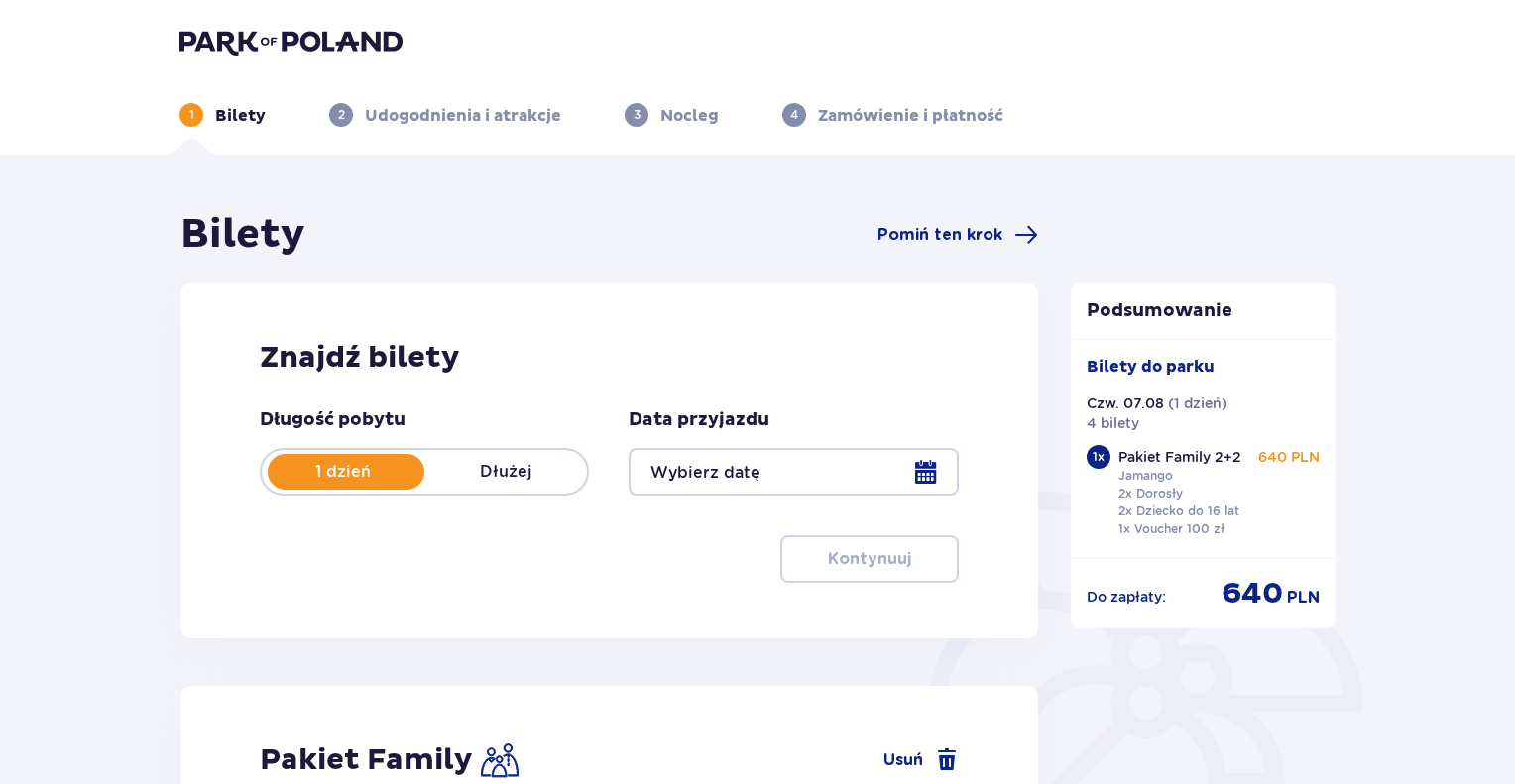 type on "07.08.25" 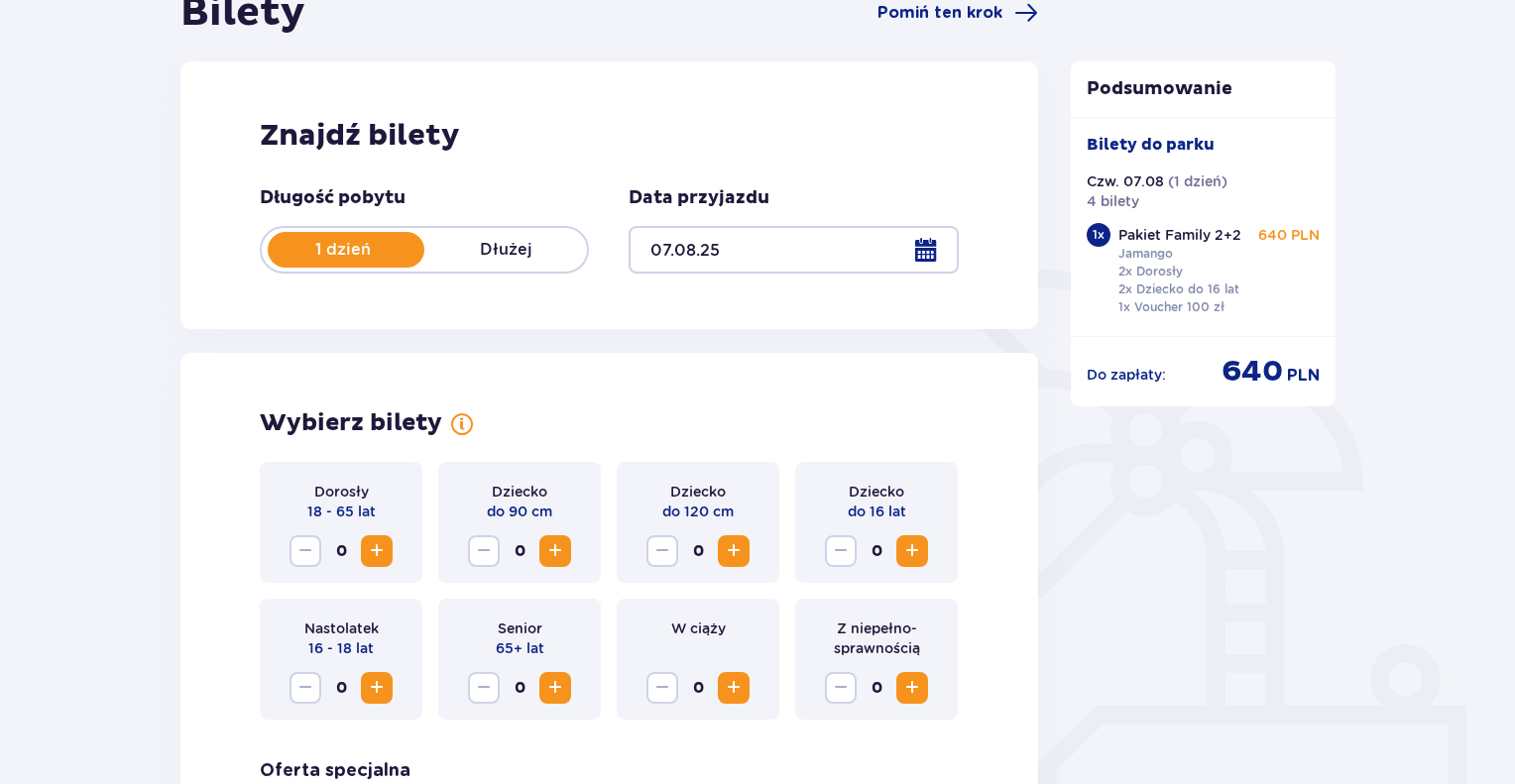 scroll, scrollTop: 297, scrollLeft: 0, axis: vertical 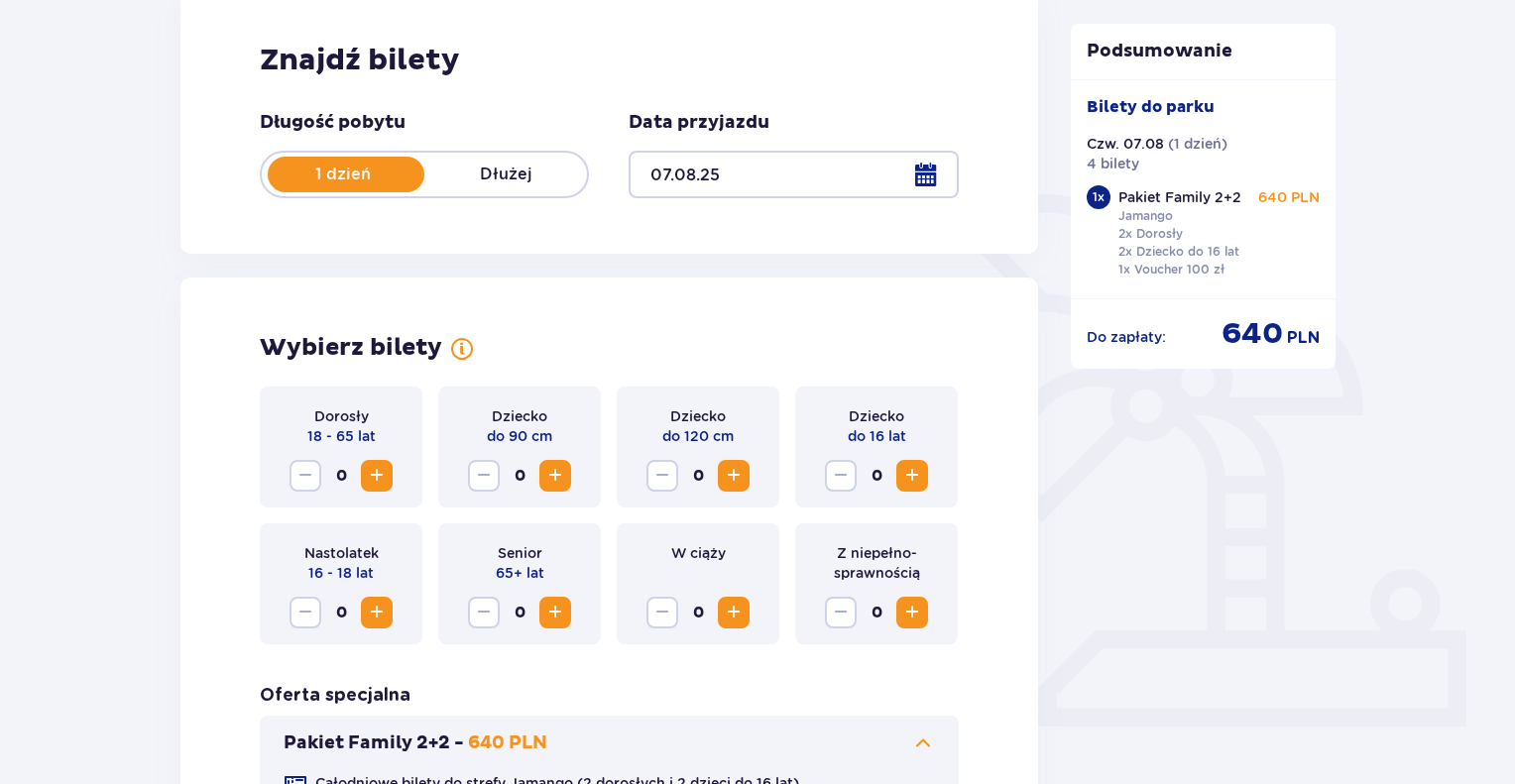 click at bounding box center (912, 476) 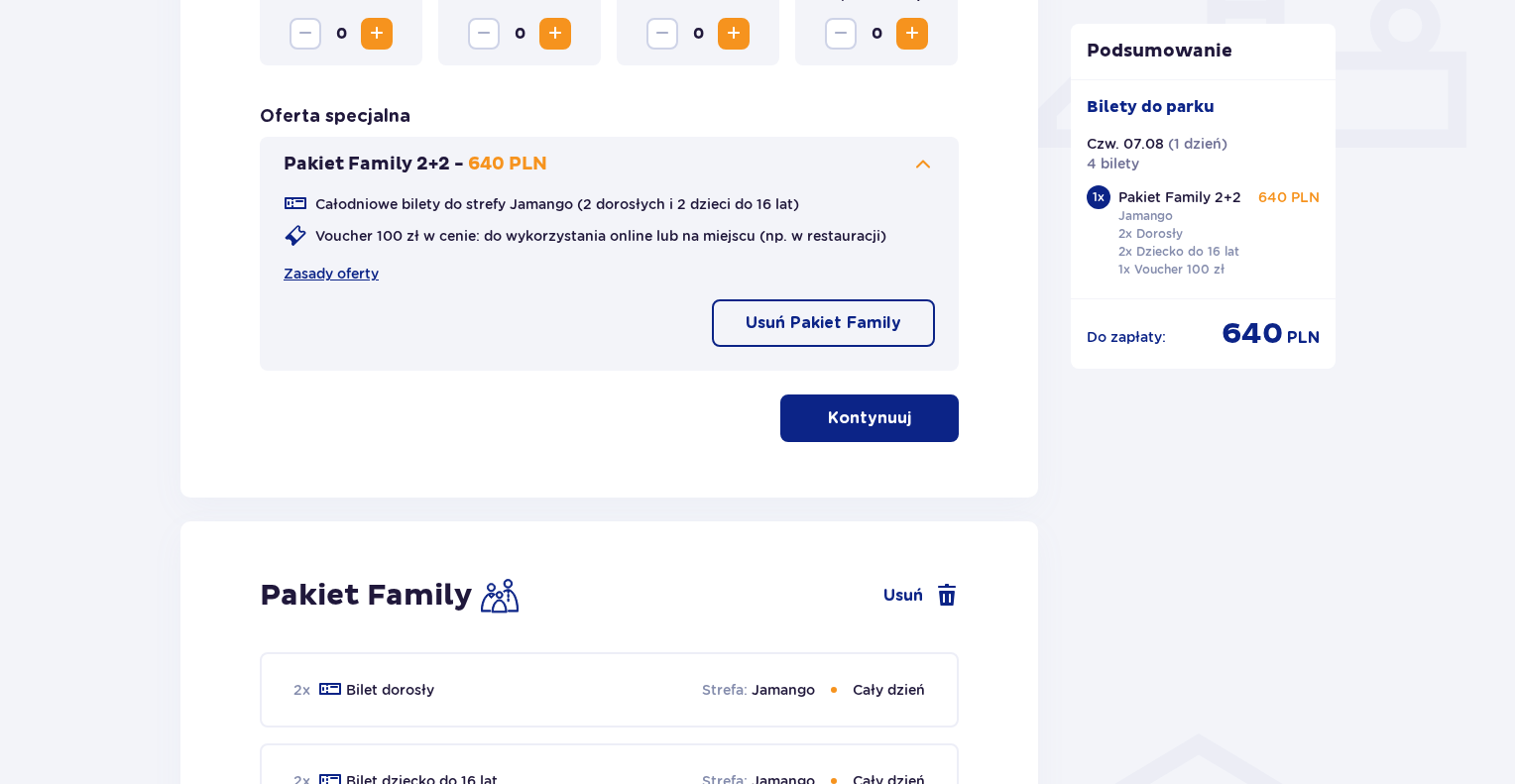 scroll, scrollTop: 892, scrollLeft: 0, axis: vertical 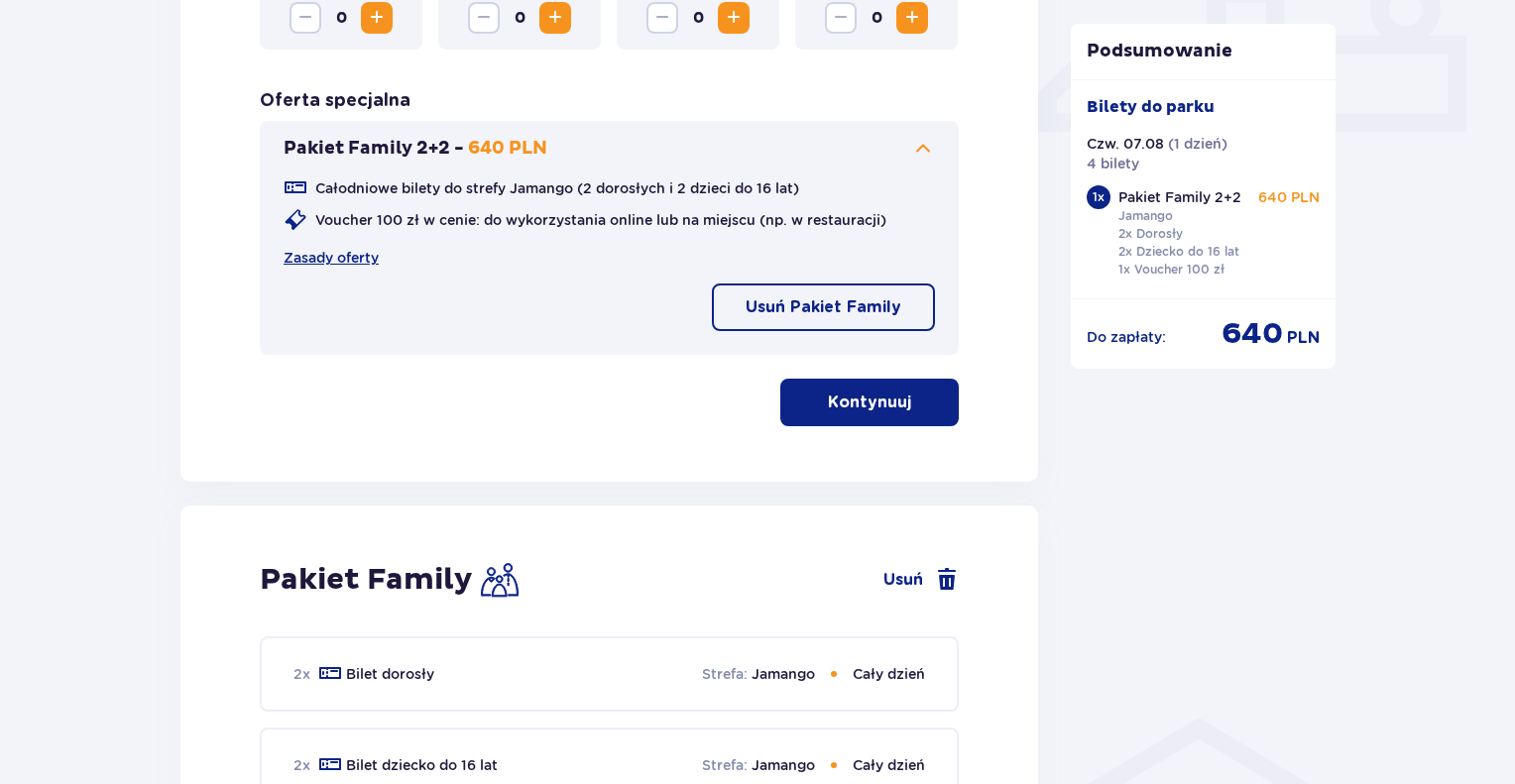click on "Kontynuuj" at bounding box center (870, 402) 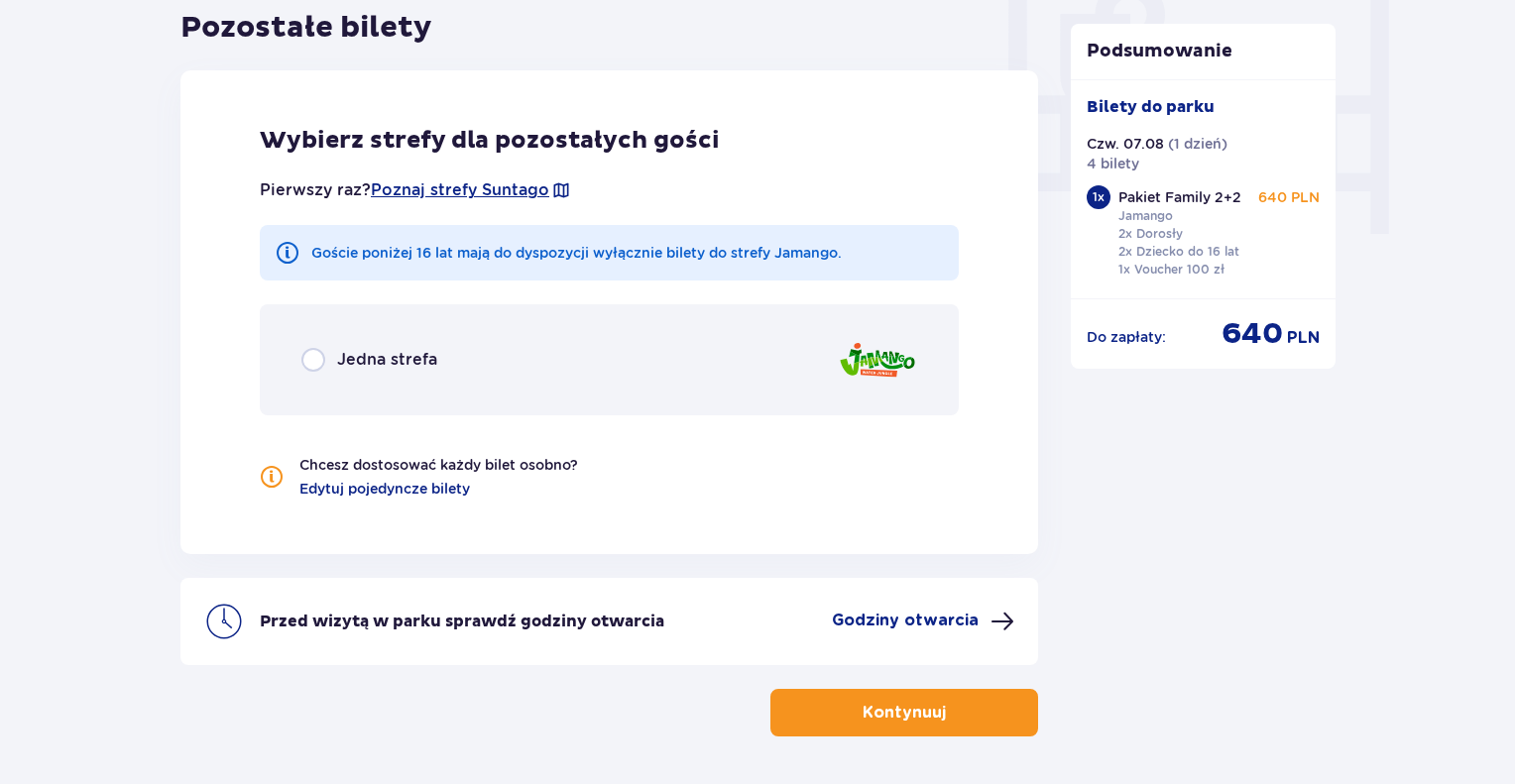 scroll, scrollTop: 1924, scrollLeft: 0, axis: vertical 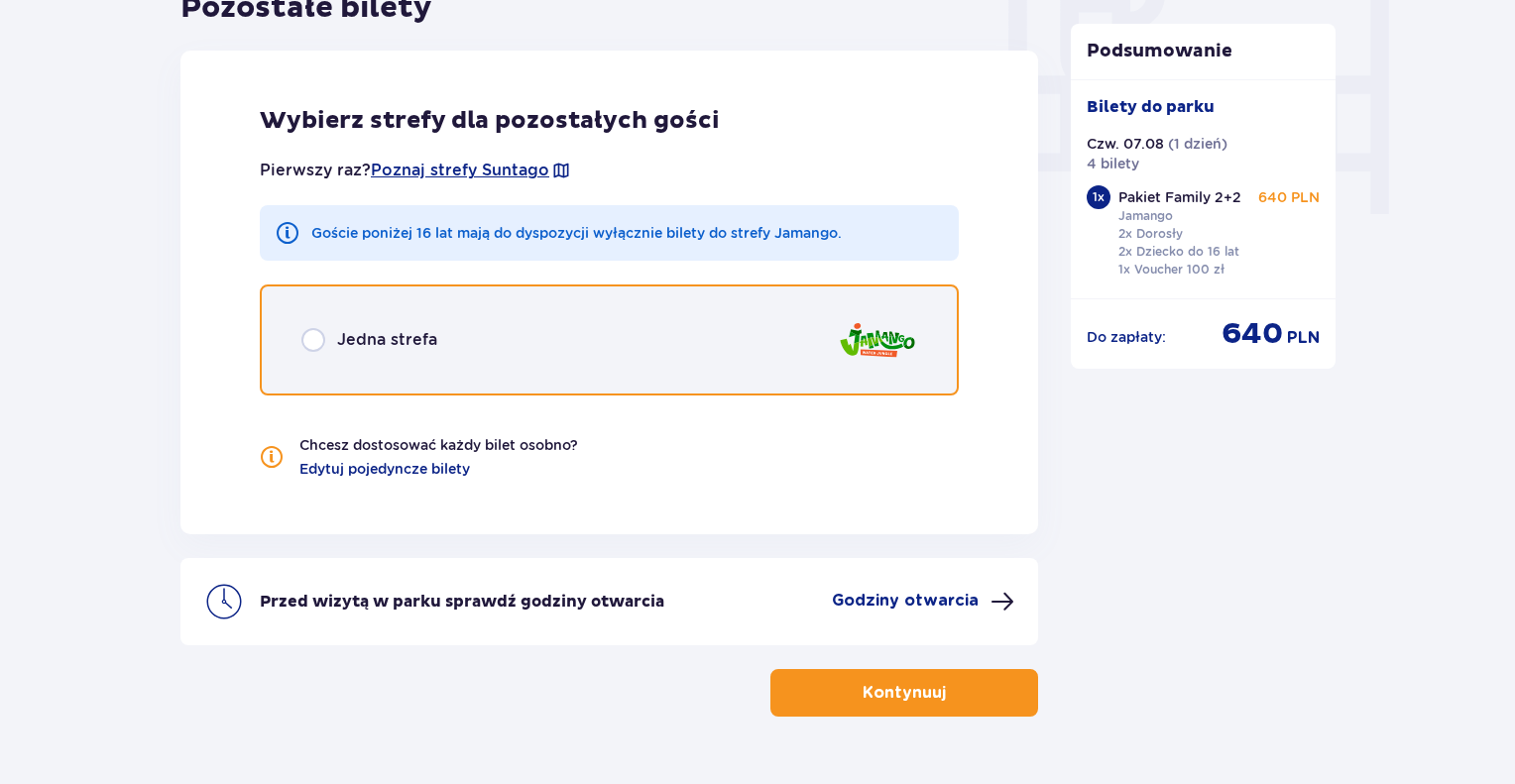 click at bounding box center (313, 340) 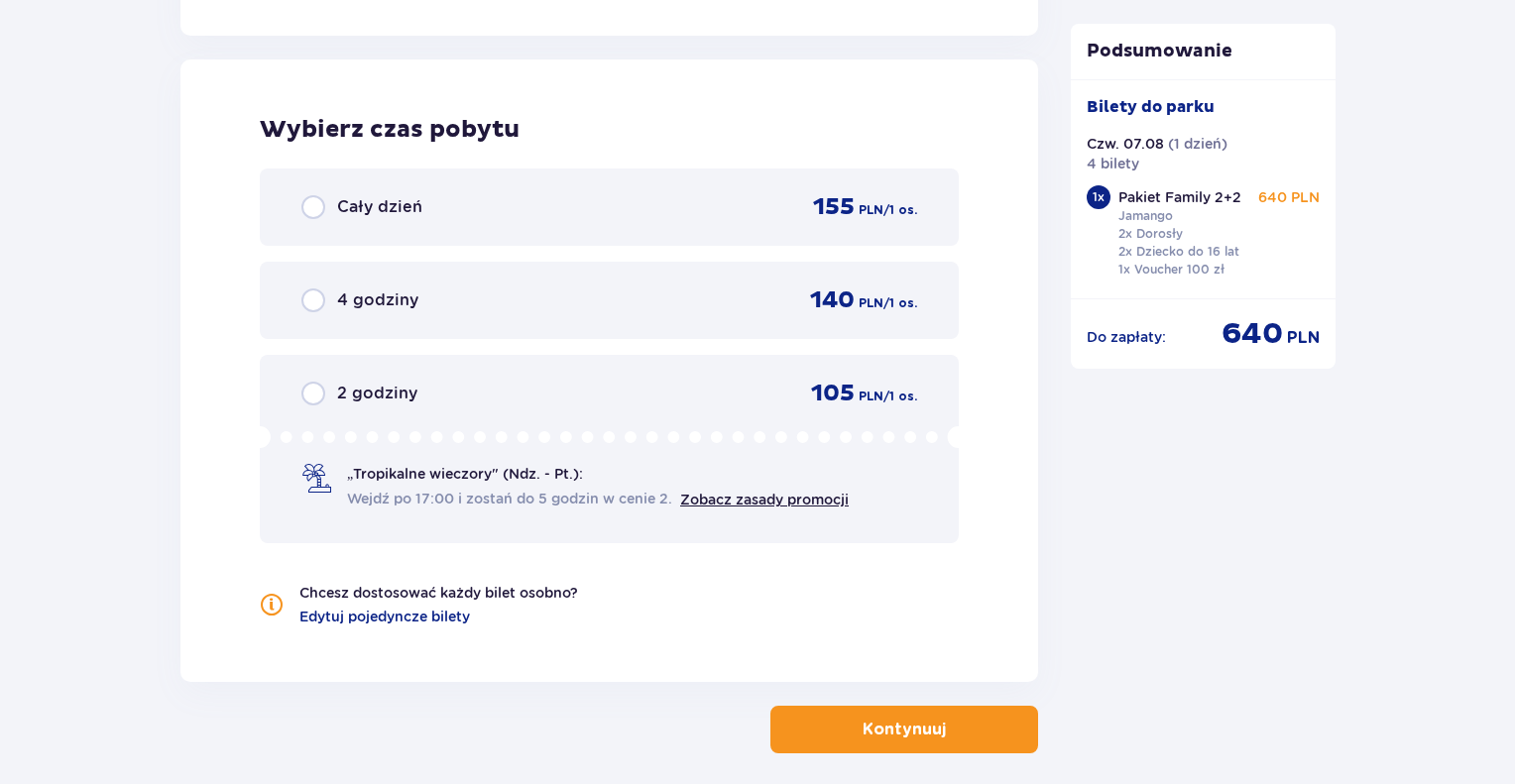 scroll, scrollTop: 2431, scrollLeft: 0, axis: vertical 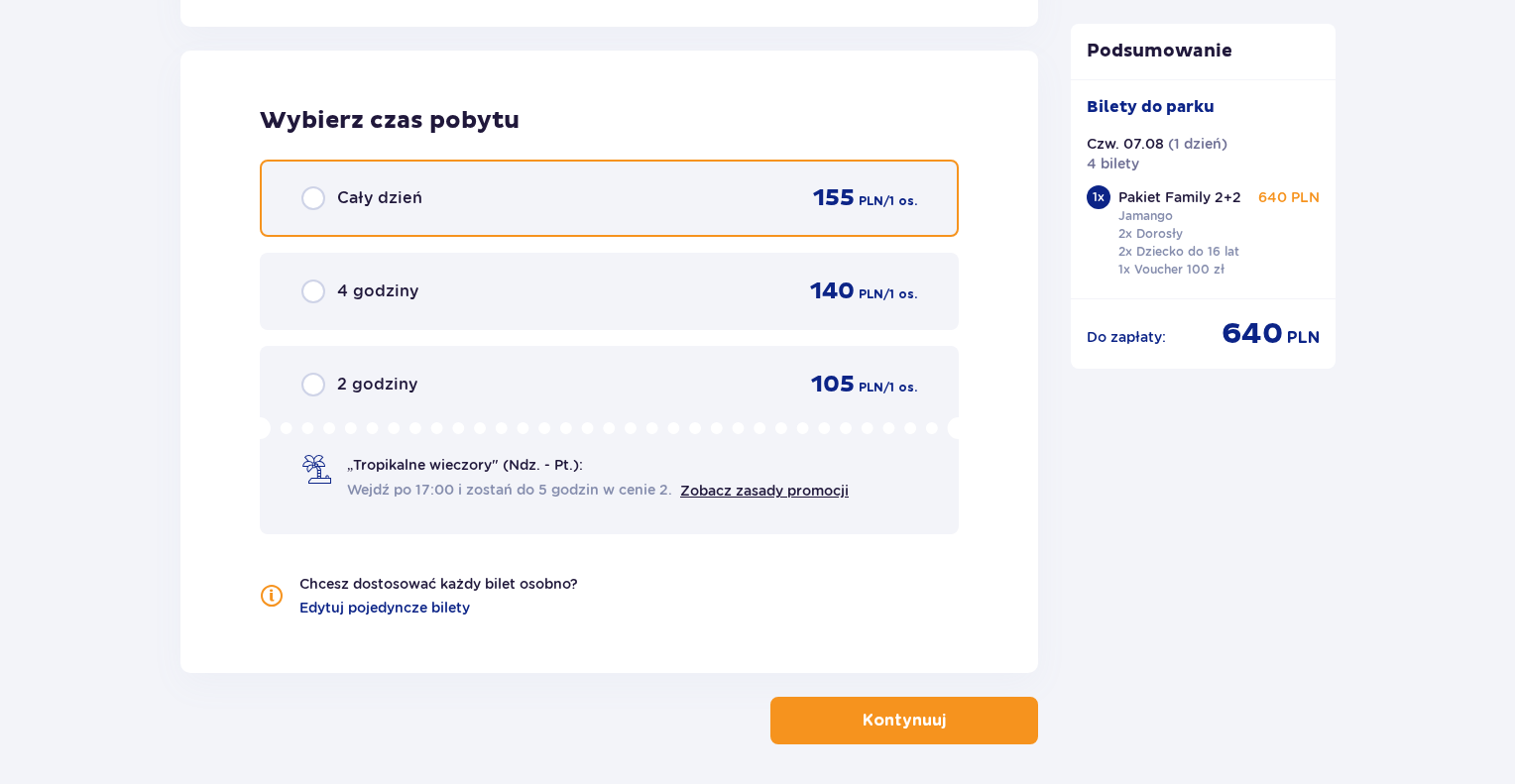 click at bounding box center [313, 198] 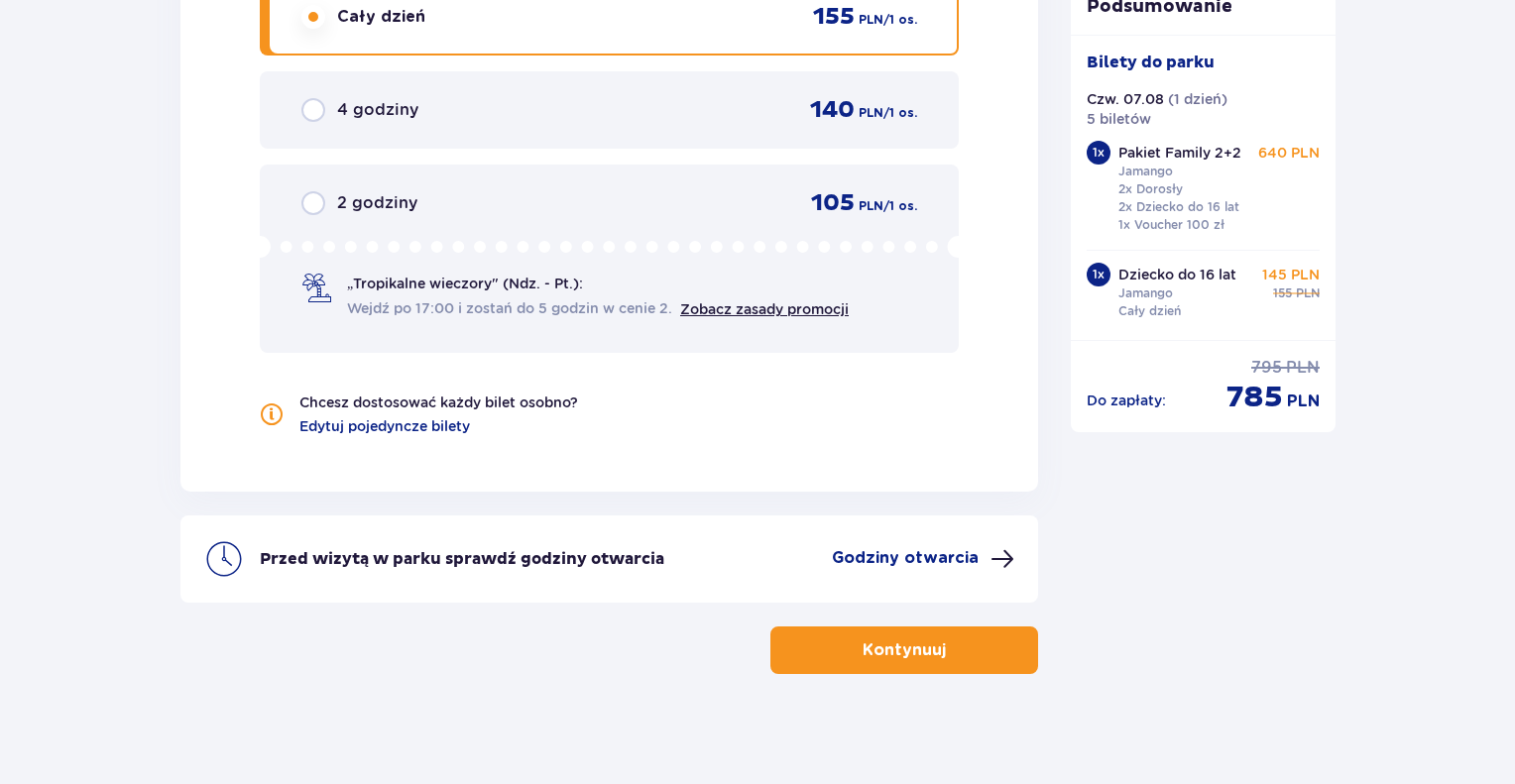 scroll, scrollTop: 2617, scrollLeft: 0, axis: vertical 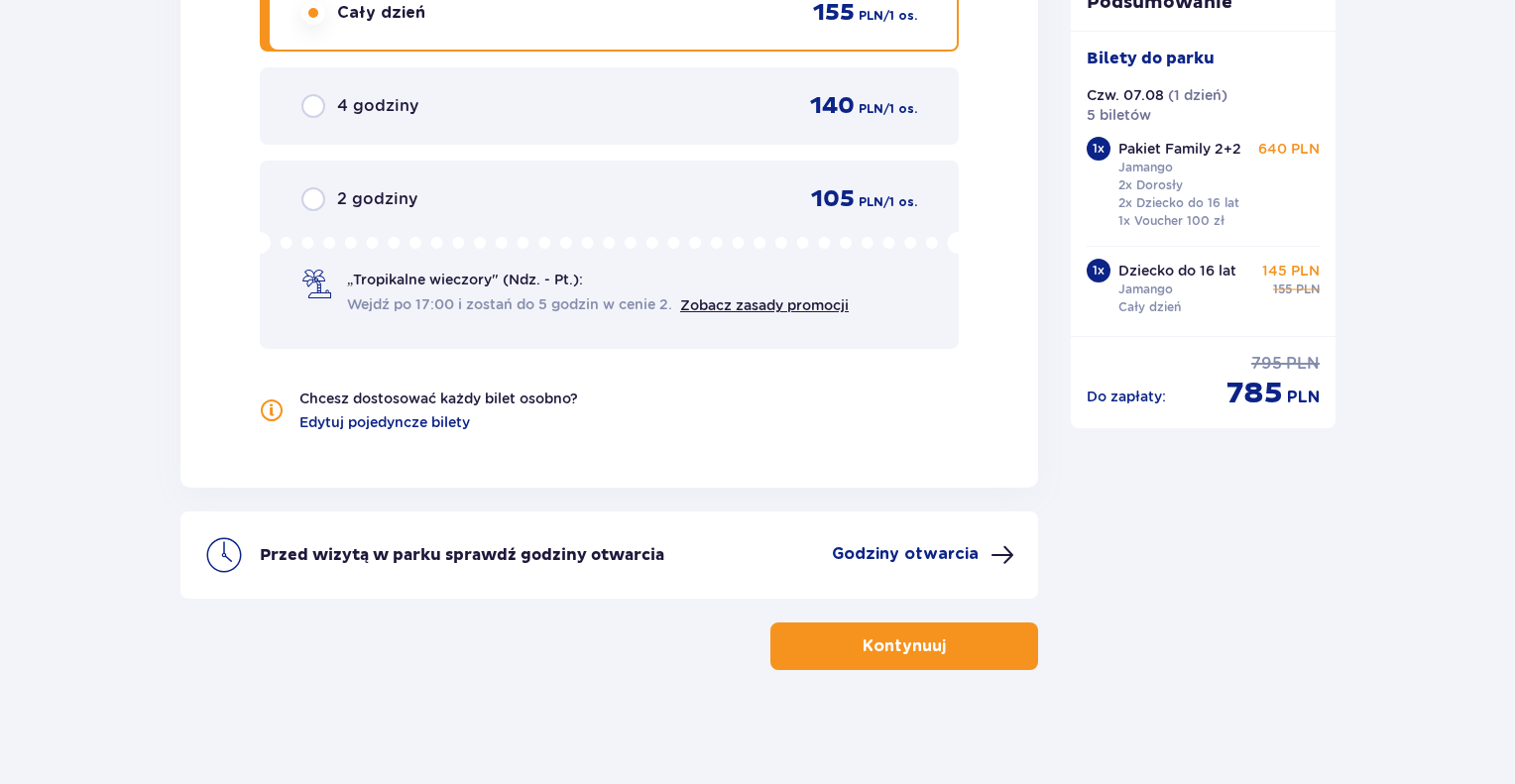 click at bounding box center [950, 646] 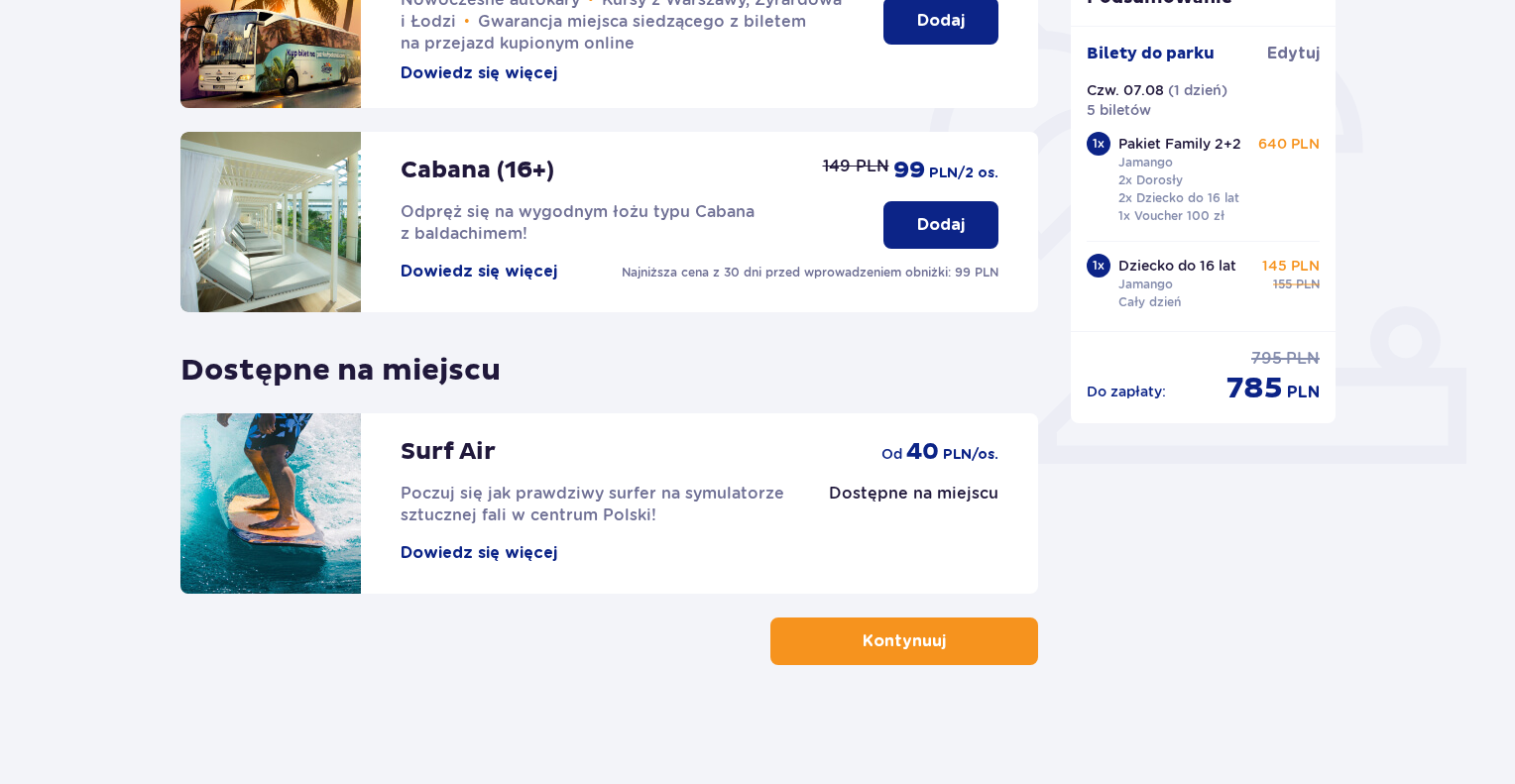 scroll, scrollTop: 0, scrollLeft: 0, axis: both 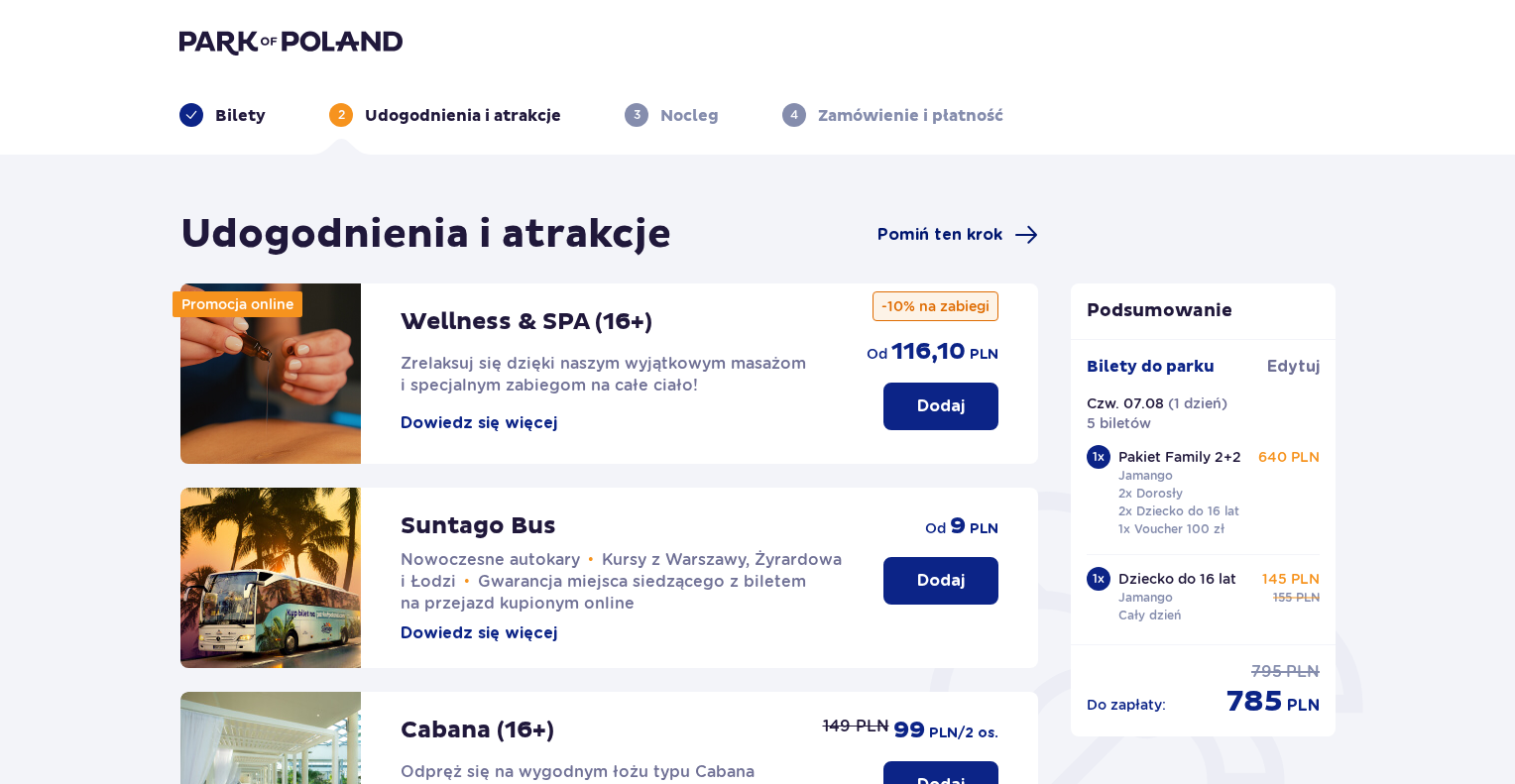 click on "Pomiń ten krok" at bounding box center [940, 235] 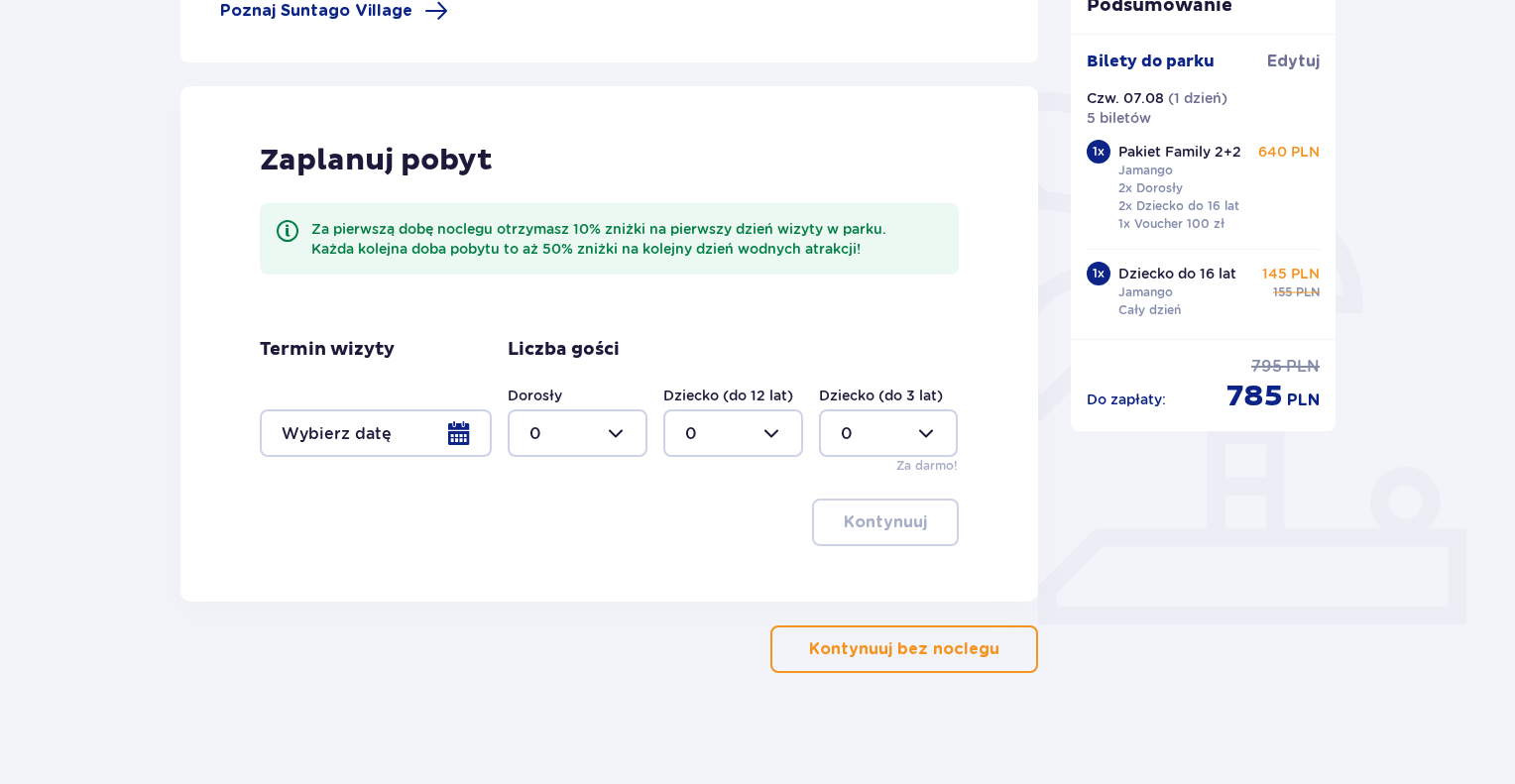 scroll, scrollTop: 407, scrollLeft: 0, axis: vertical 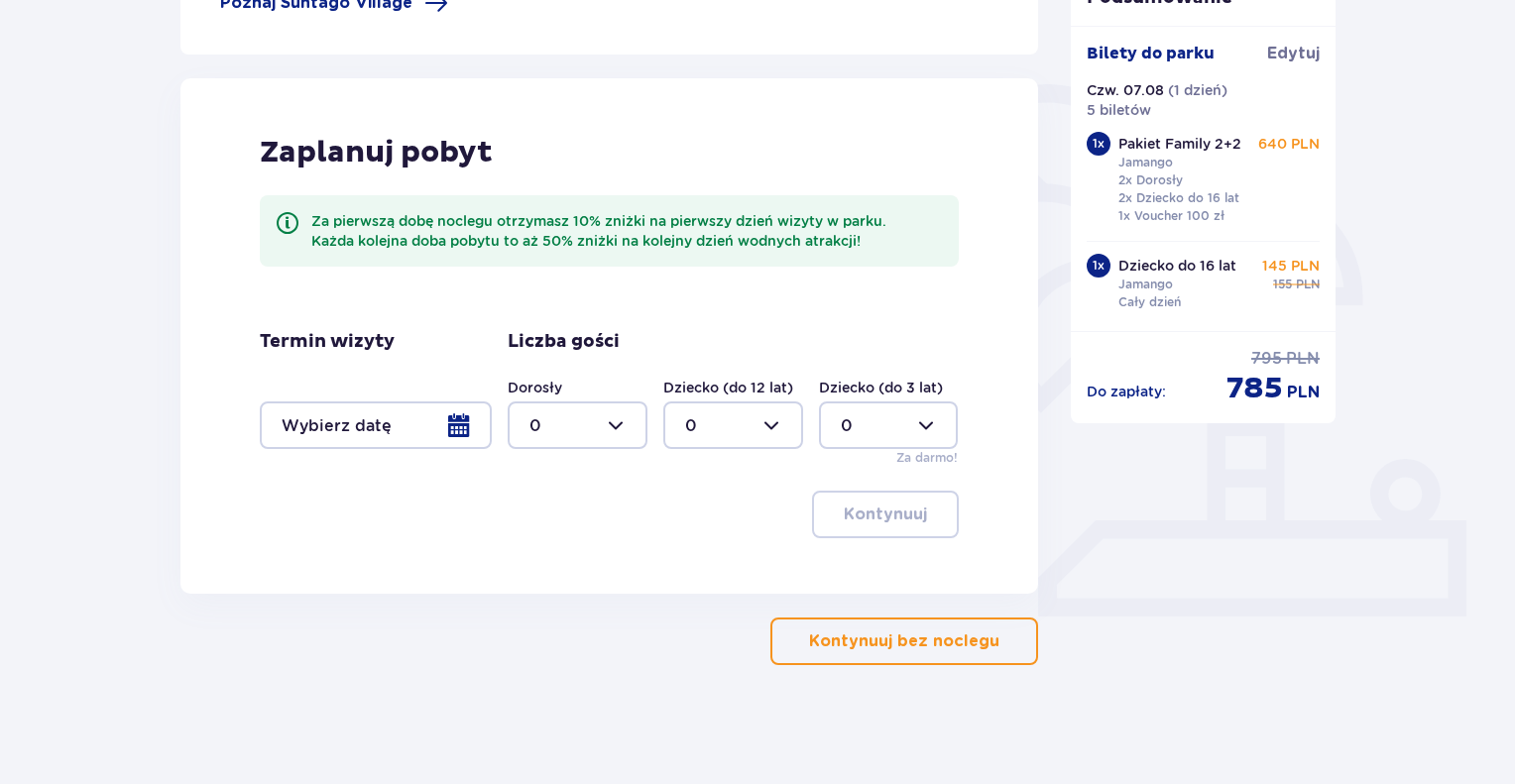 click on "Kontynuuj bez noclegu" at bounding box center [904, 641] 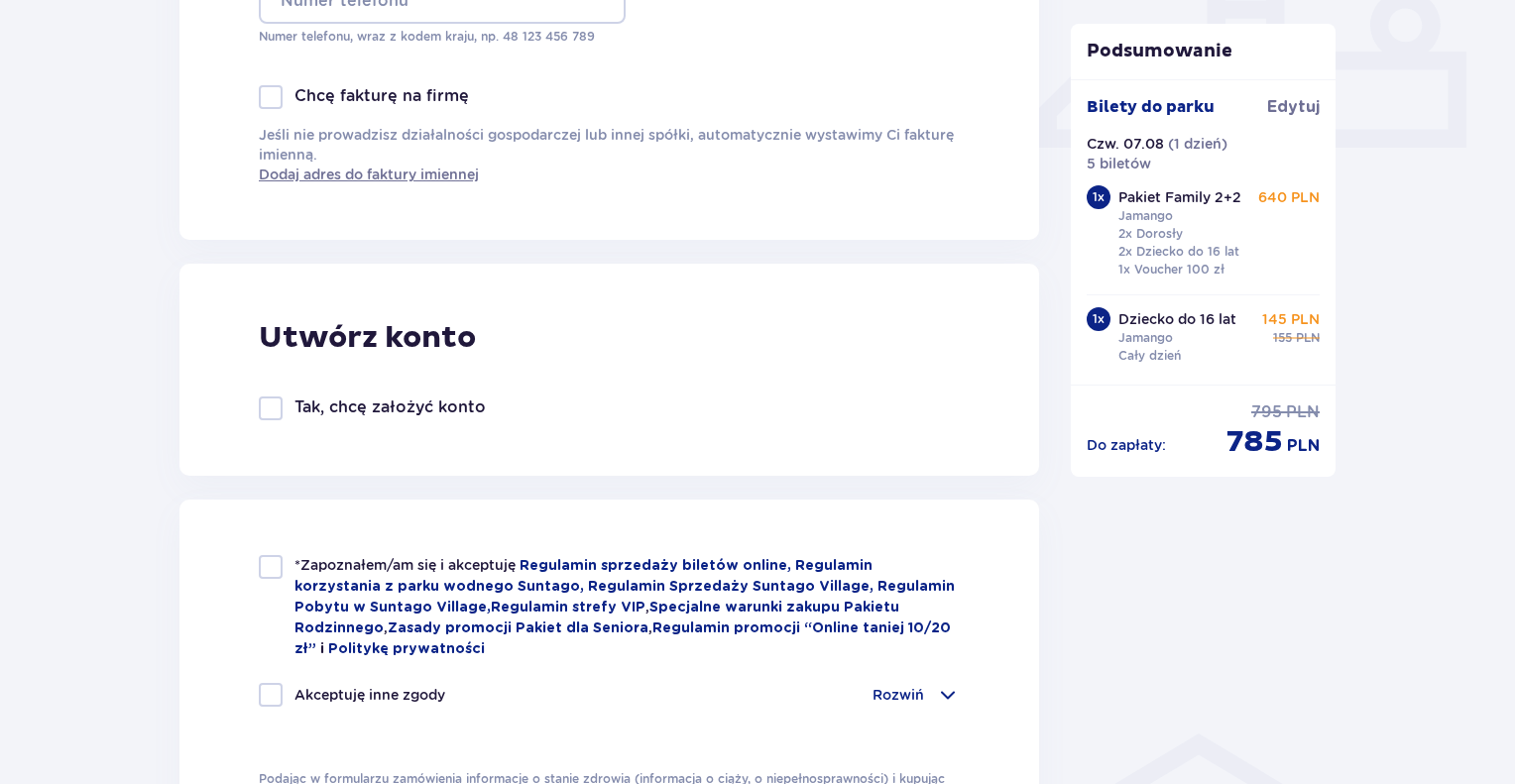 scroll, scrollTop: 650, scrollLeft: 0, axis: vertical 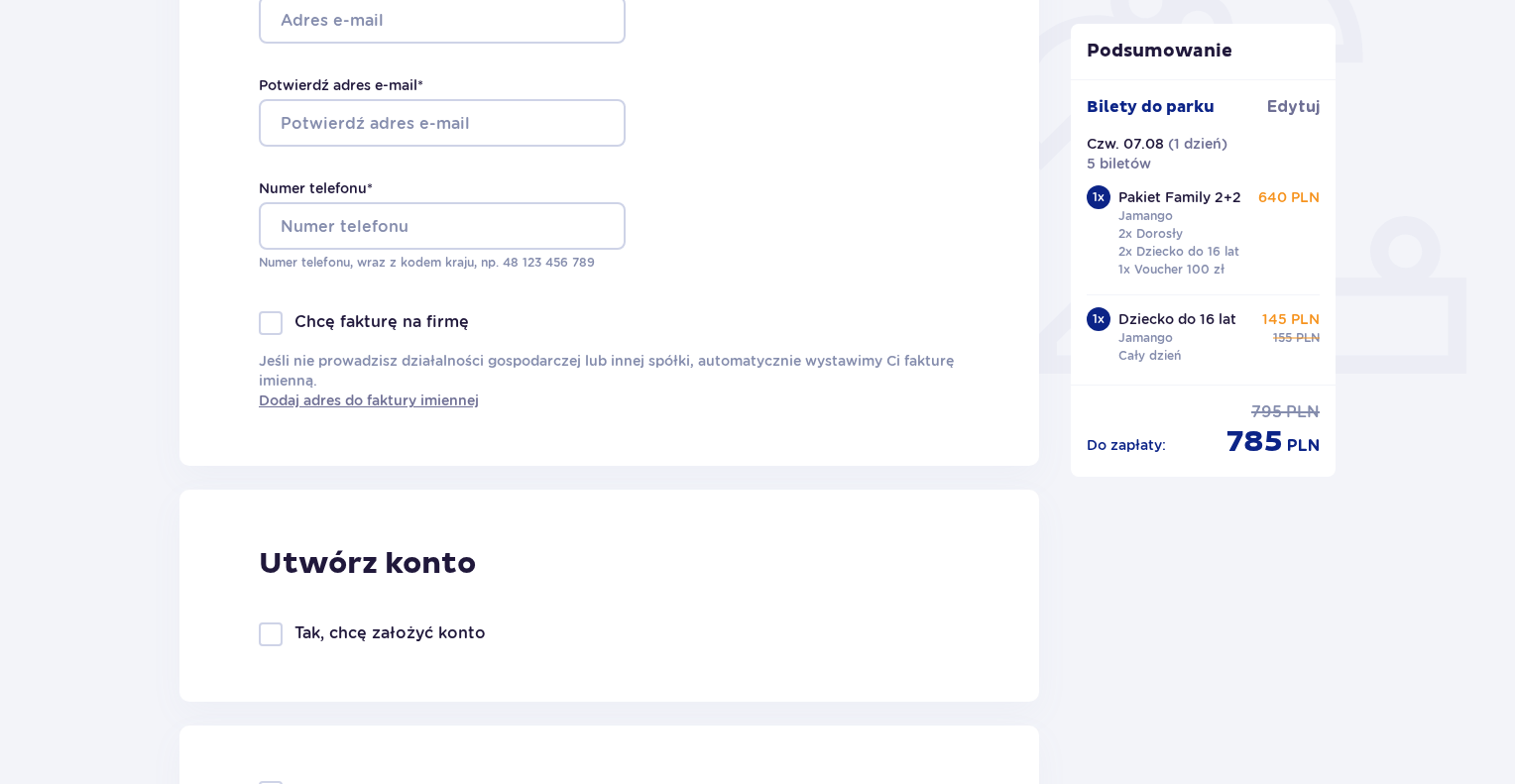 click on "2x Dorosły 2x Dziecko do 16 lat 1x Voucher 100 zł" at bounding box center [1179, 252] 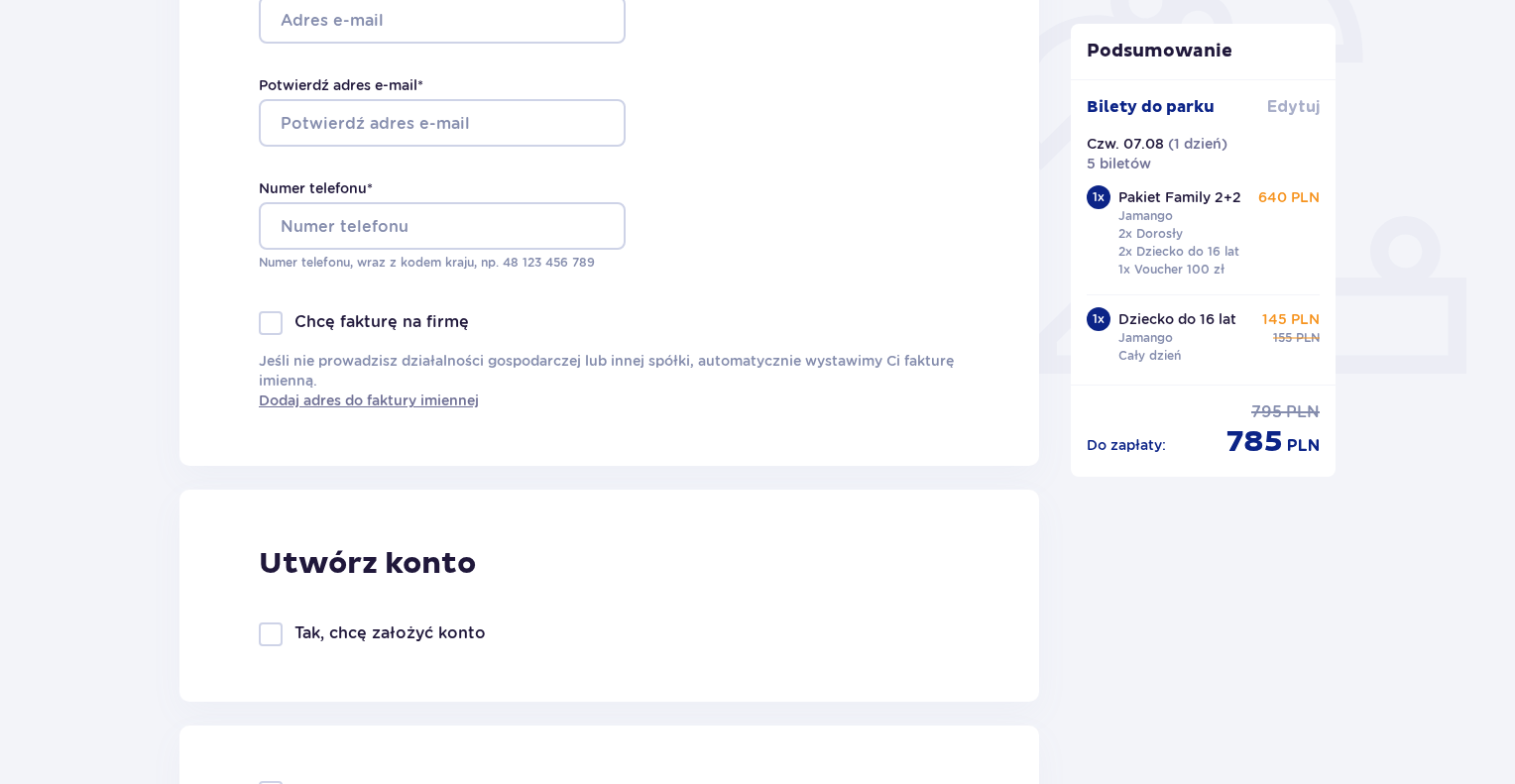 click on "Edytuj" at bounding box center [1293, 107] 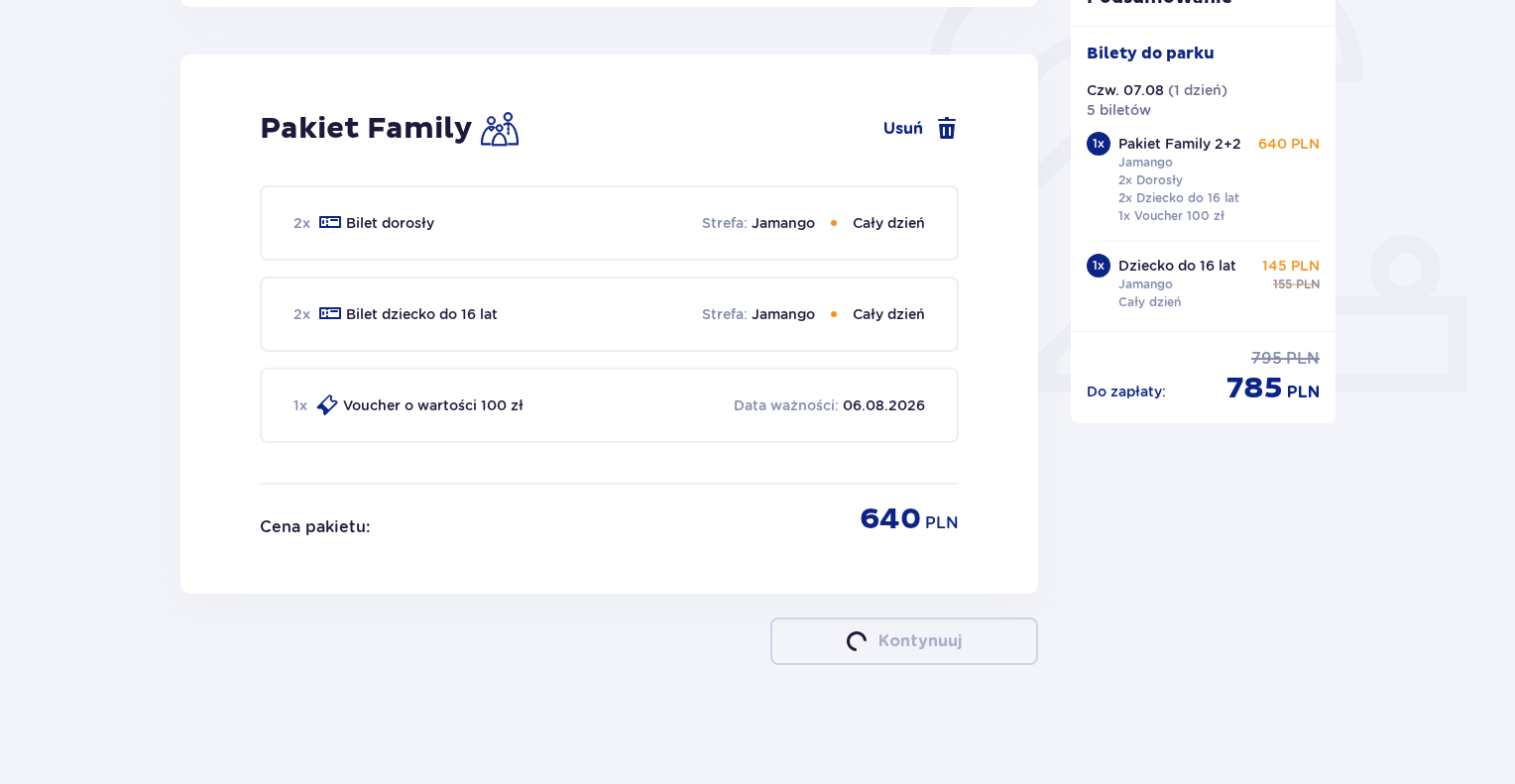 scroll, scrollTop: 0, scrollLeft: 0, axis: both 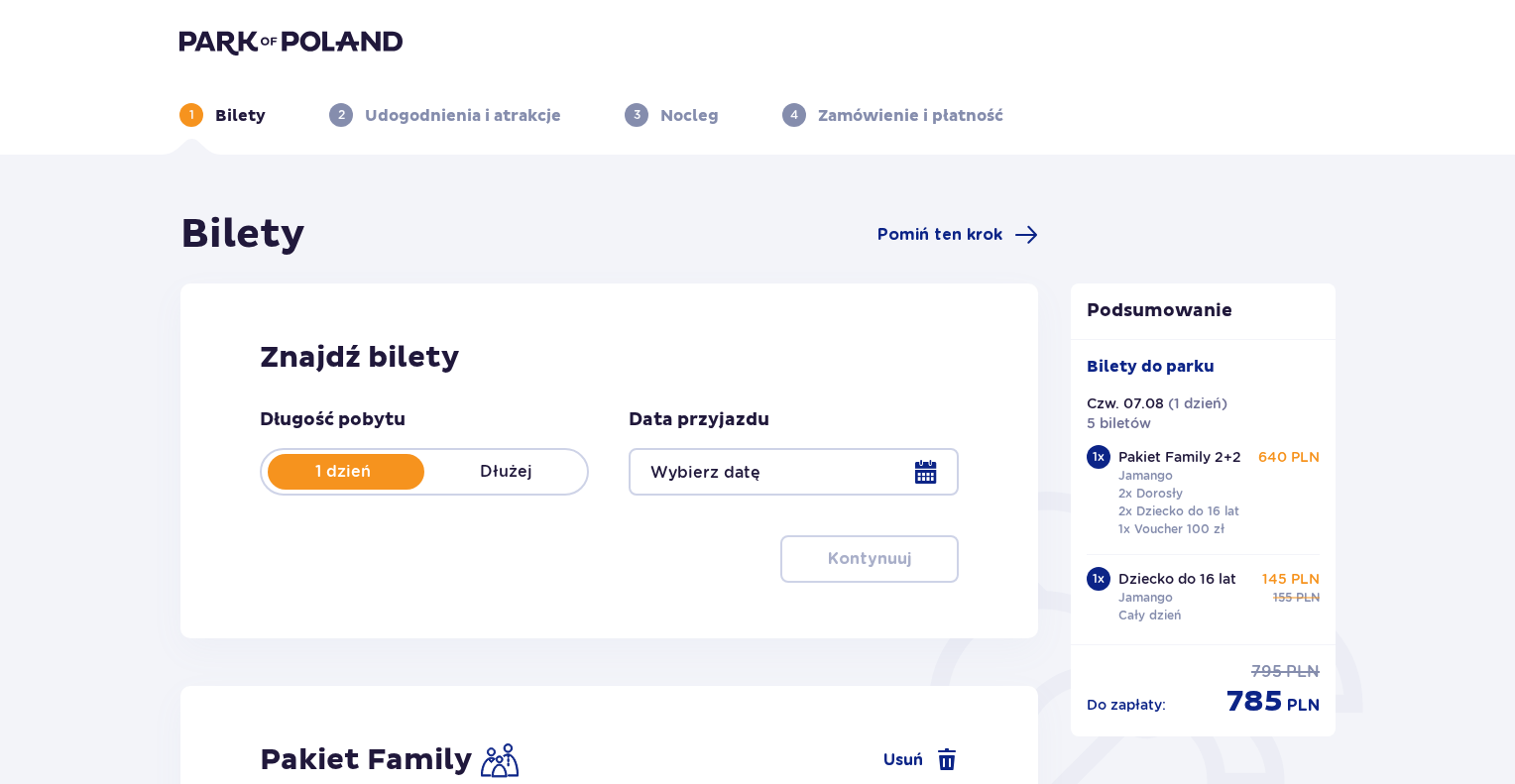 type on "07.08.25" 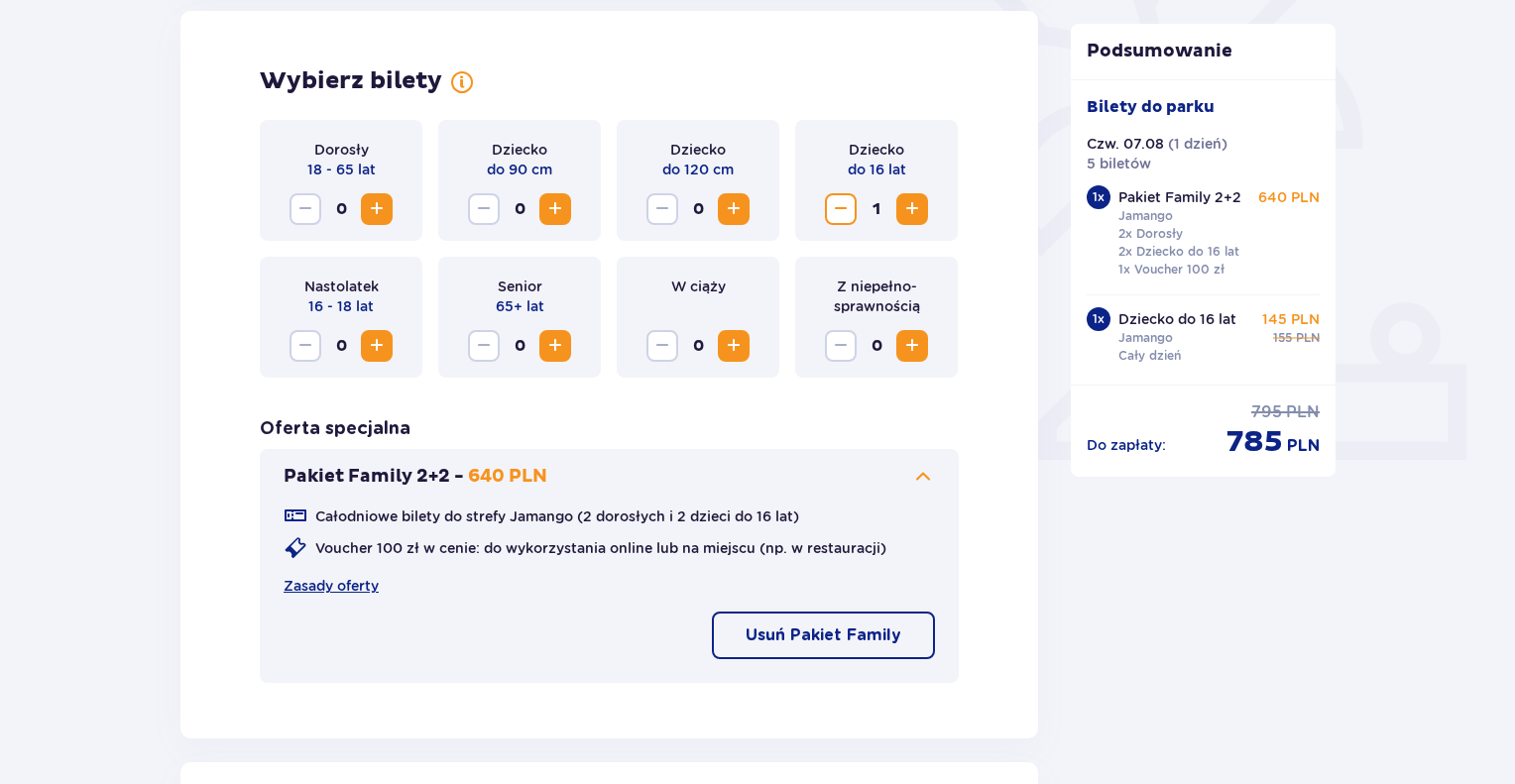 scroll, scrollTop: 535, scrollLeft: 0, axis: vertical 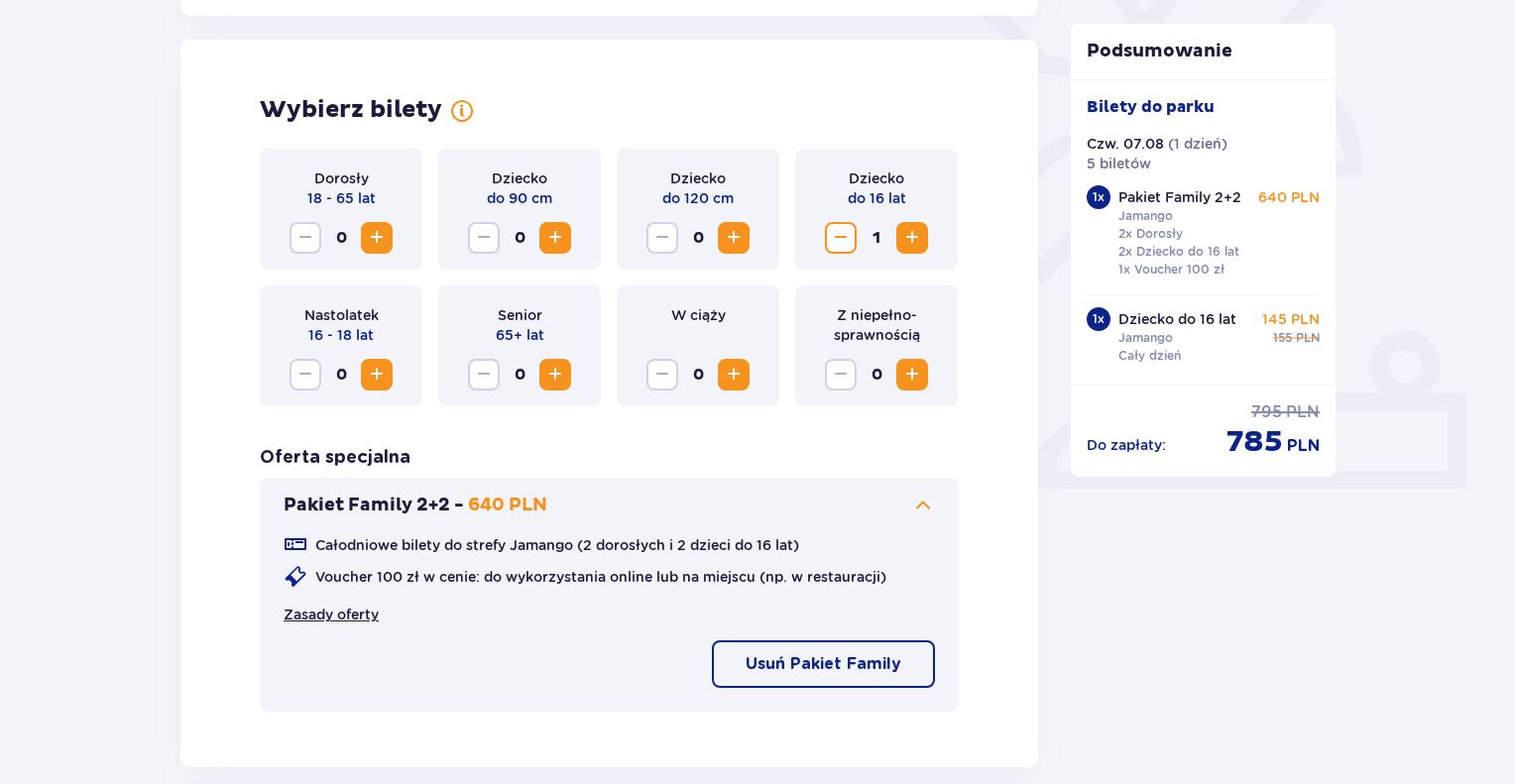 click on "Zasady oferty" at bounding box center [331, 615] 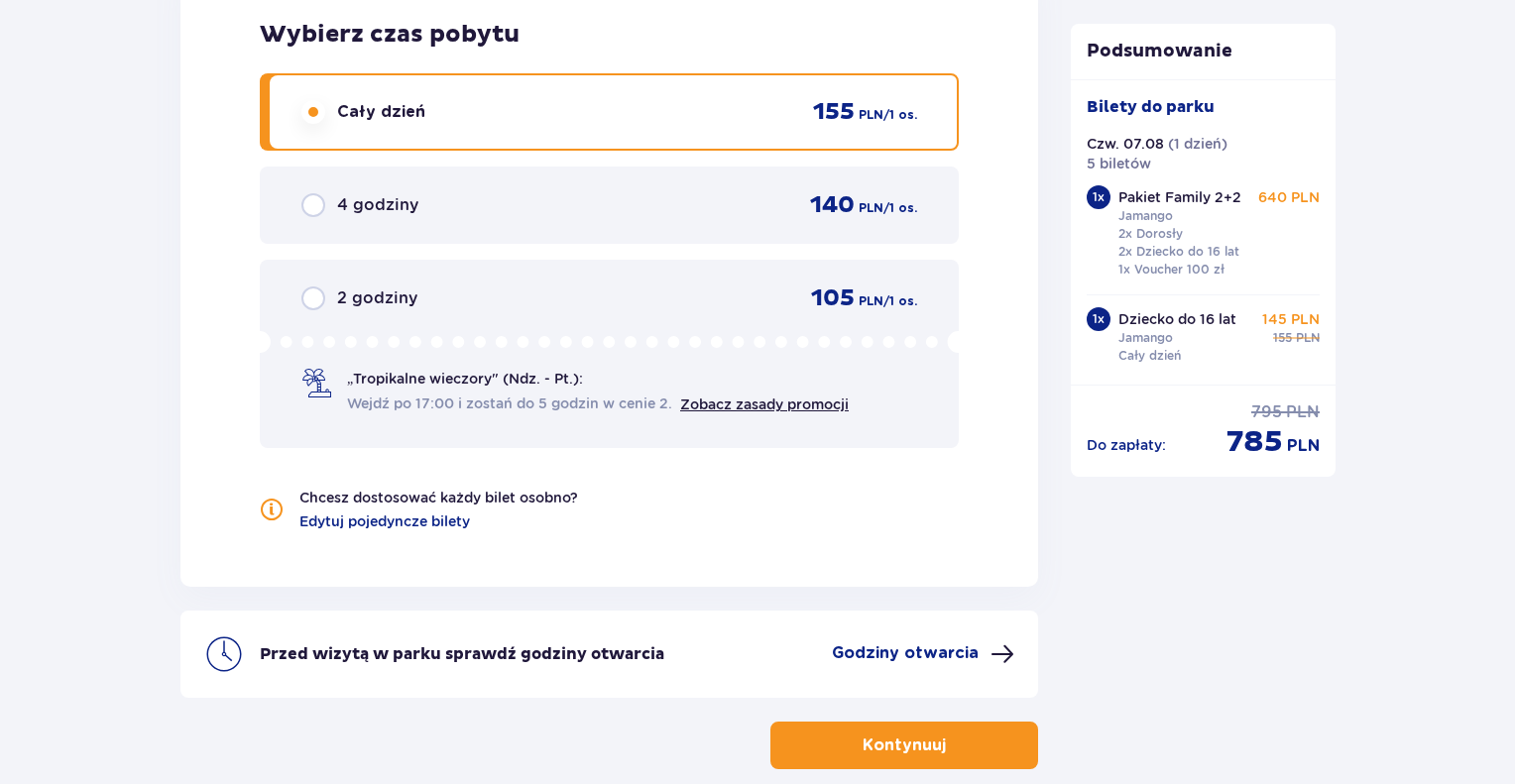 scroll, scrollTop: 2617, scrollLeft: 0, axis: vertical 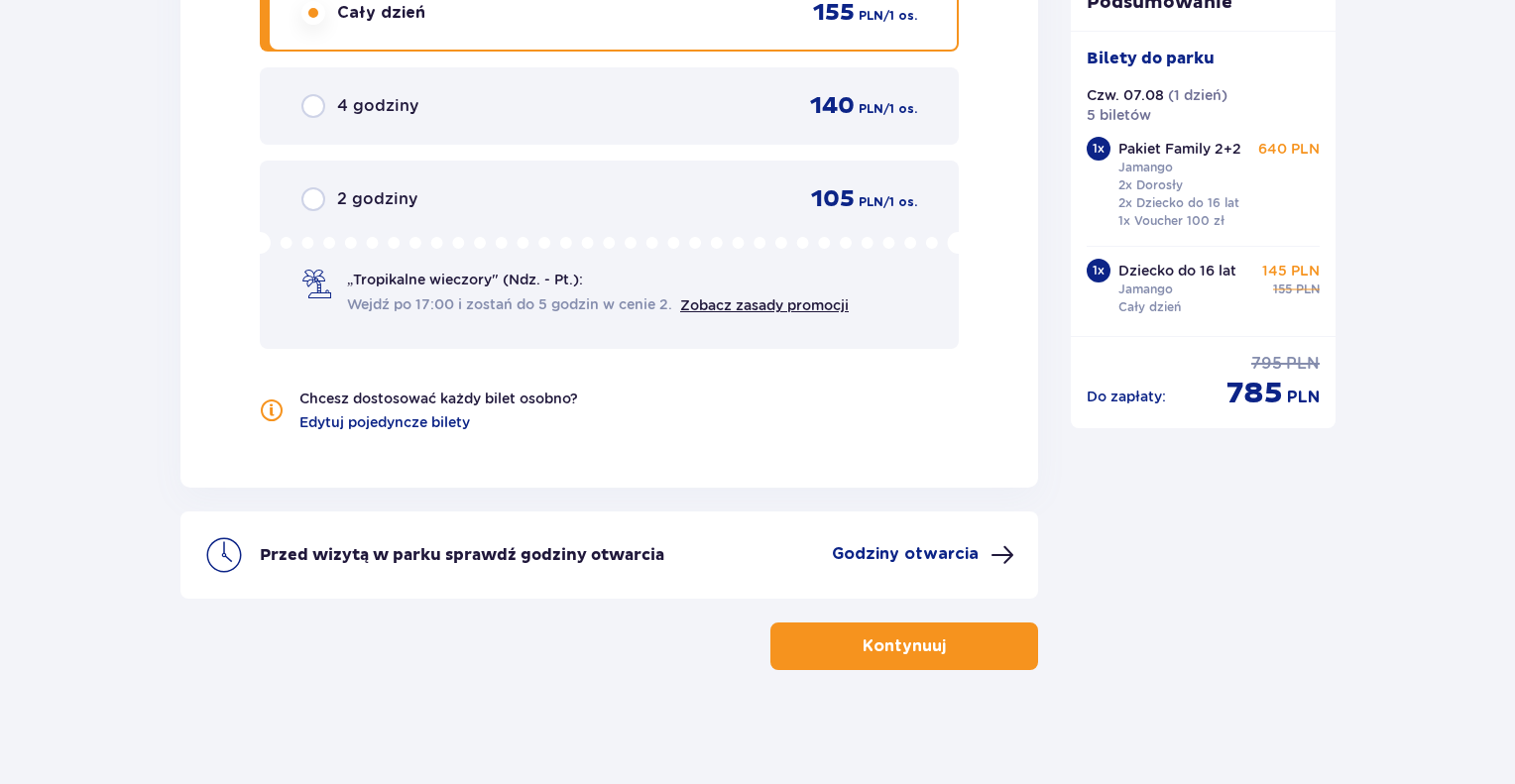 click on "Kontynuuj" at bounding box center [904, 646] 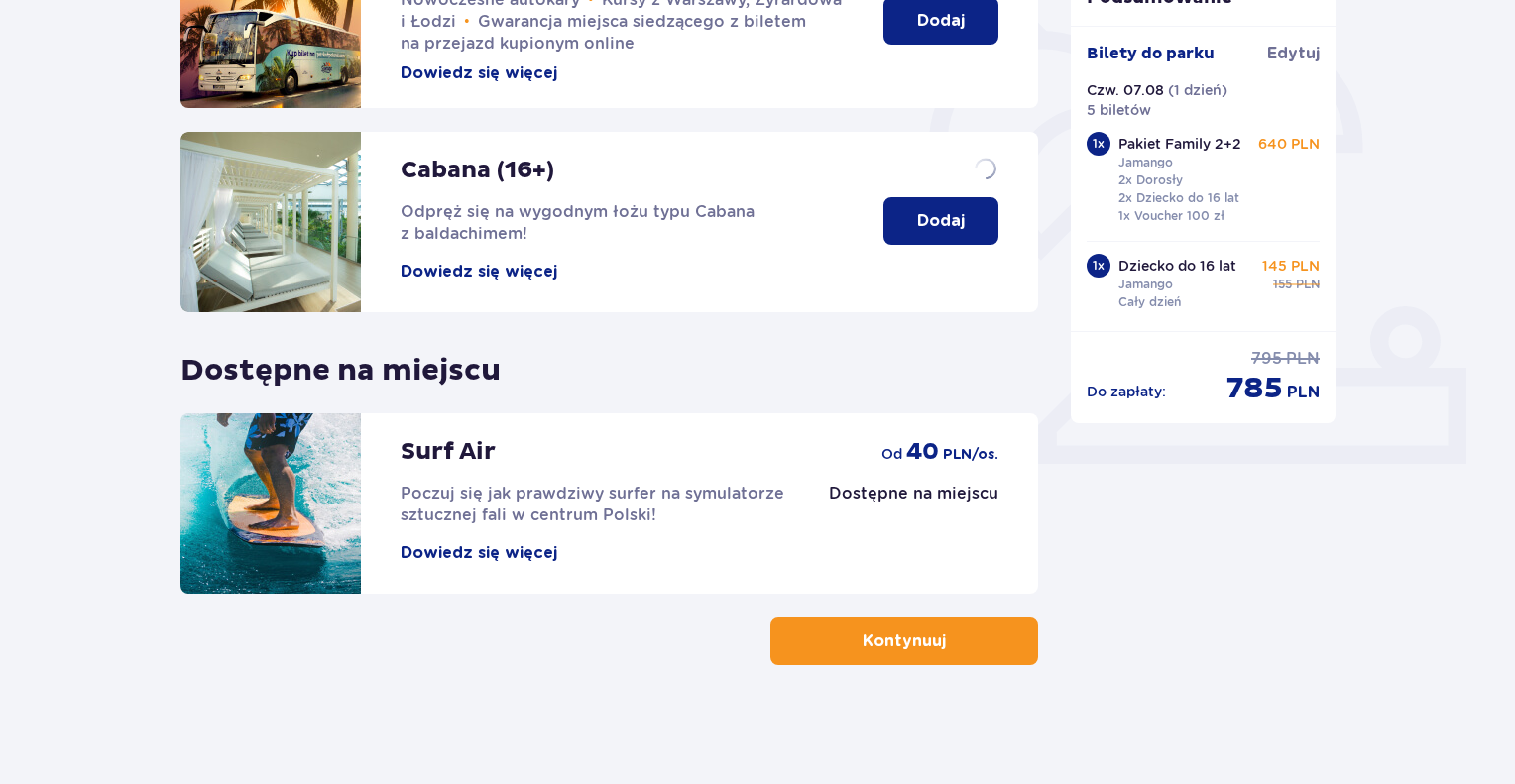 scroll, scrollTop: 0, scrollLeft: 0, axis: both 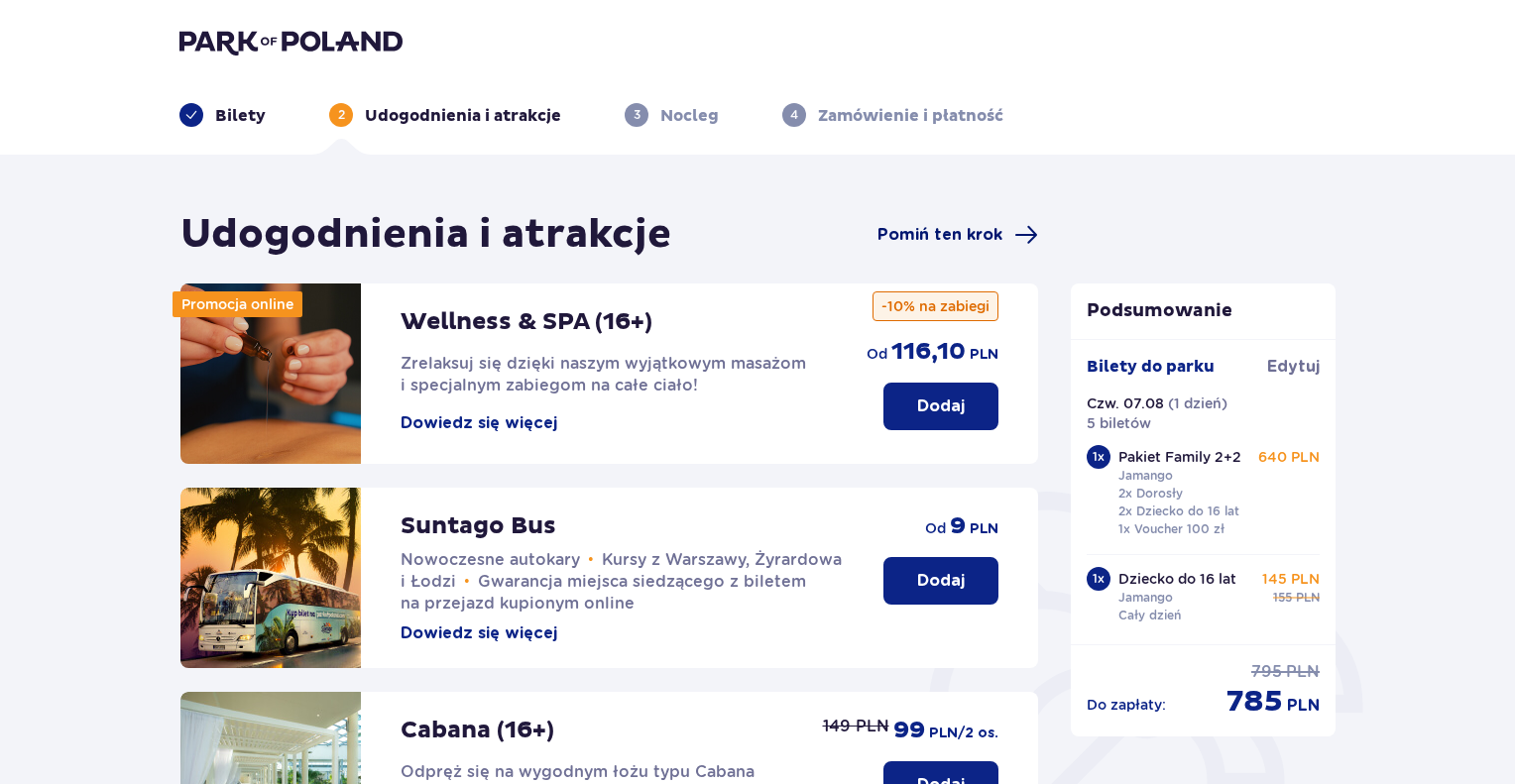 click on "Pomiń ten krok" at bounding box center [940, 235] 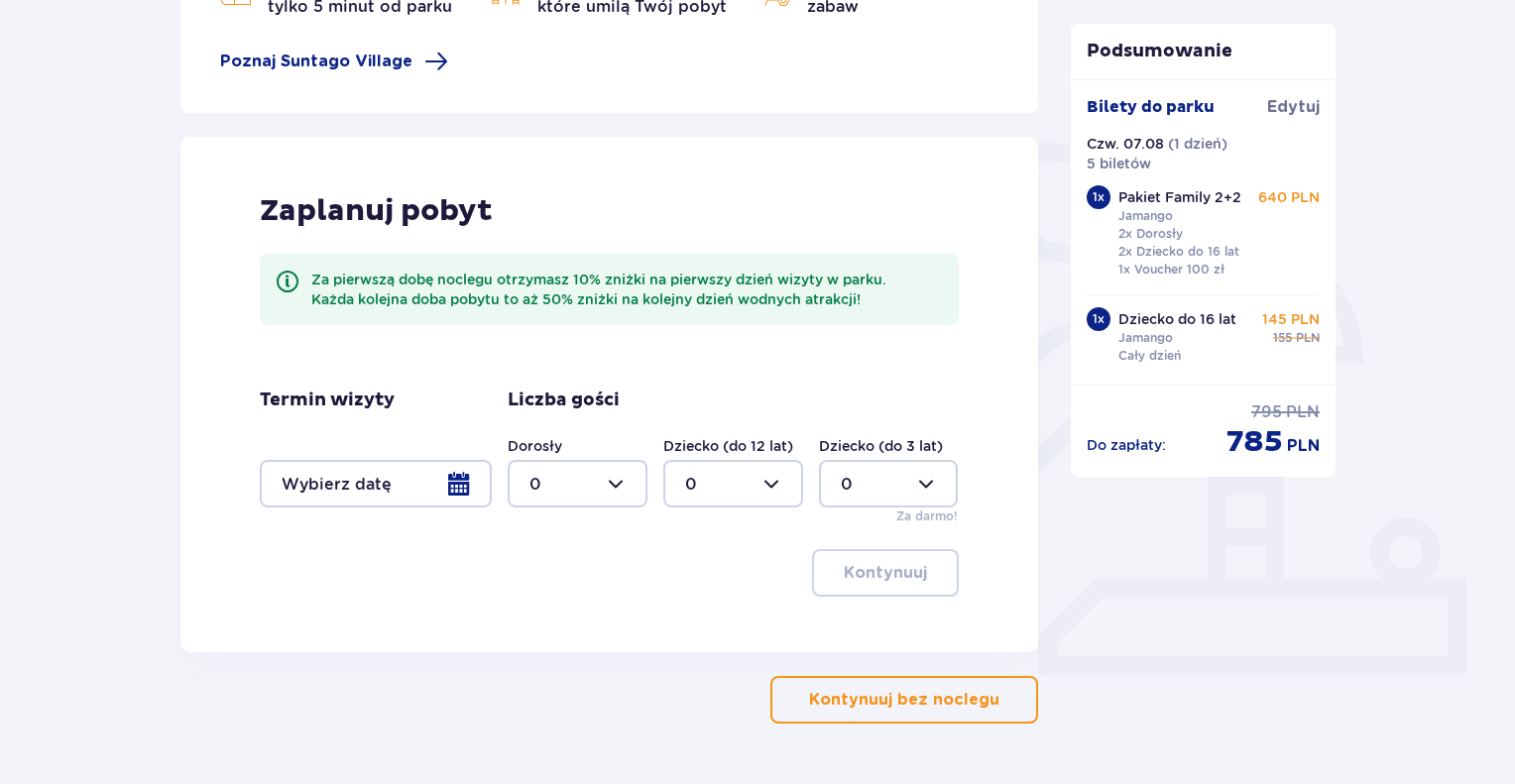 scroll, scrollTop: 407, scrollLeft: 0, axis: vertical 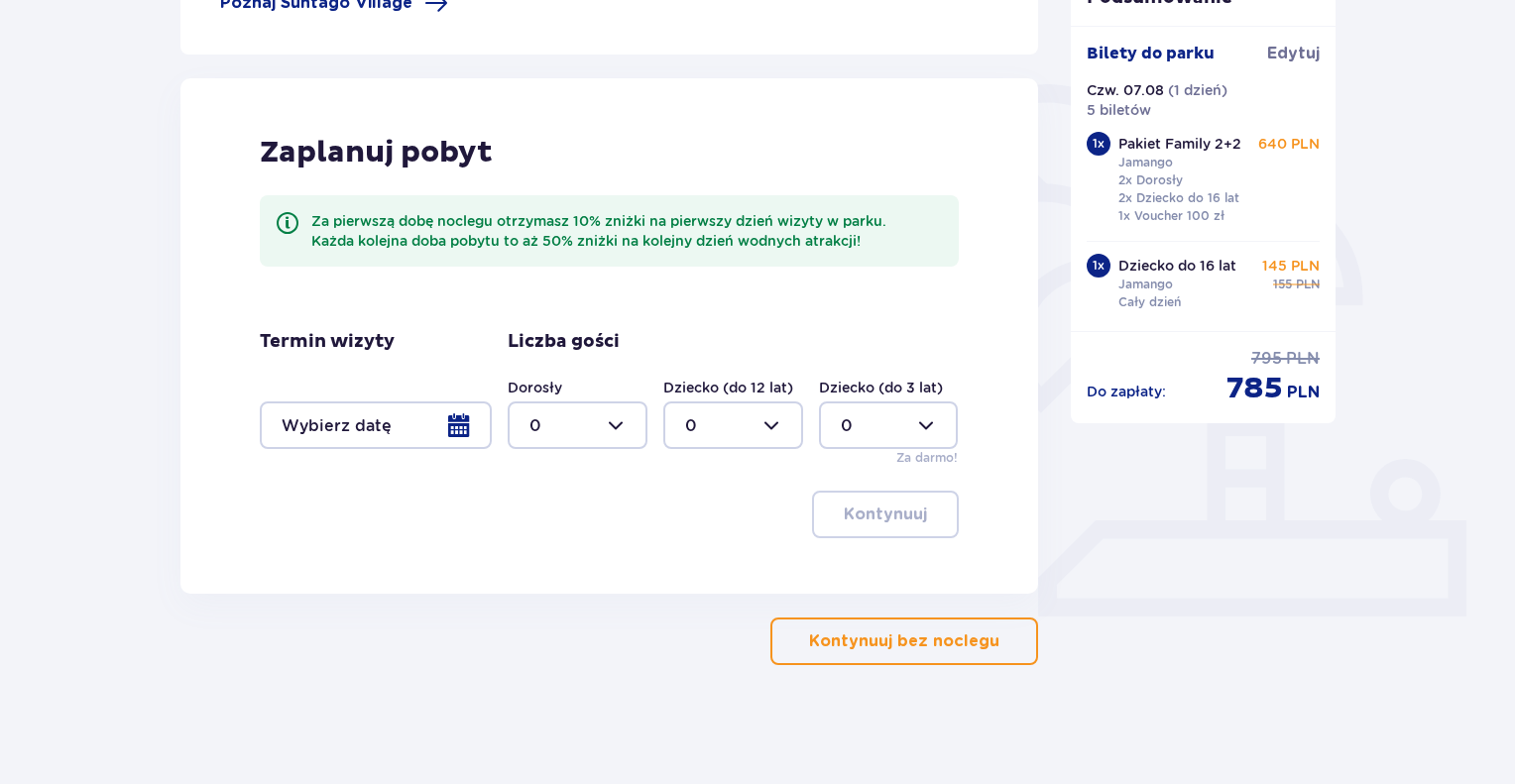 click on "Kontynuuj bez noclegu" at bounding box center (904, 641) 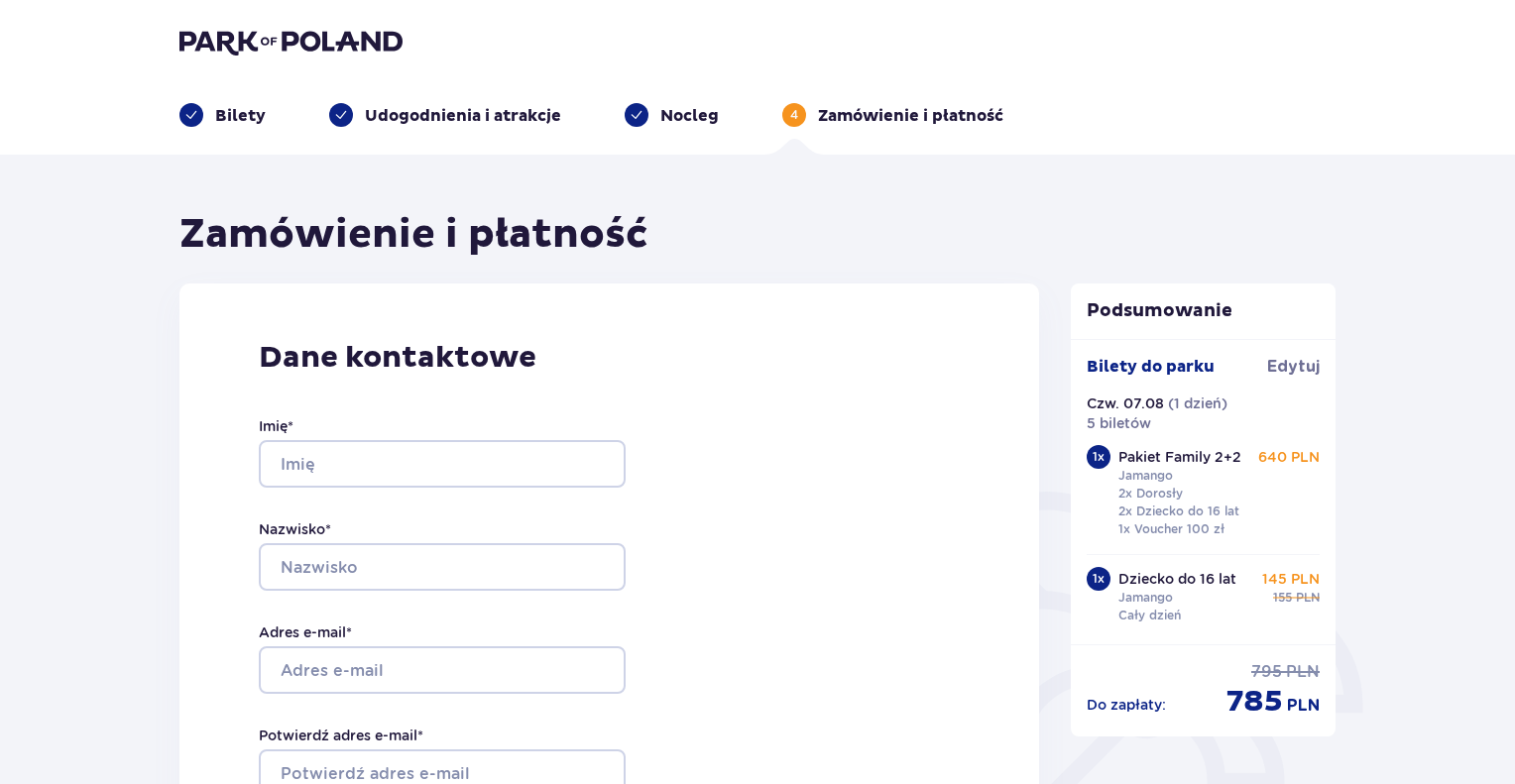 scroll, scrollTop: 0, scrollLeft: 0, axis: both 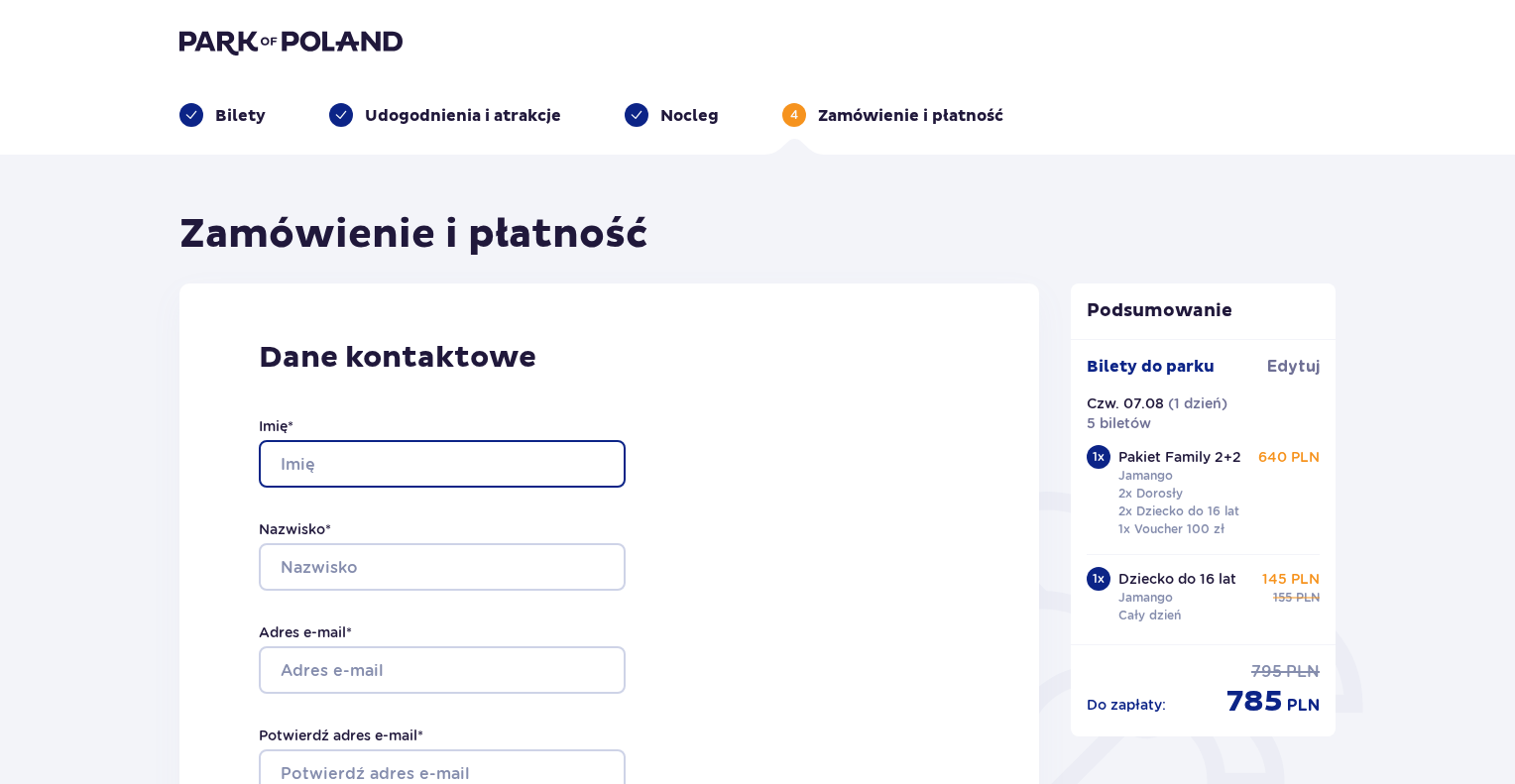 click on "Imię *" at bounding box center (442, 464) 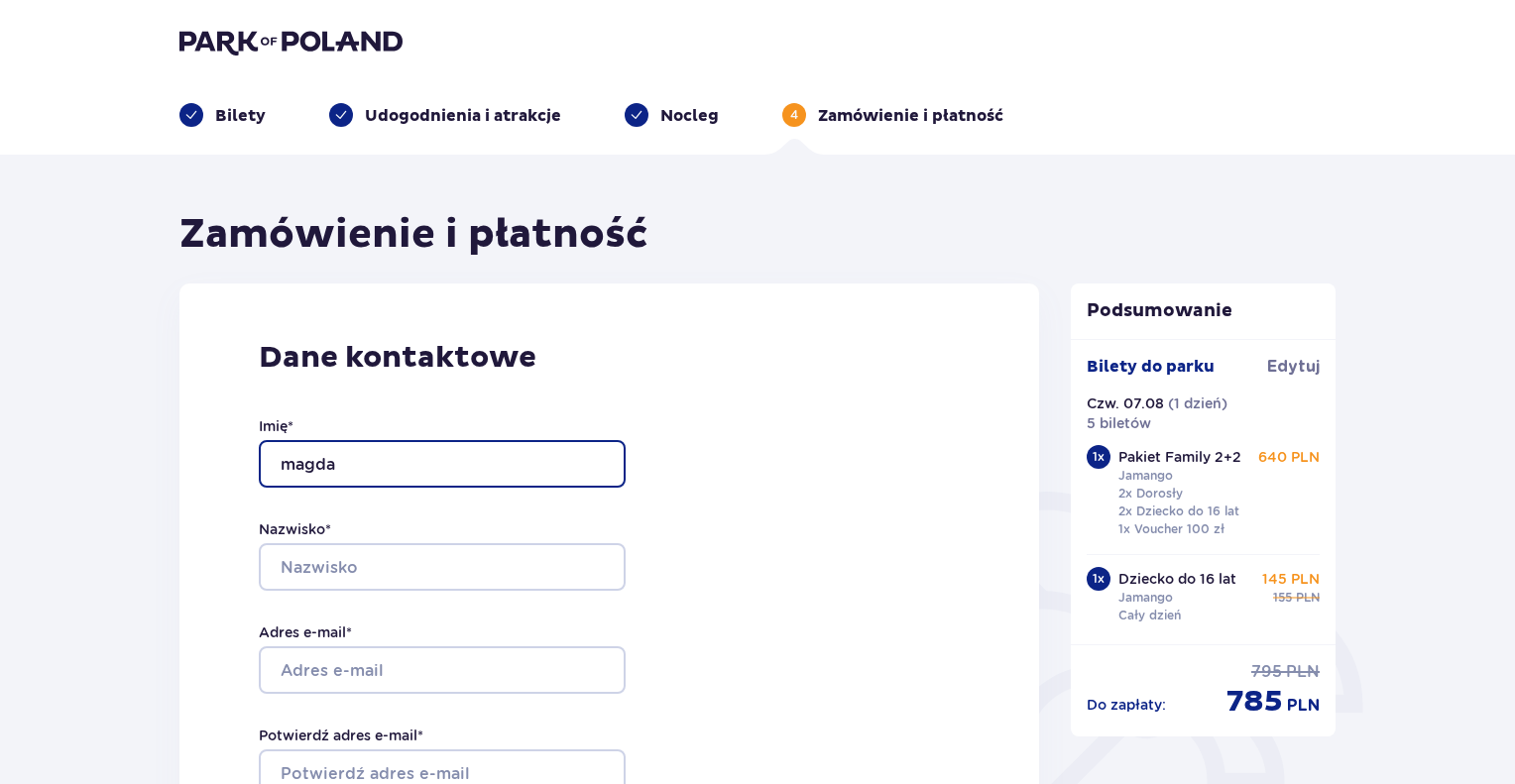 type on "[FIRST]" 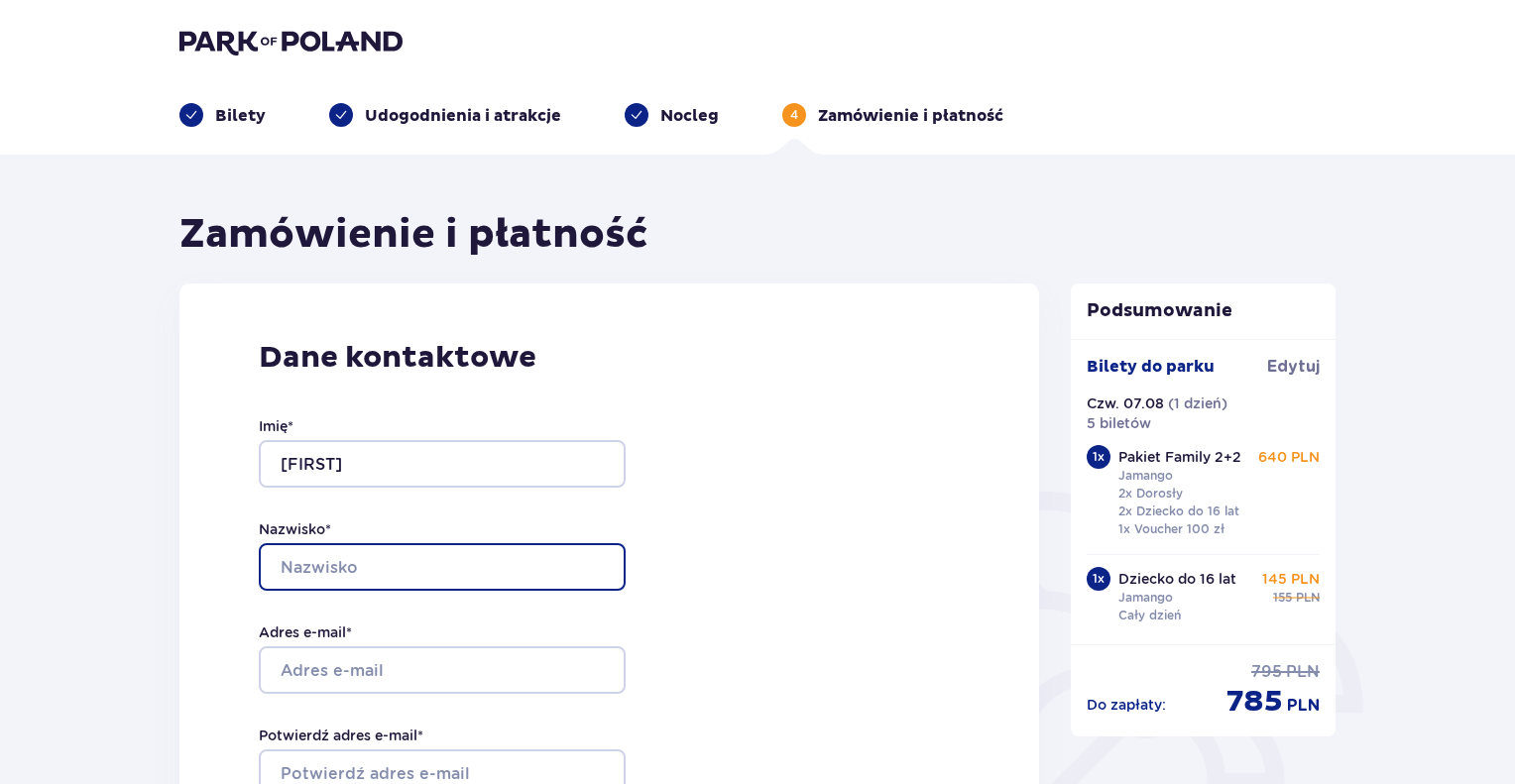 click on "Nazwisko *" at bounding box center [442, 567] 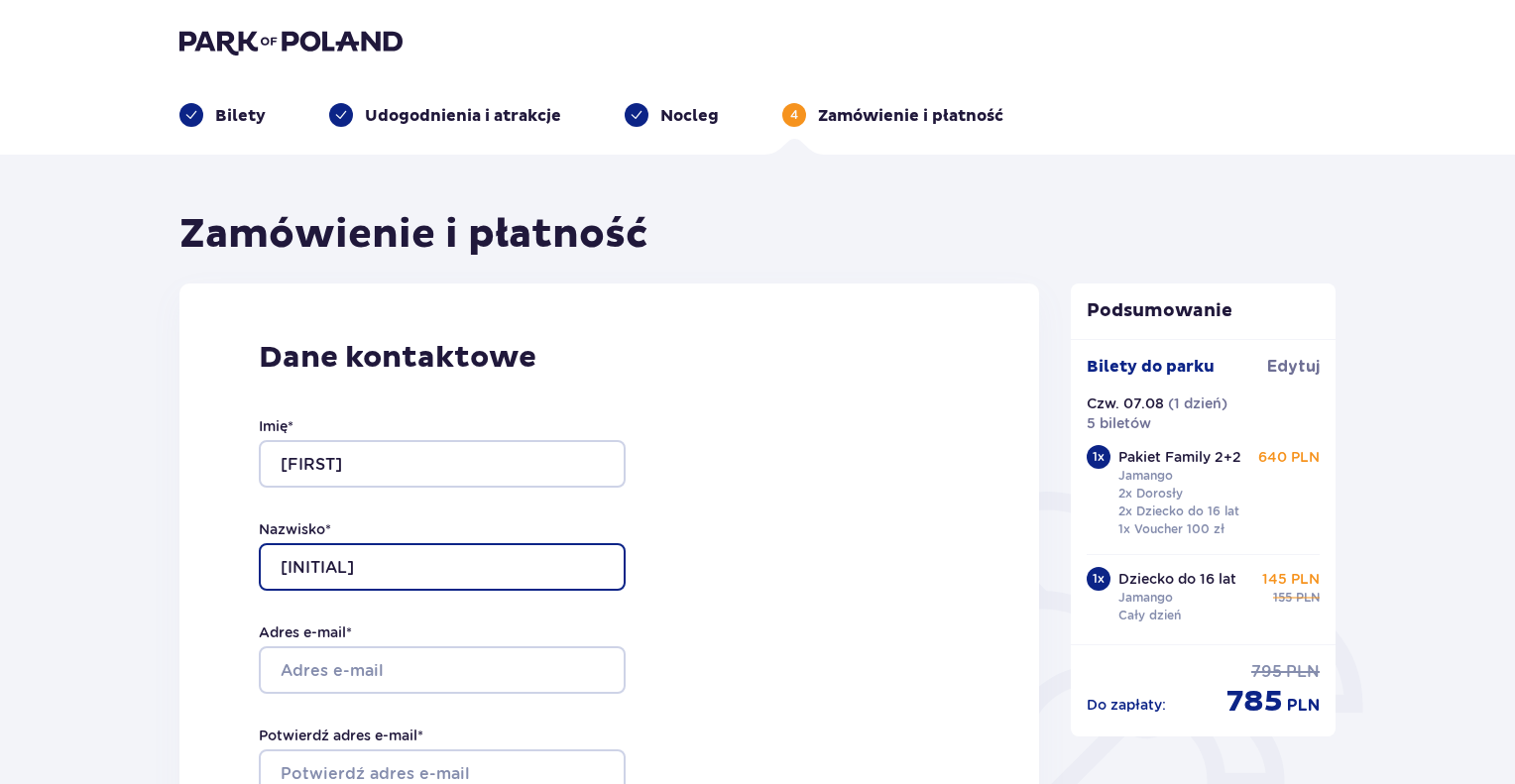 type on "[LAST]" 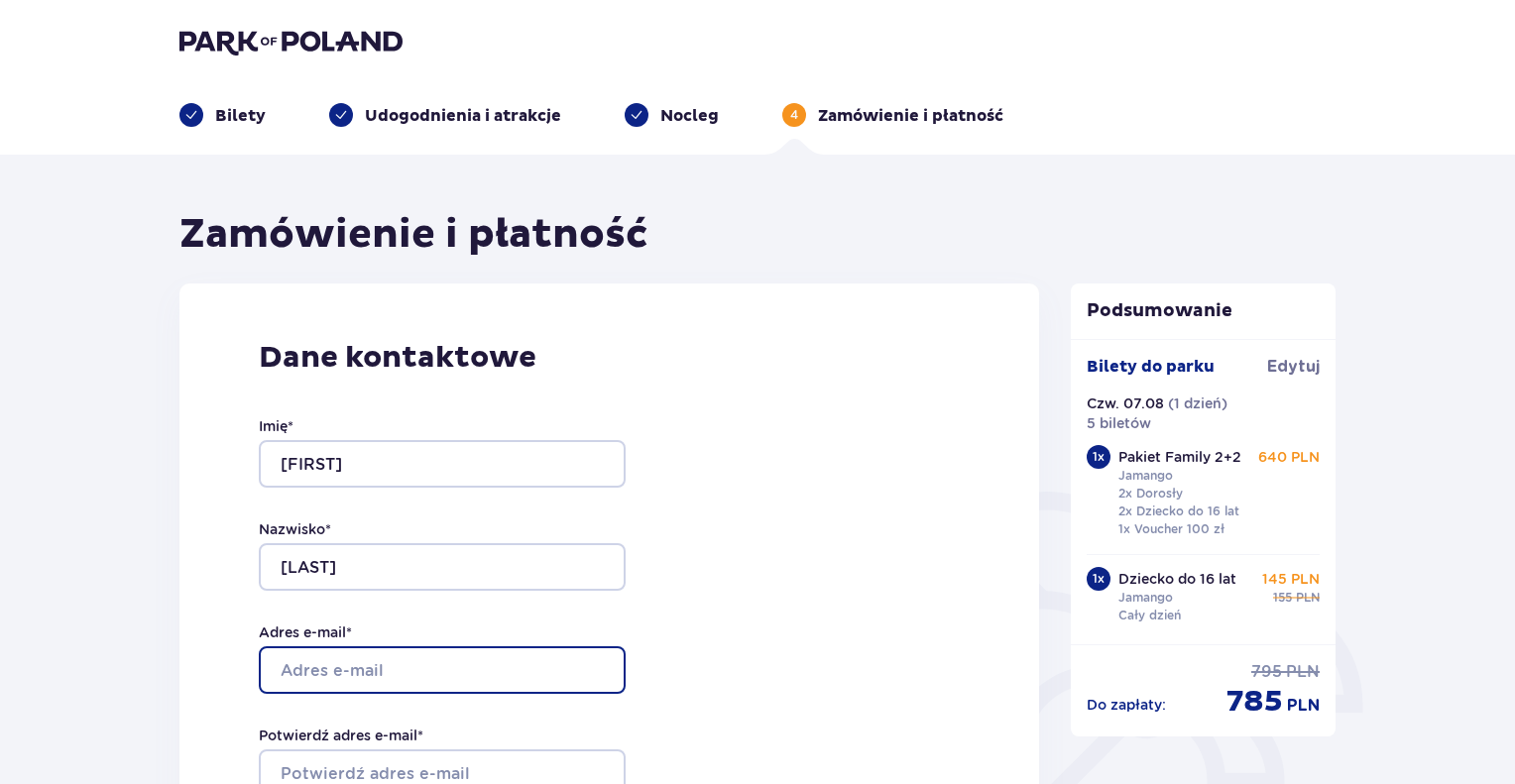 click on "Adres e-mail *" at bounding box center (442, 670) 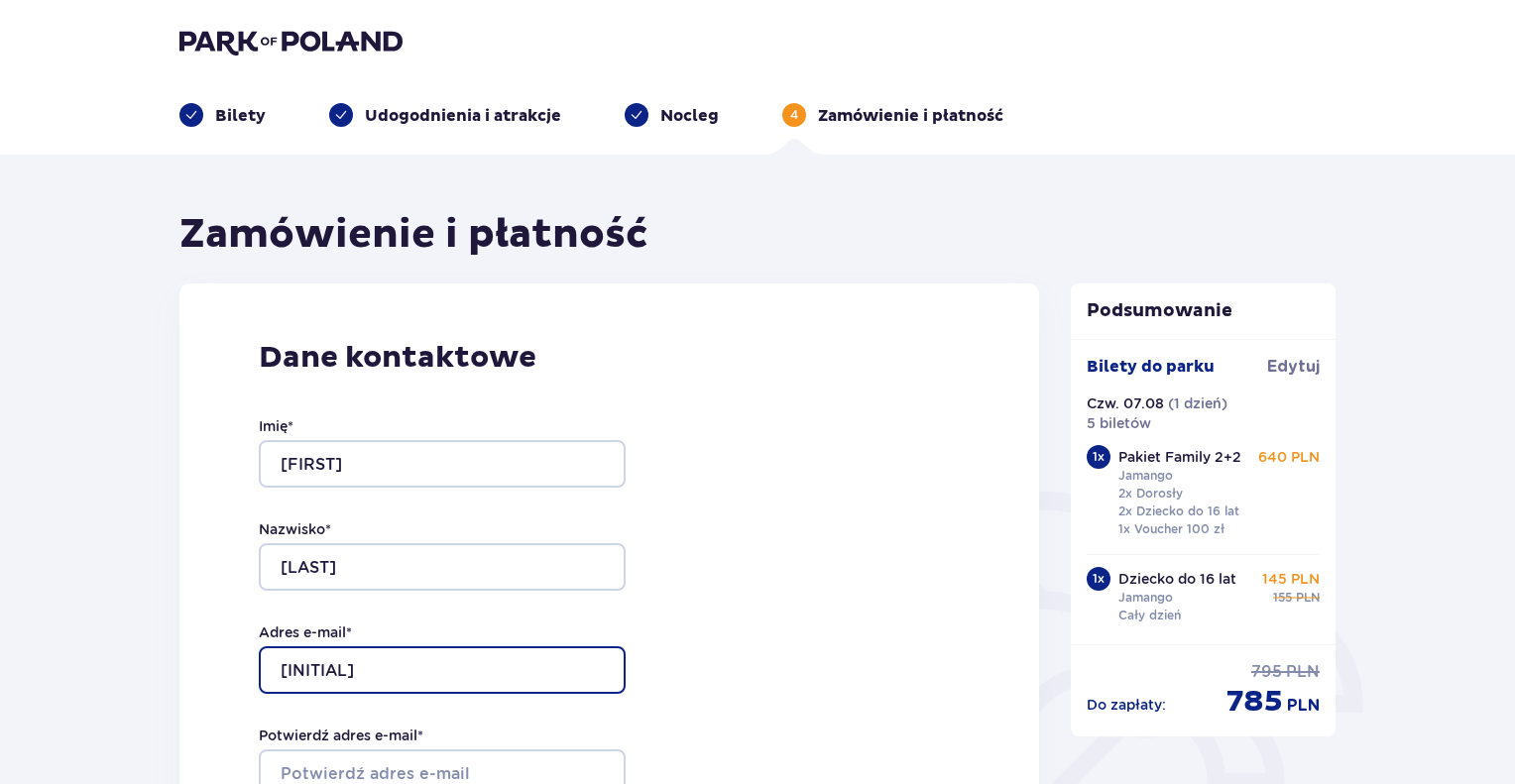 type on "[EMAIL]" 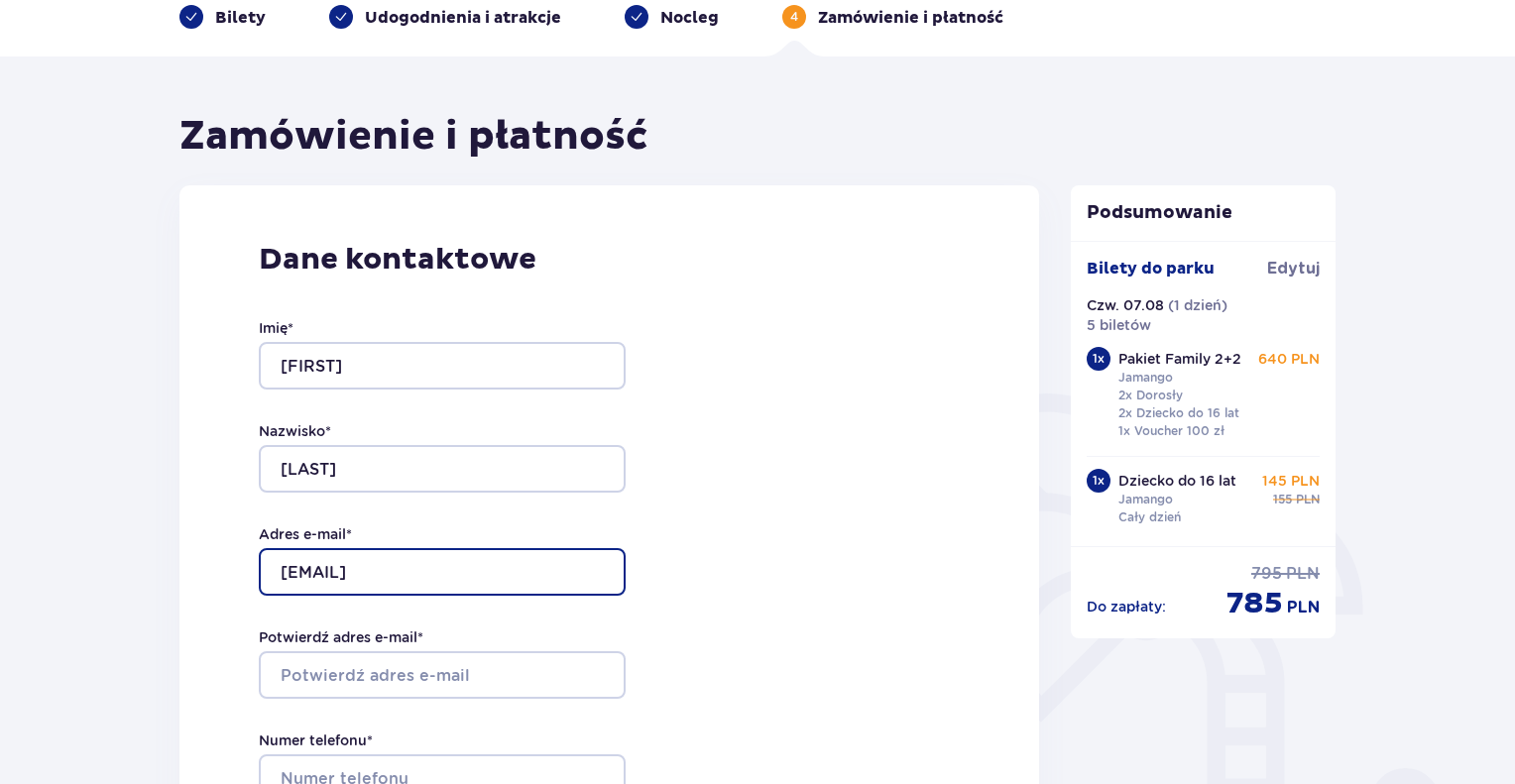 scroll, scrollTop: 297, scrollLeft: 0, axis: vertical 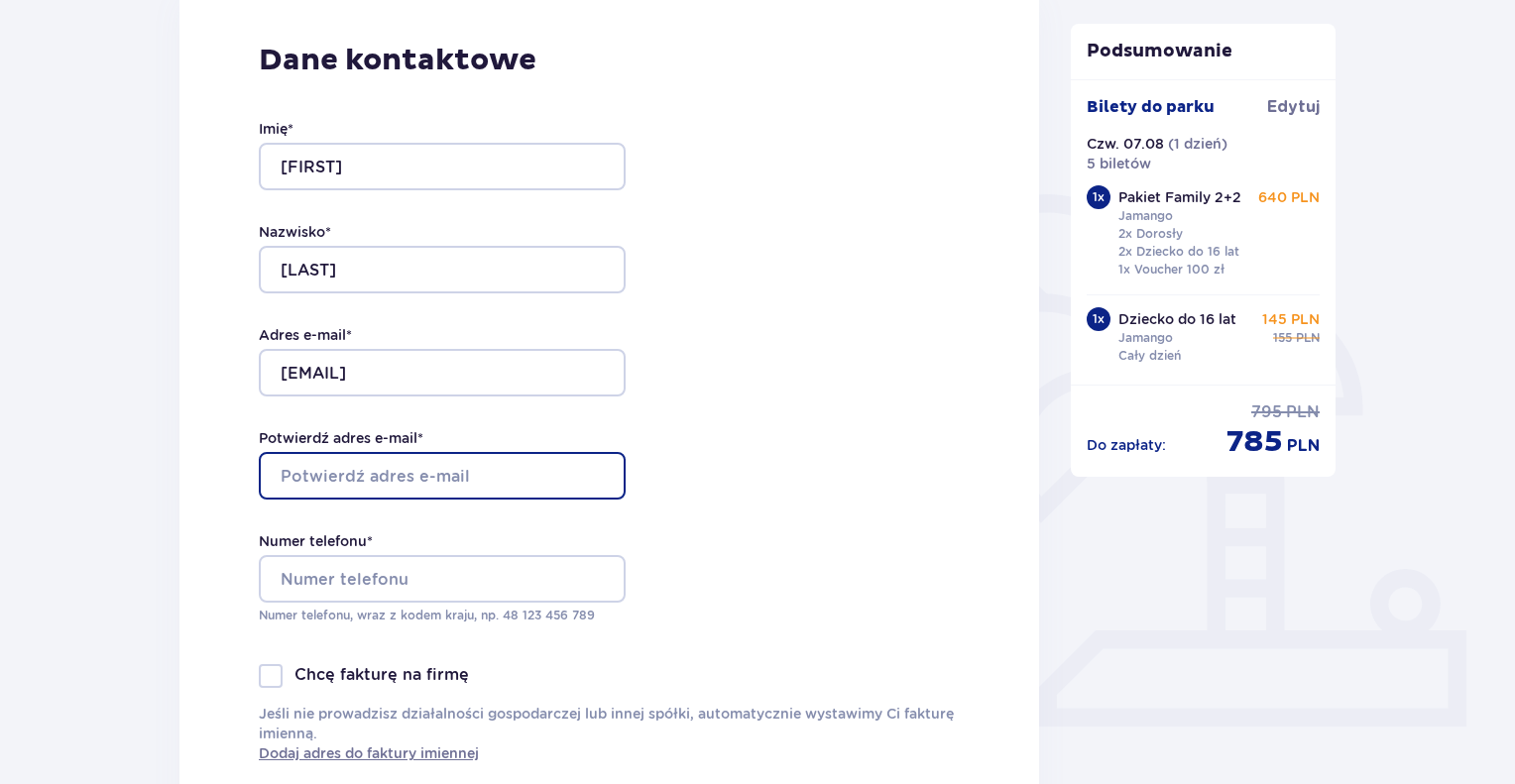click on "Potwierdź adres e-mail *" at bounding box center (442, 476) 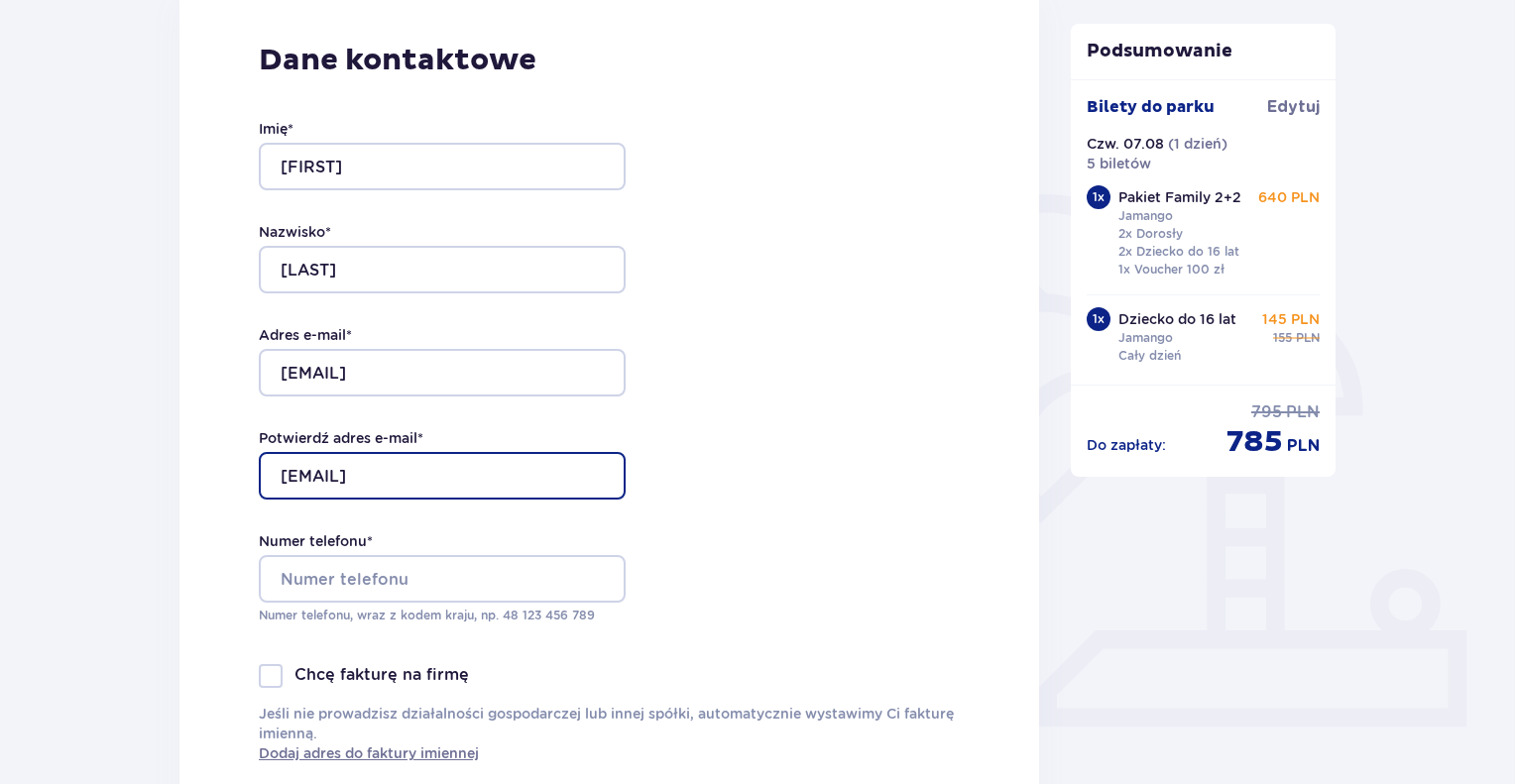 type on "[EMAIL]" 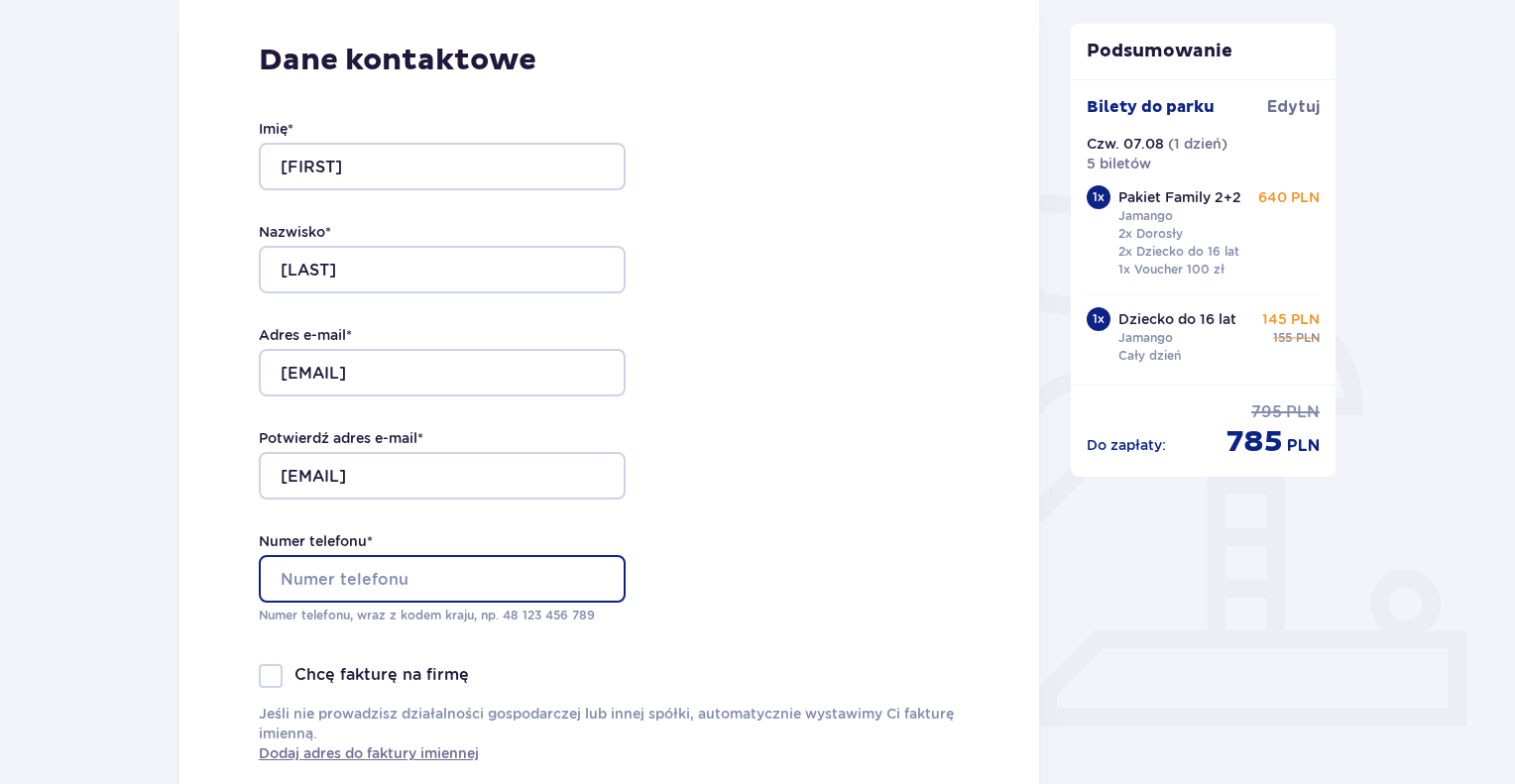 click on "Numer telefonu *" at bounding box center [442, 579] 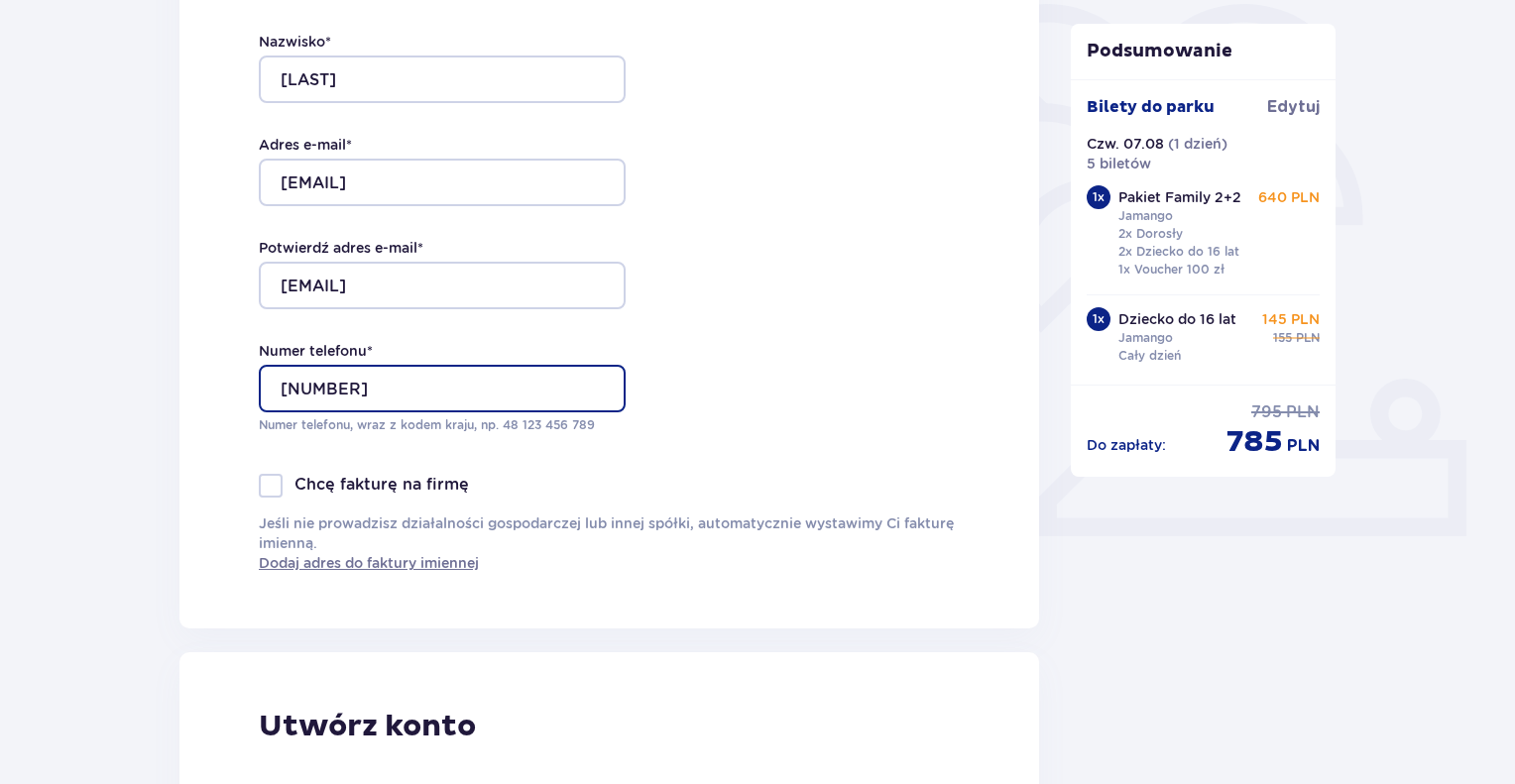 scroll, scrollTop: 496, scrollLeft: 0, axis: vertical 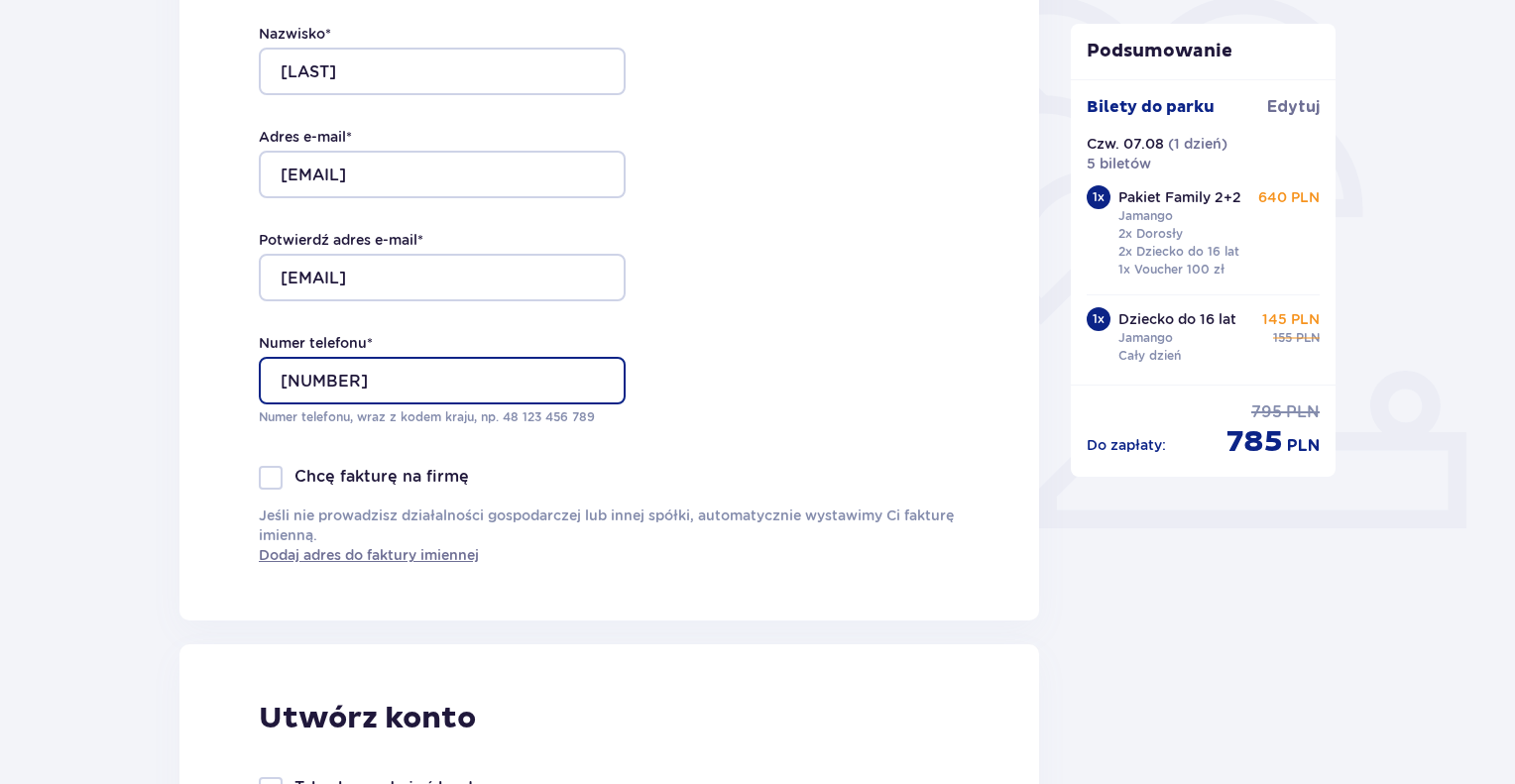 type on "[NUMBER]" 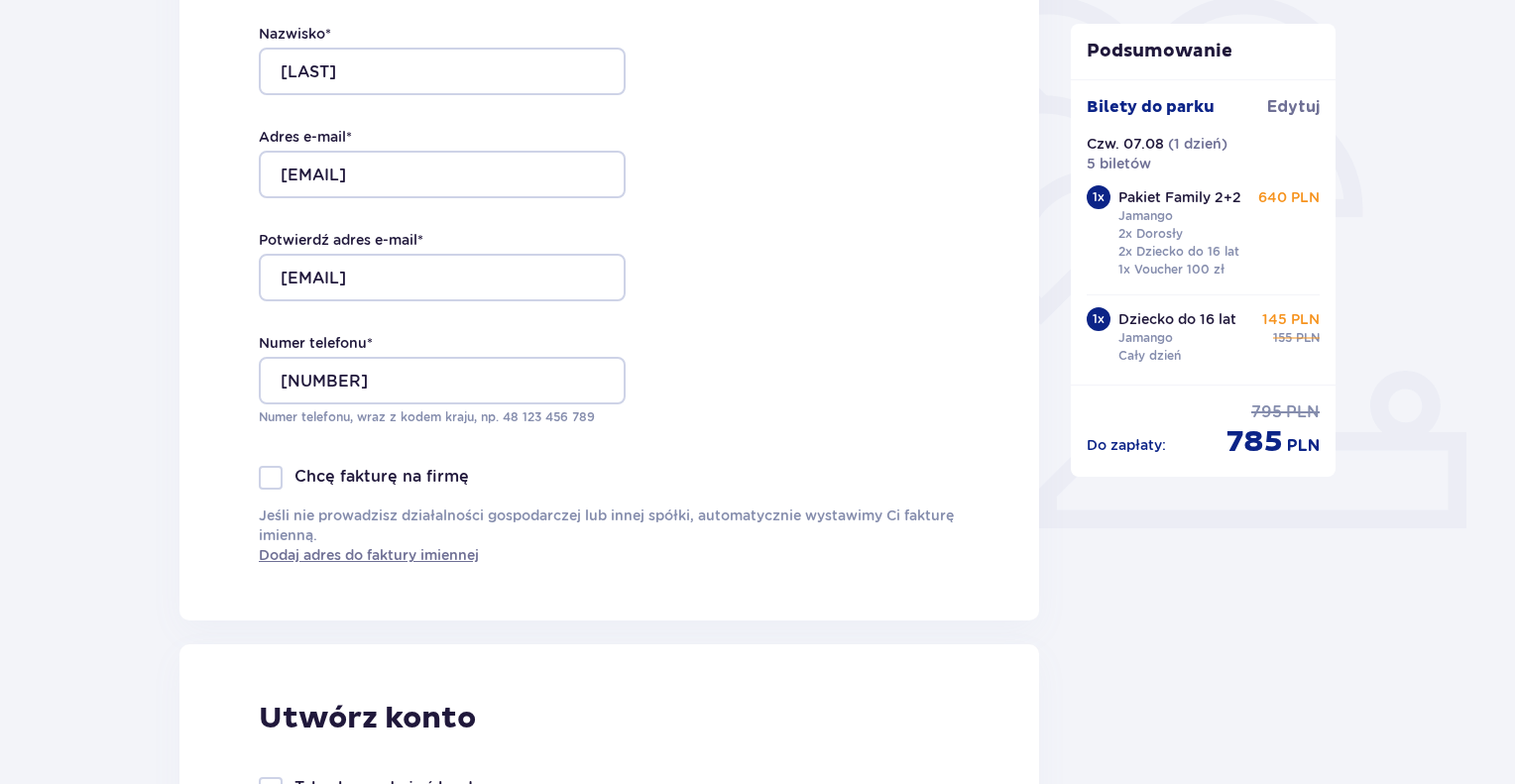 click at bounding box center [271, 478] 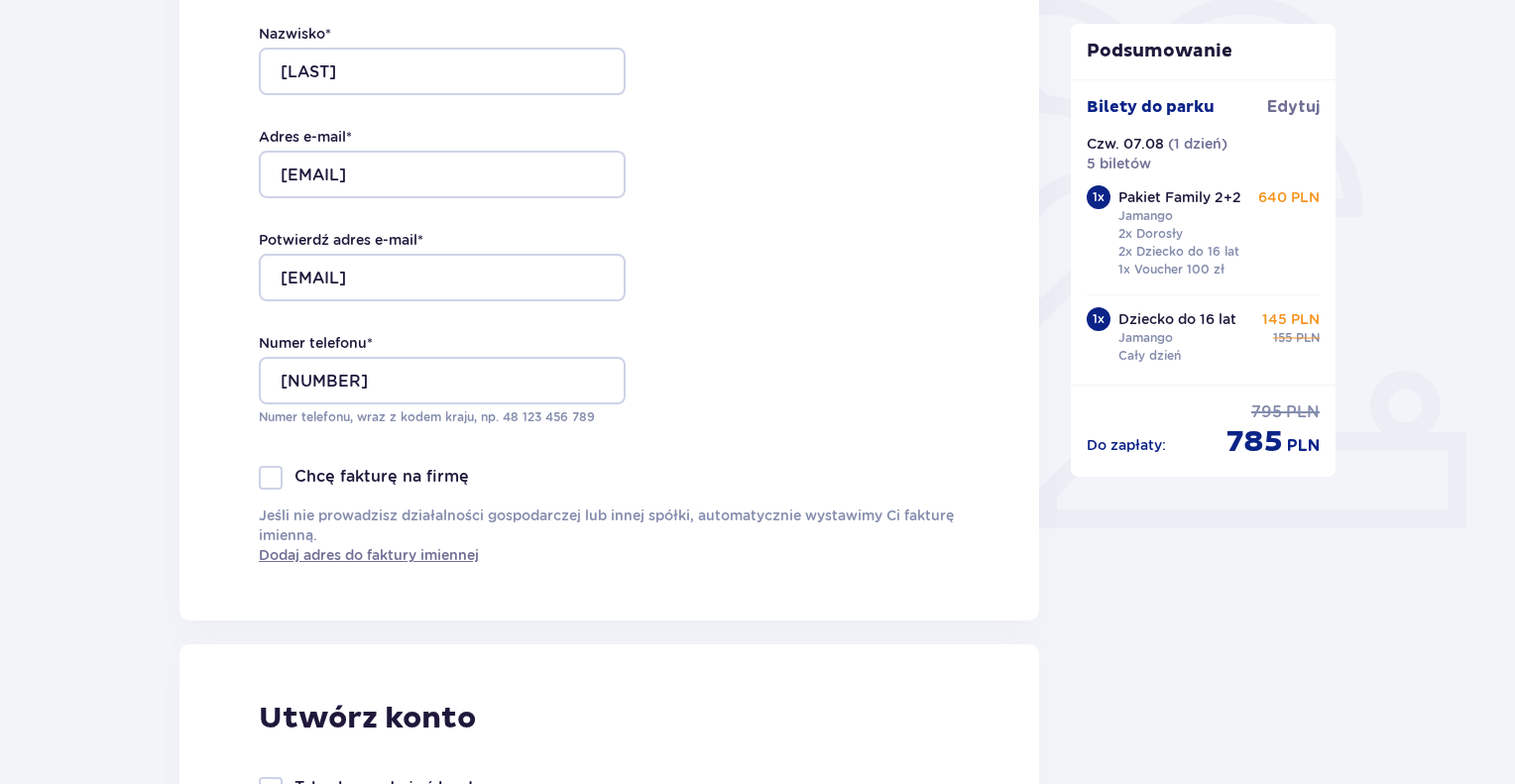 checkbox on "true" 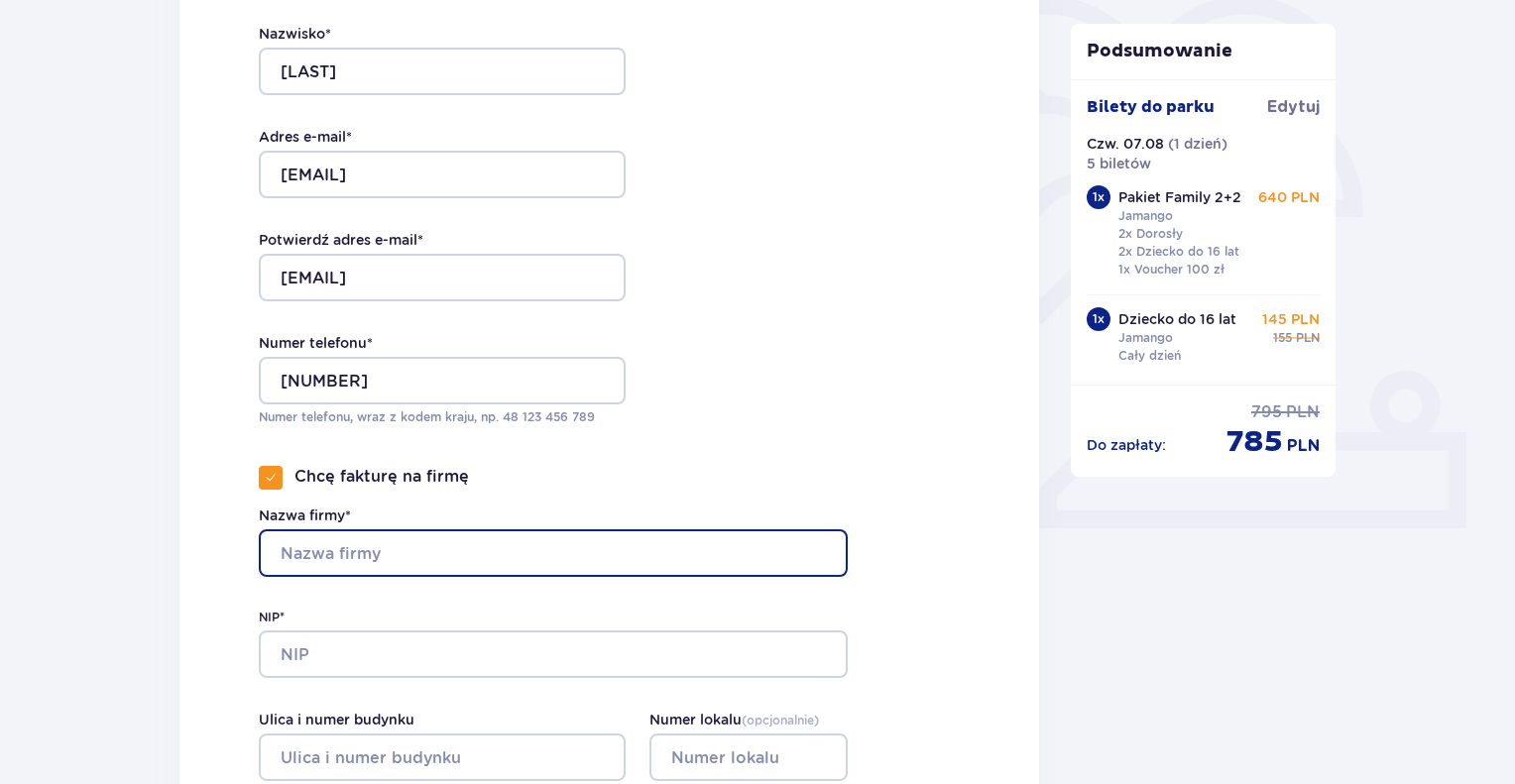 click on "Nazwa firmy*" at bounding box center (553, 553) 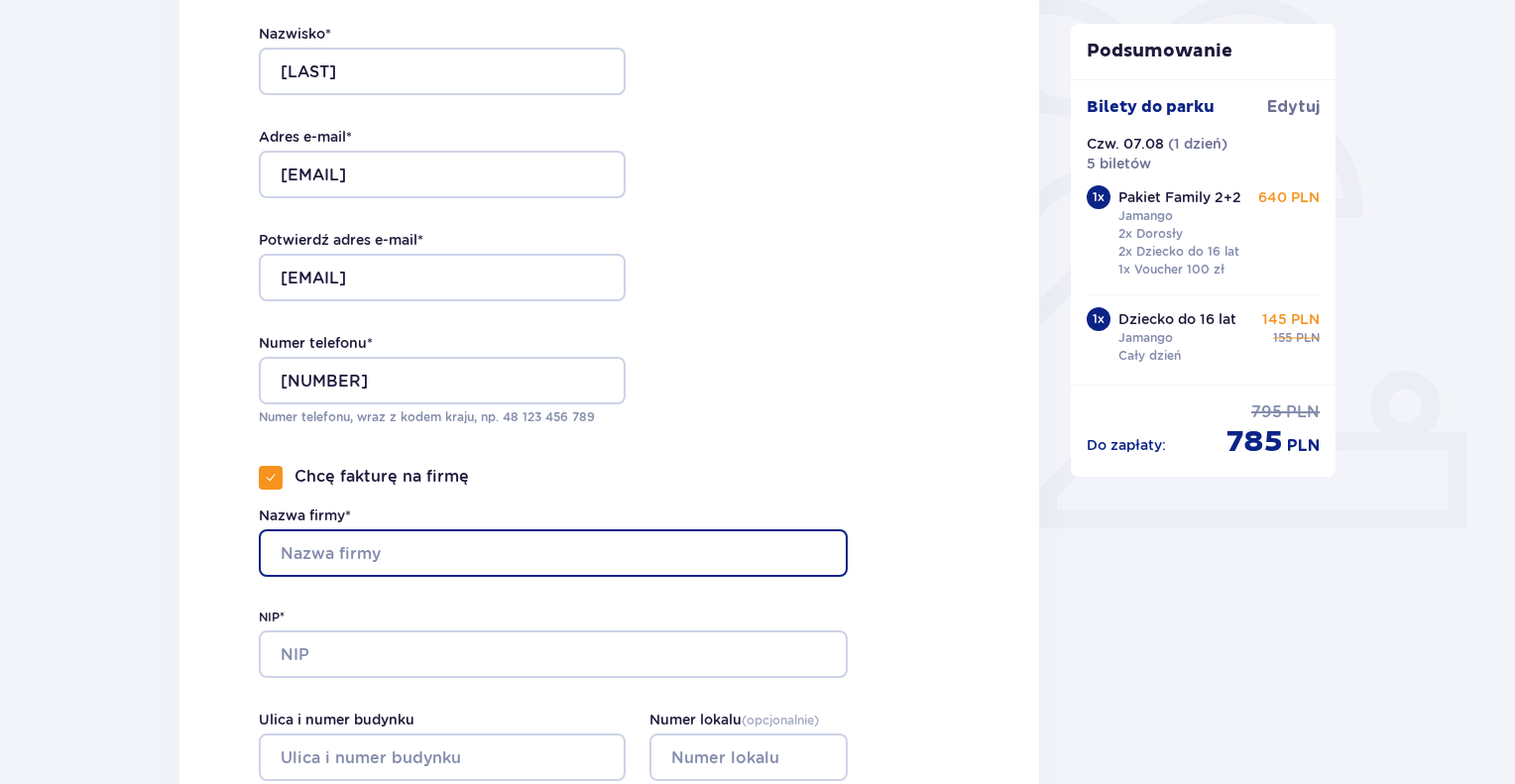 type on "Mikro Zakład Ogólnobudowlany [NAME]" 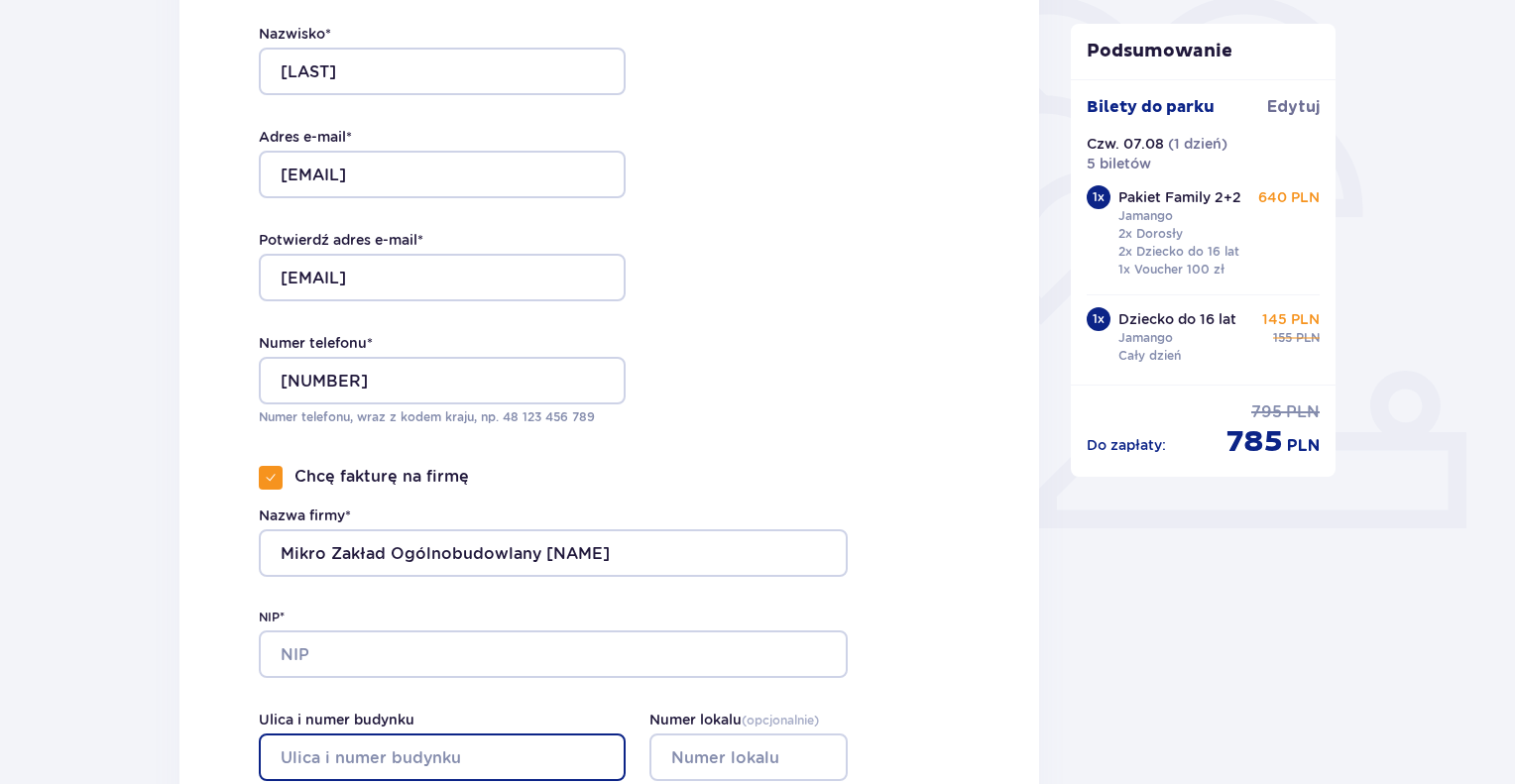type on "[STREET] [NUMBER]" 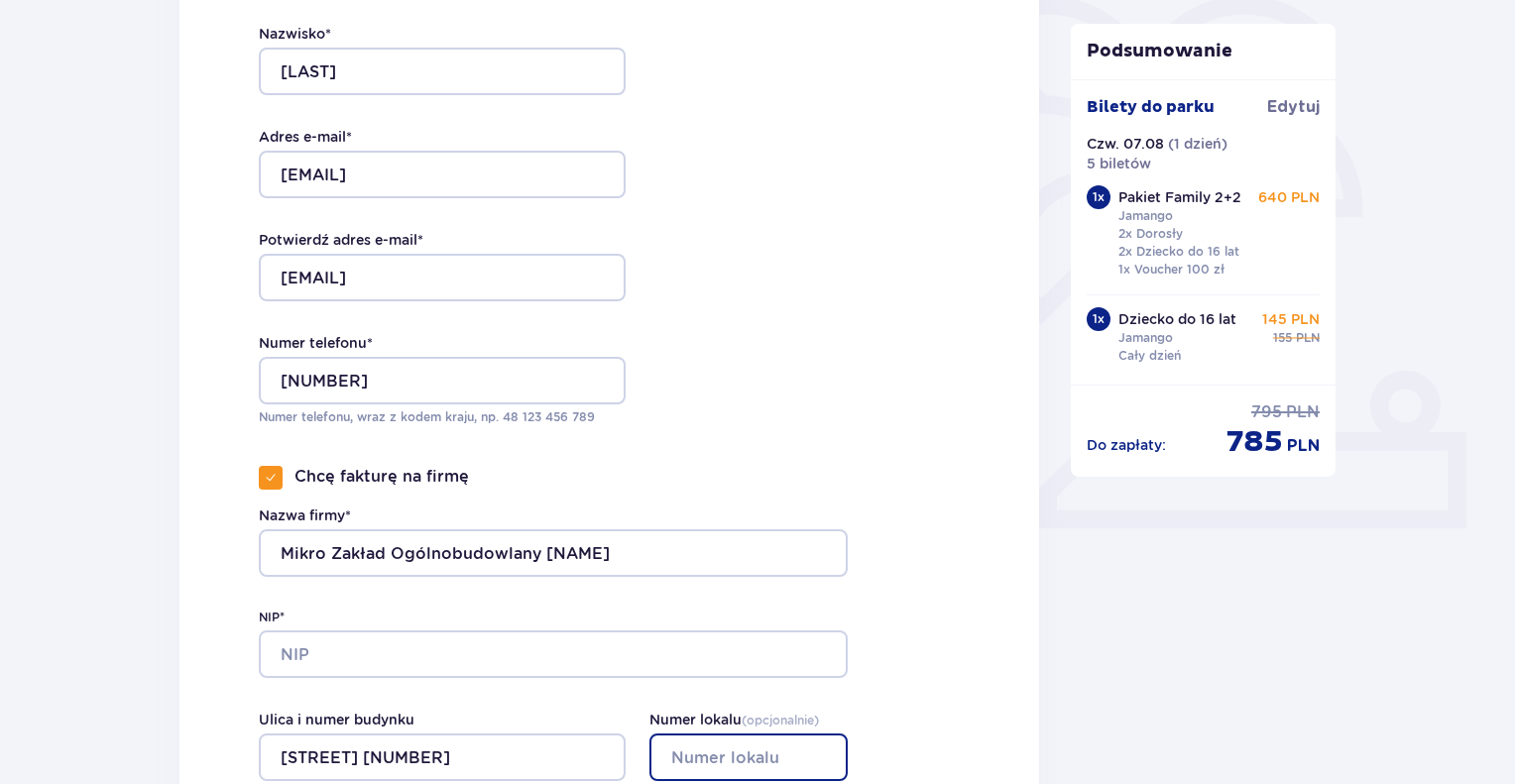 type on "[NUMBER]" 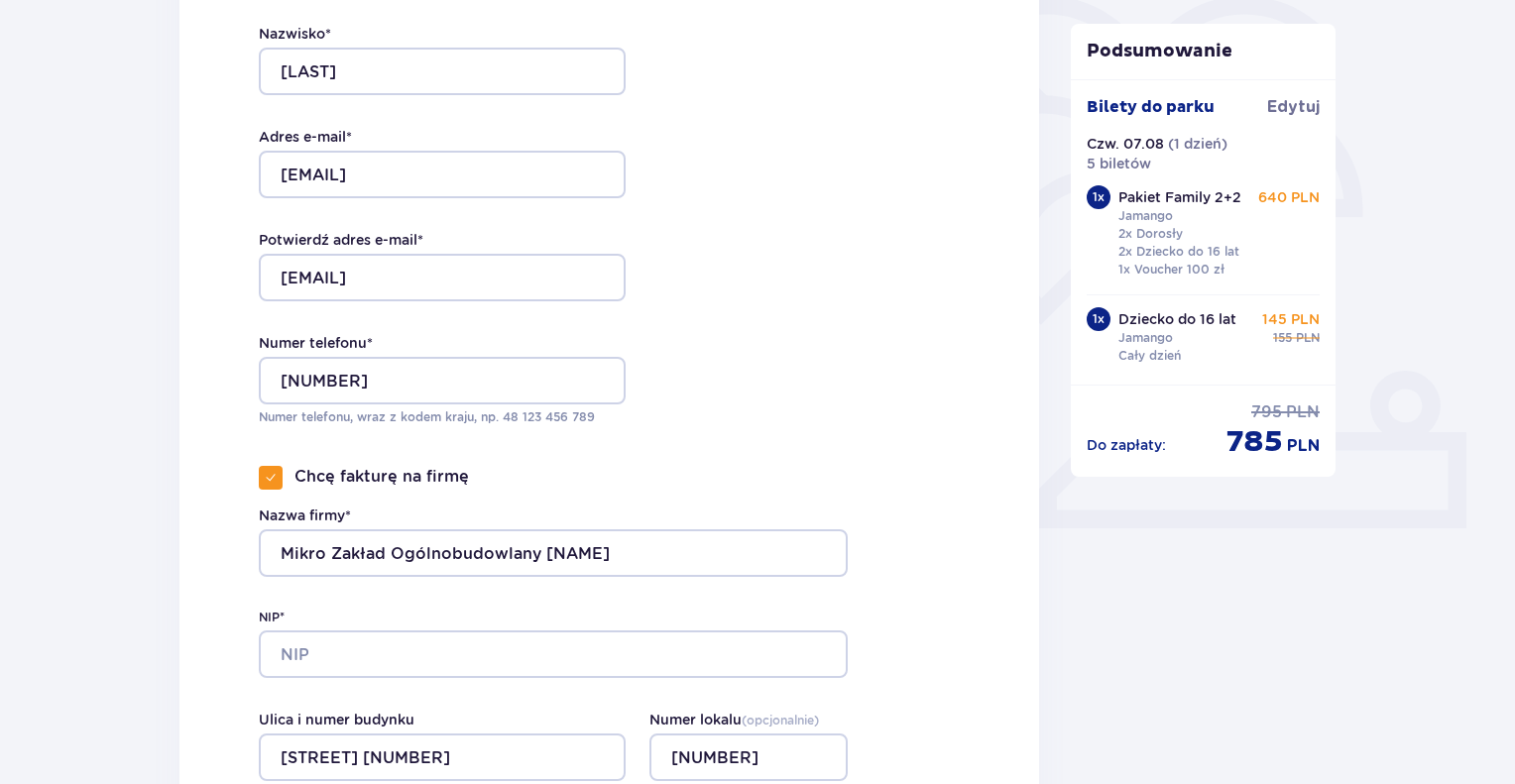 type on "[CITY]" 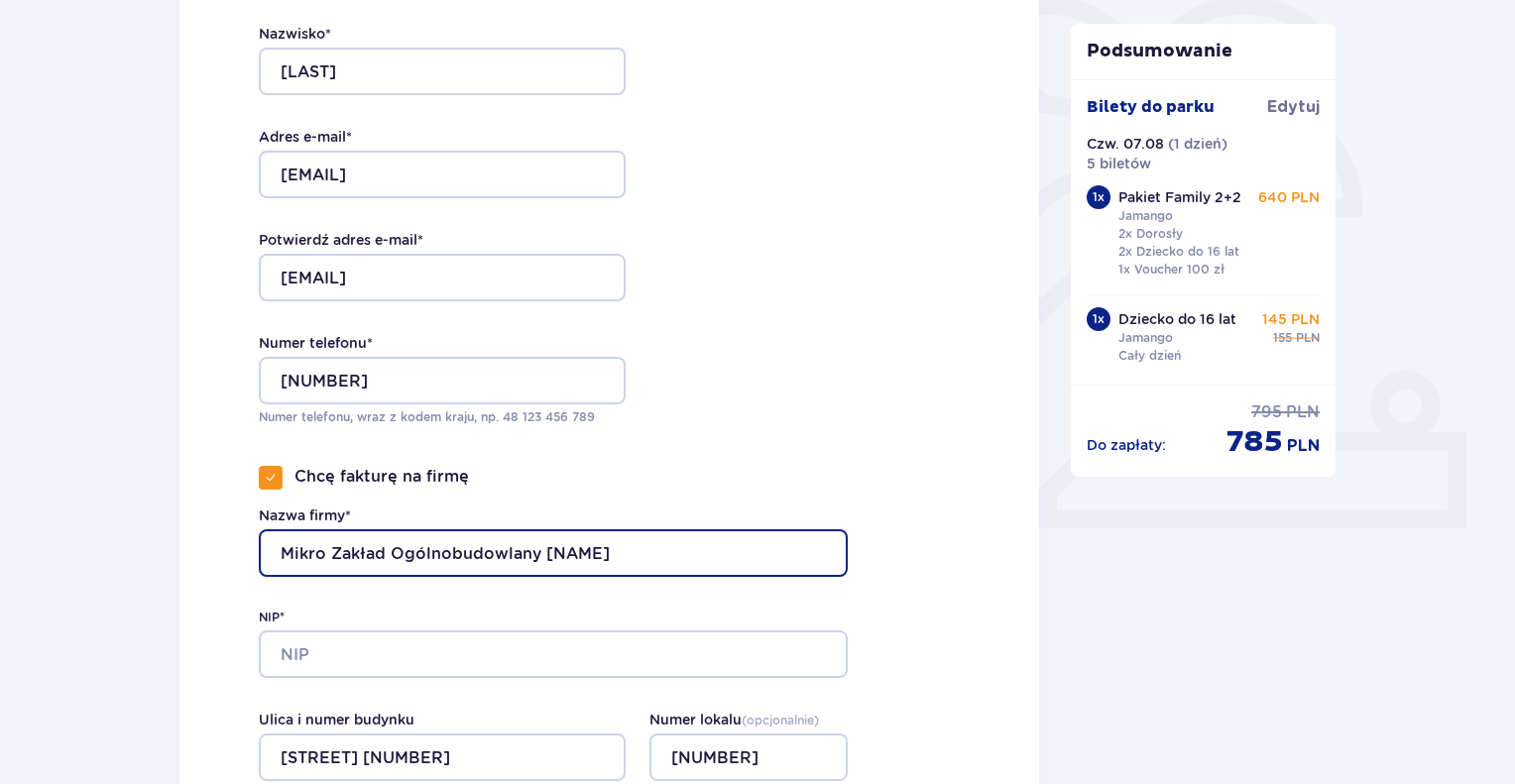 scroll, scrollTop: 694, scrollLeft: 0, axis: vertical 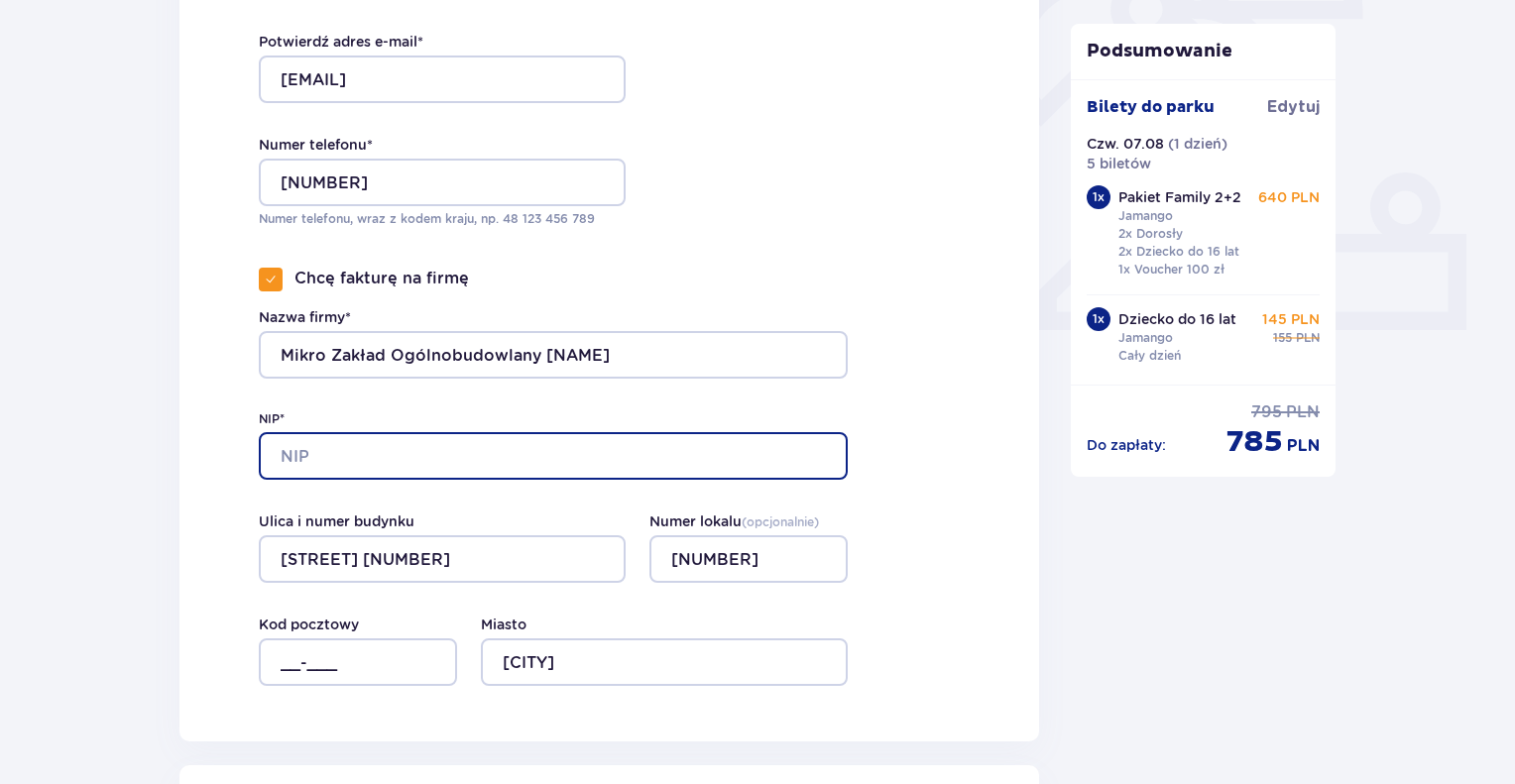 click on "NIP*" at bounding box center [553, 456] 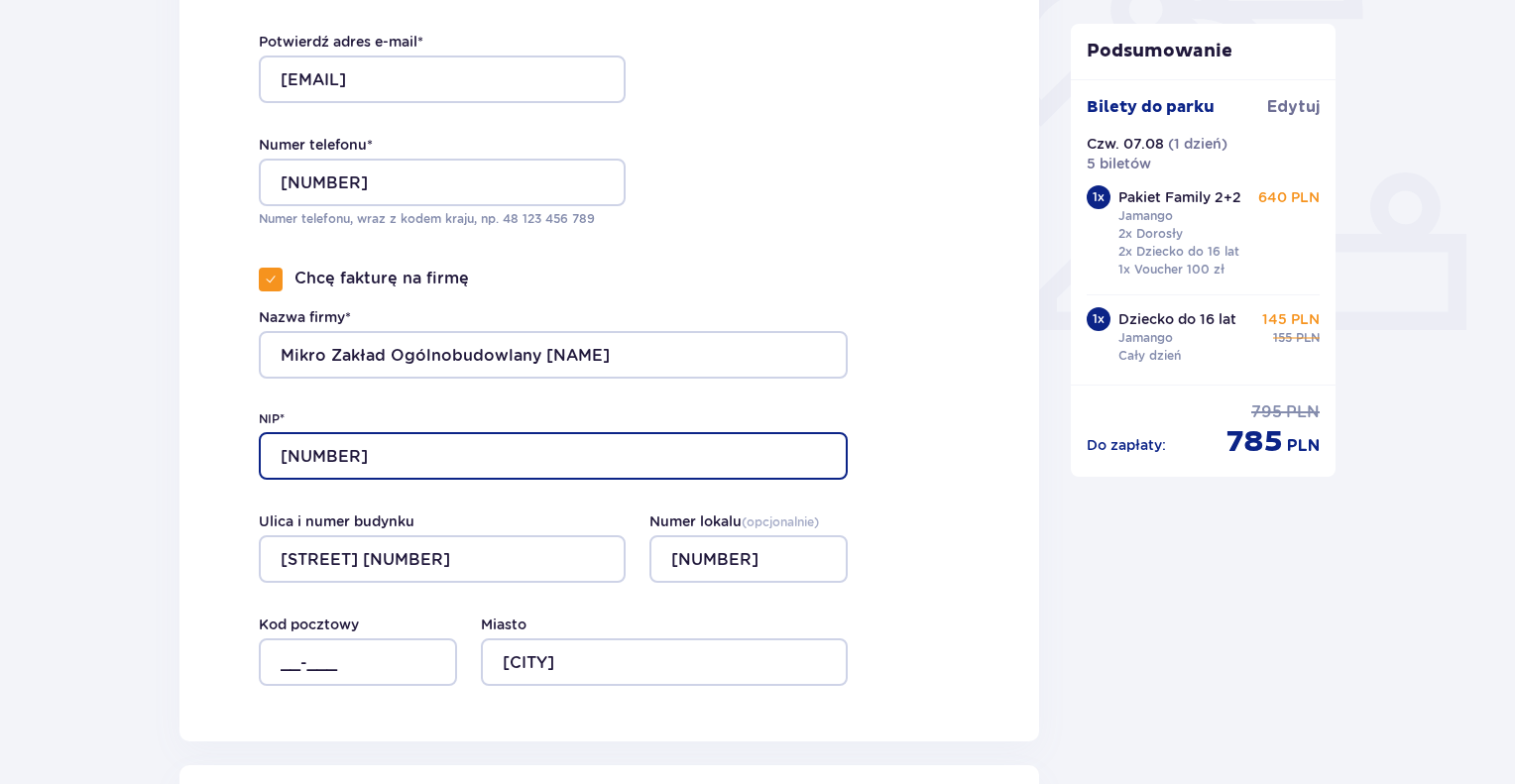 type on "[NUMBER]" 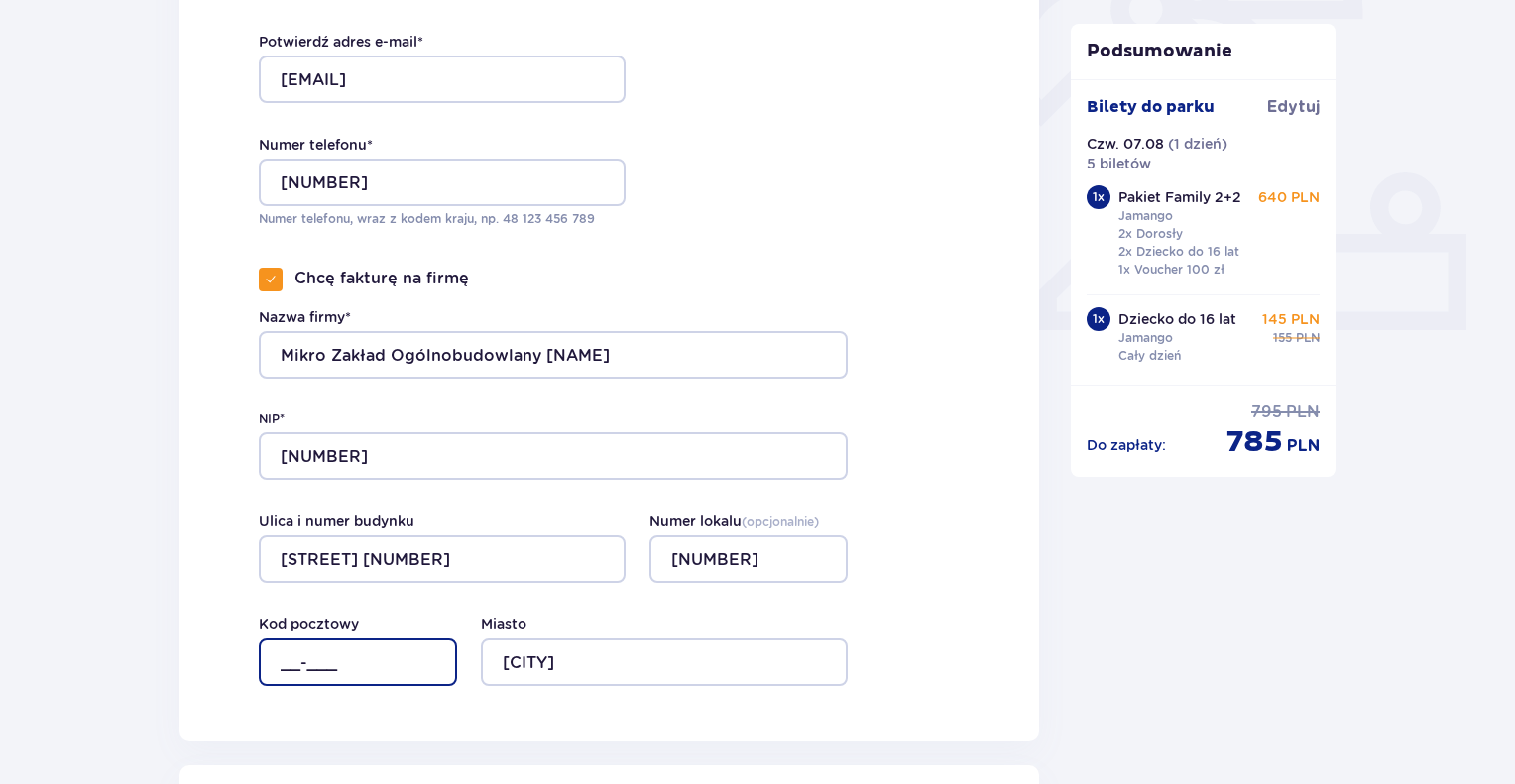 click on "__-___" at bounding box center (358, 662) 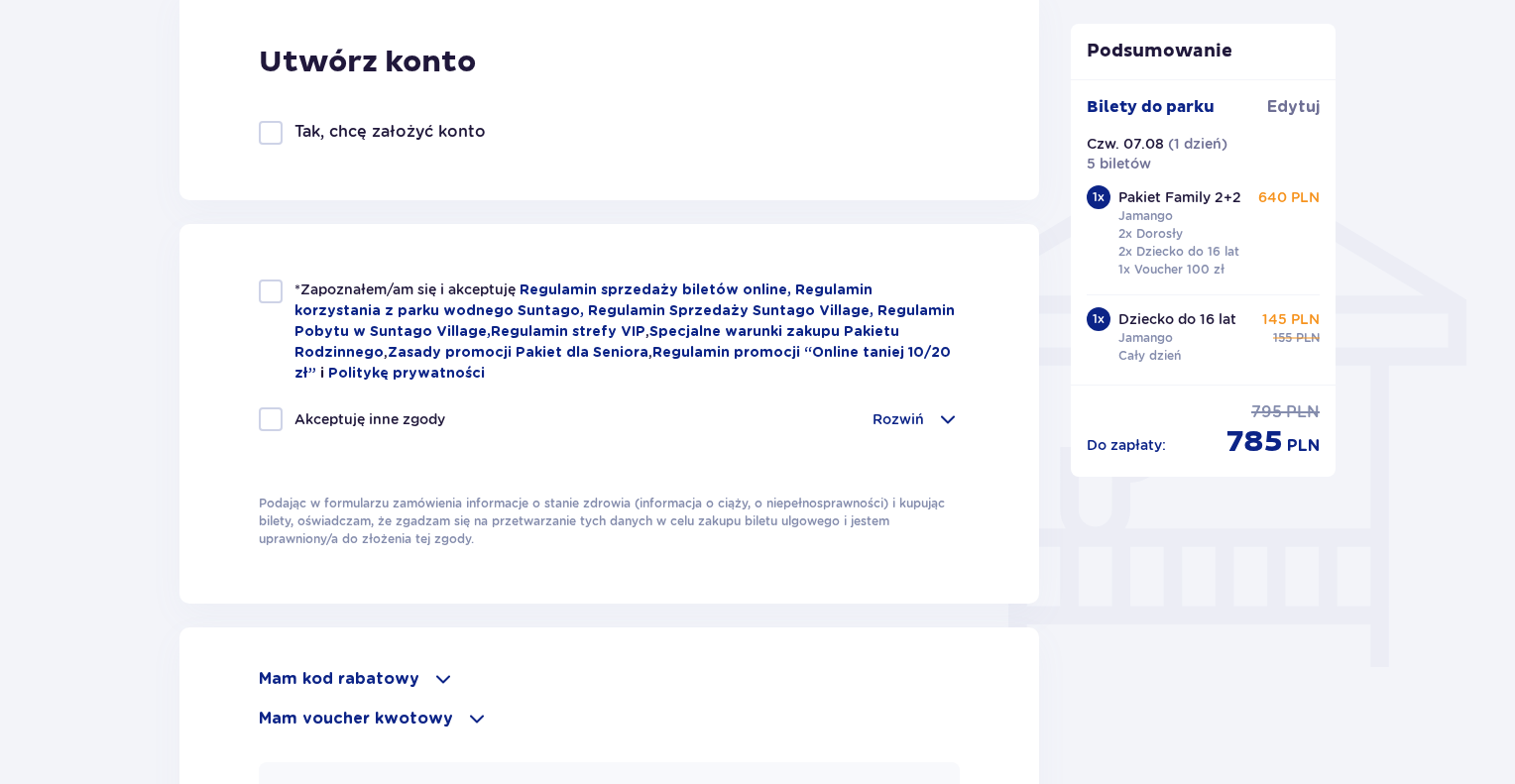 scroll, scrollTop: 1487, scrollLeft: 0, axis: vertical 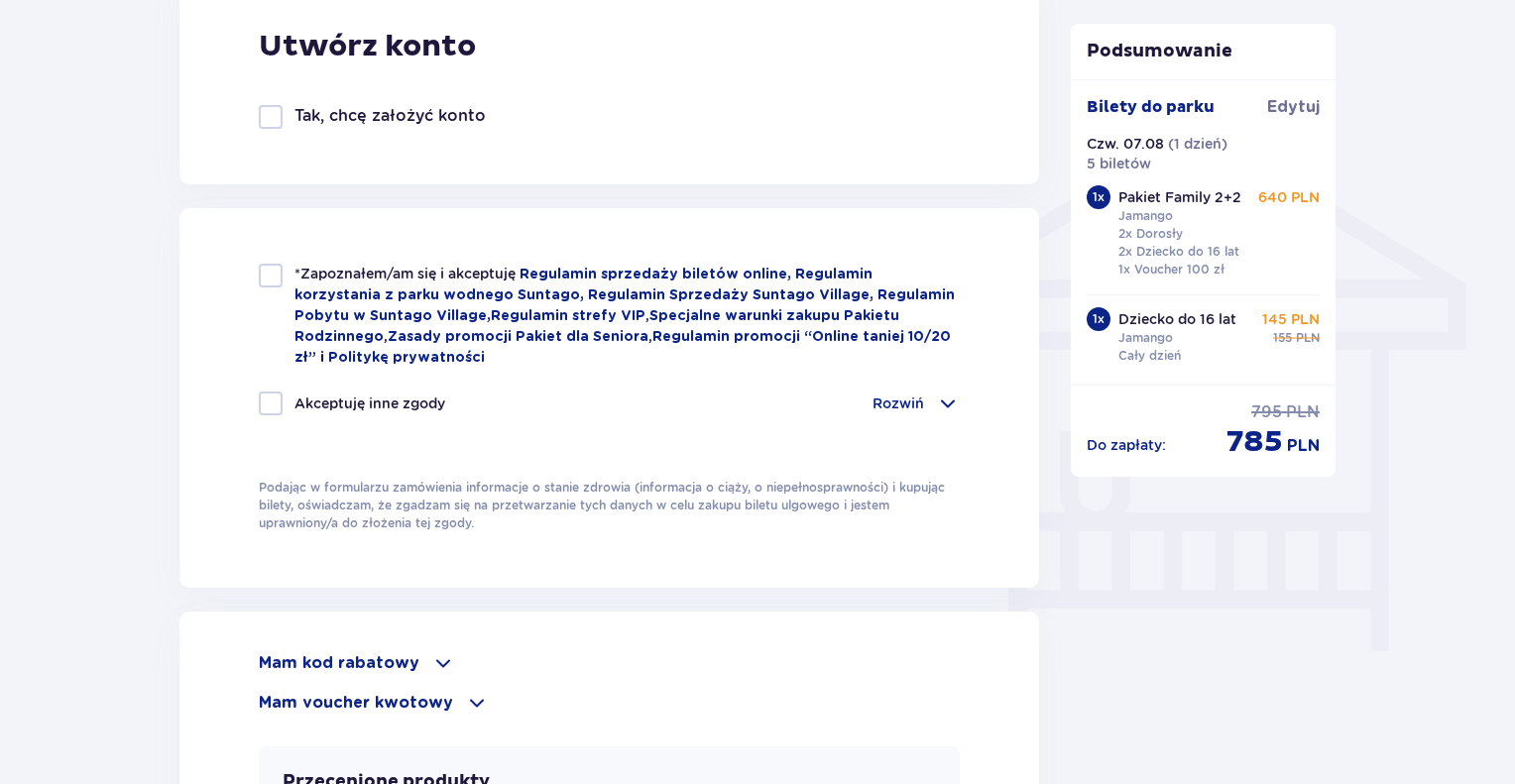 click at bounding box center [271, 276] 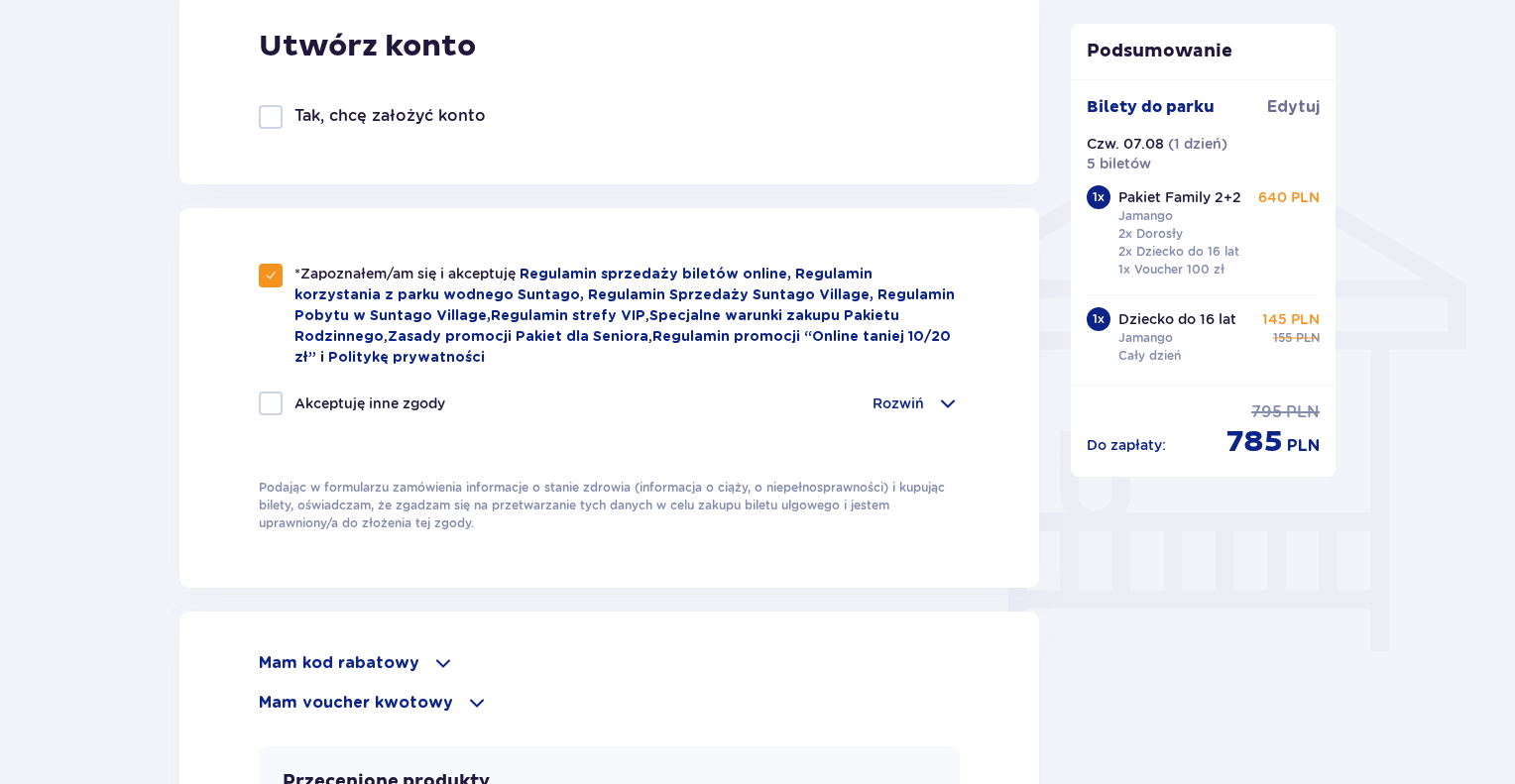 click at bounding box center (948, 403) 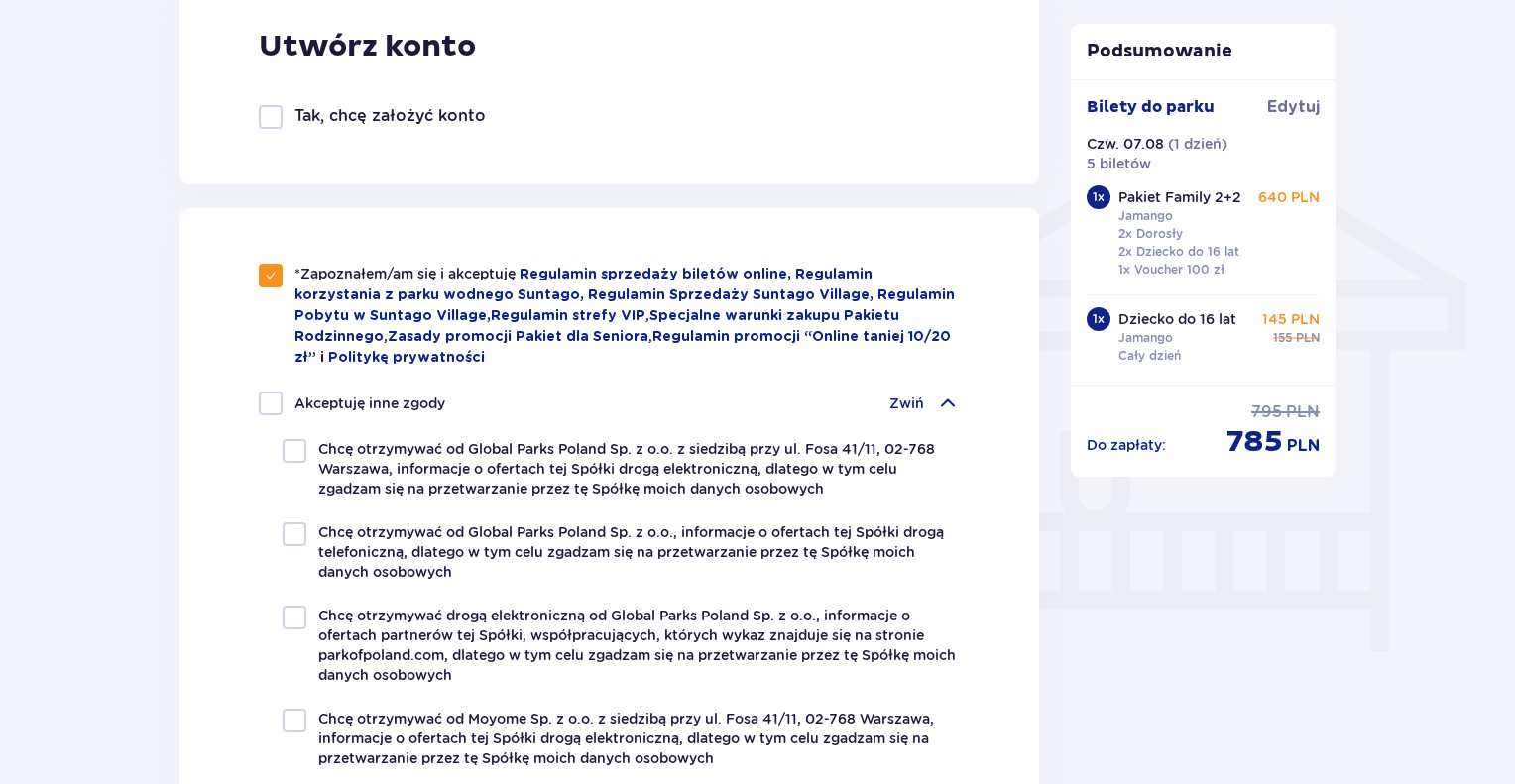 click at bounding box center [948, 403] 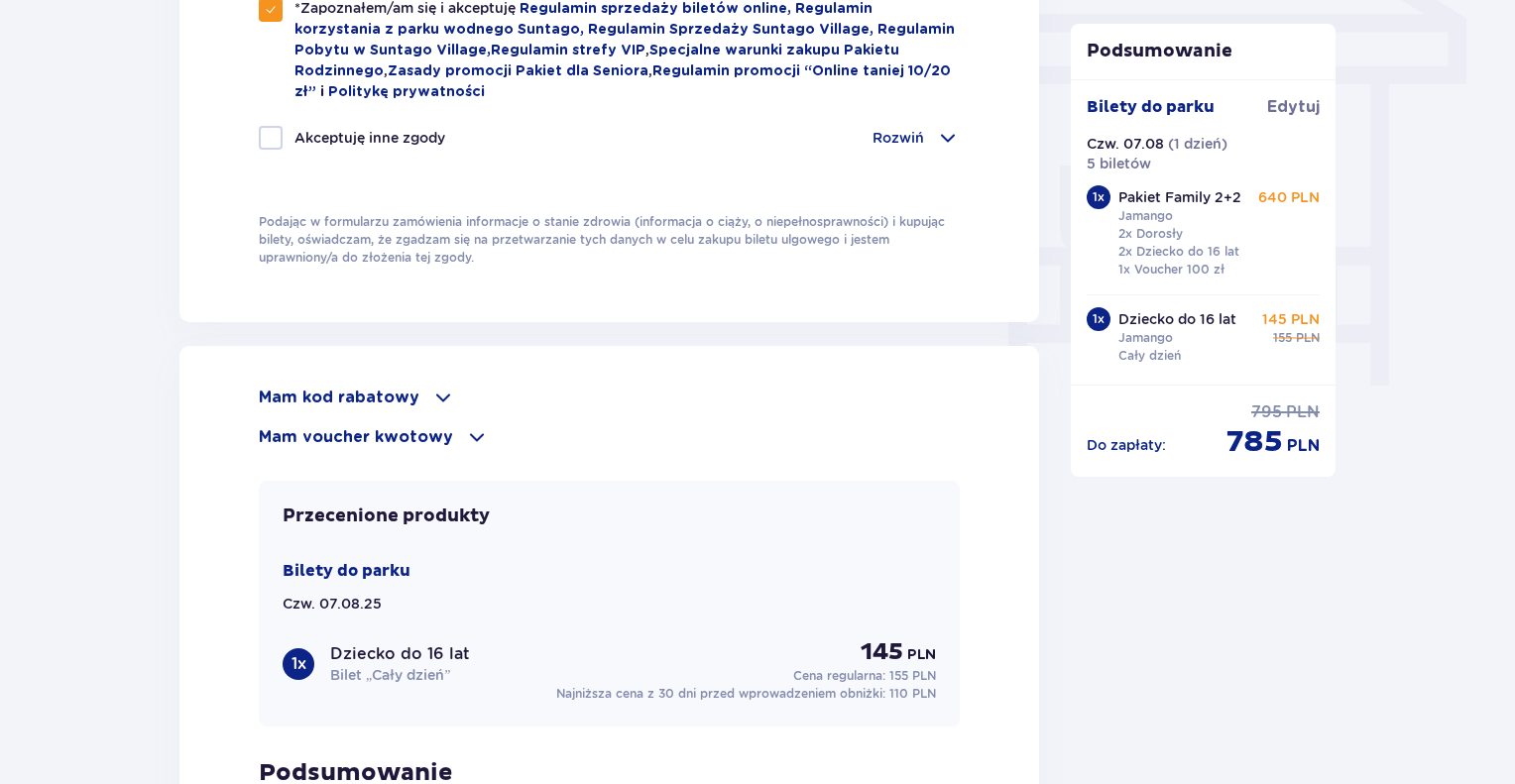scroll, scrollTop: 1784, scrollLeft: 0, axis: vertical 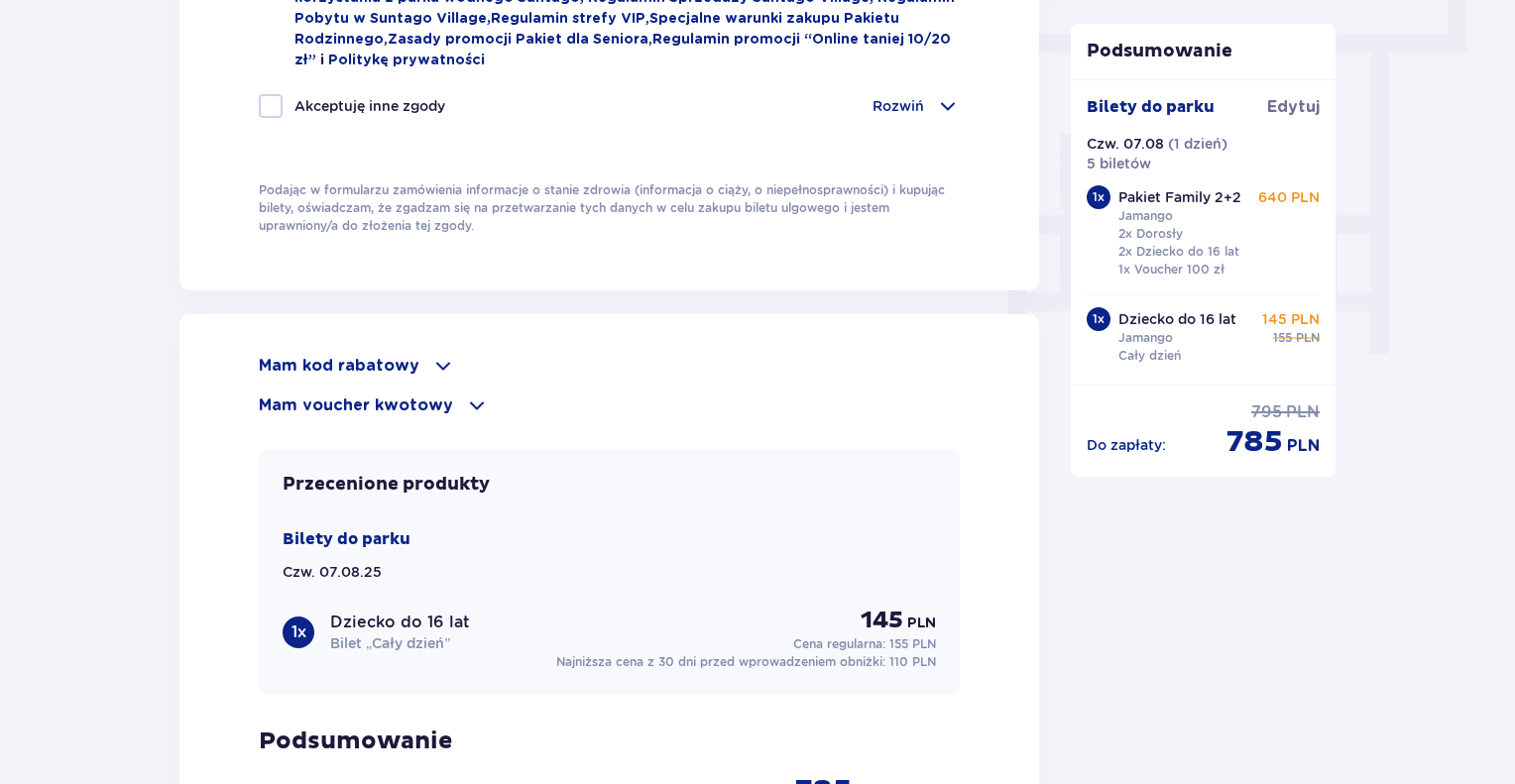 click at bounding box center [477, 405] 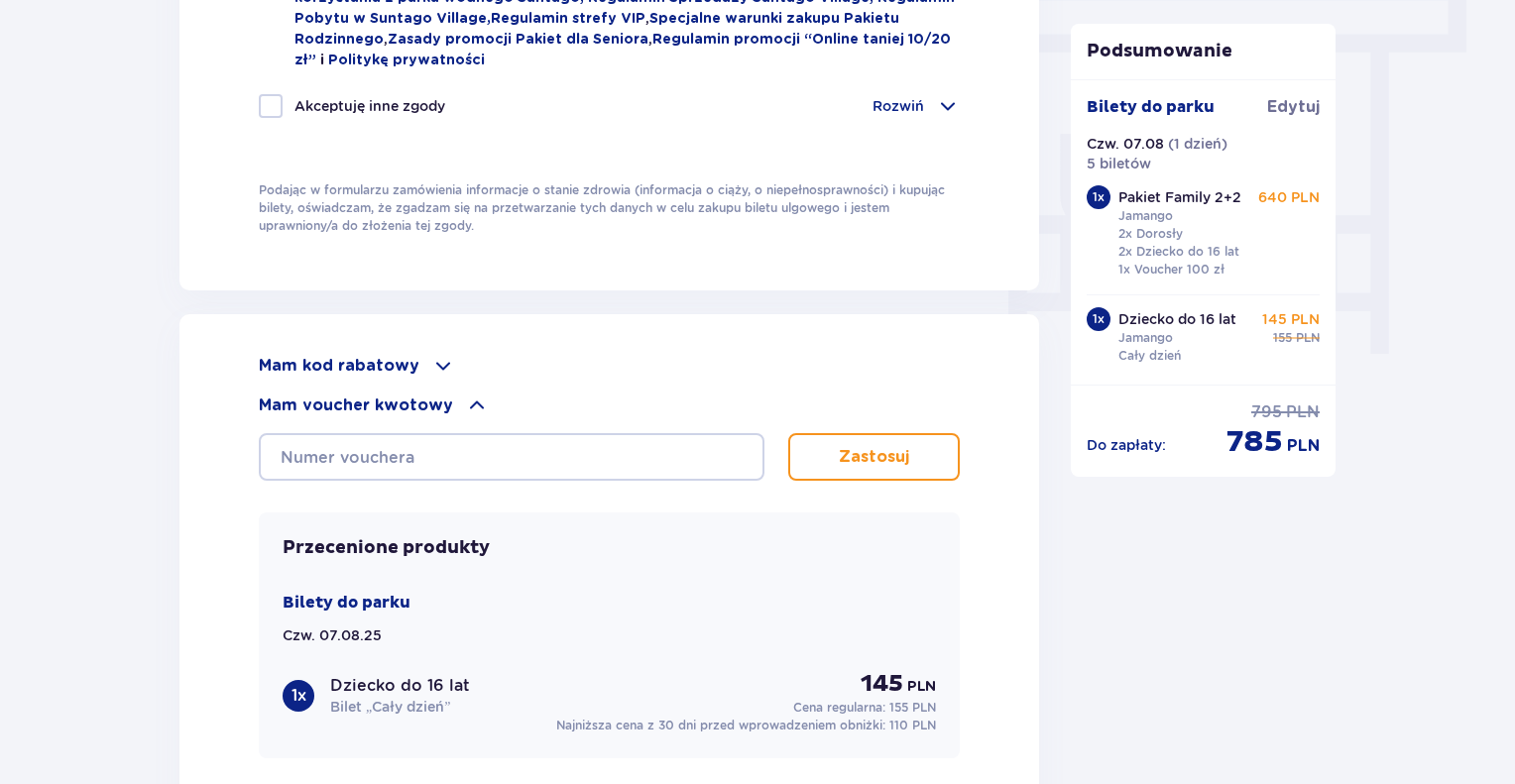 click at bounding box center [477, 405] 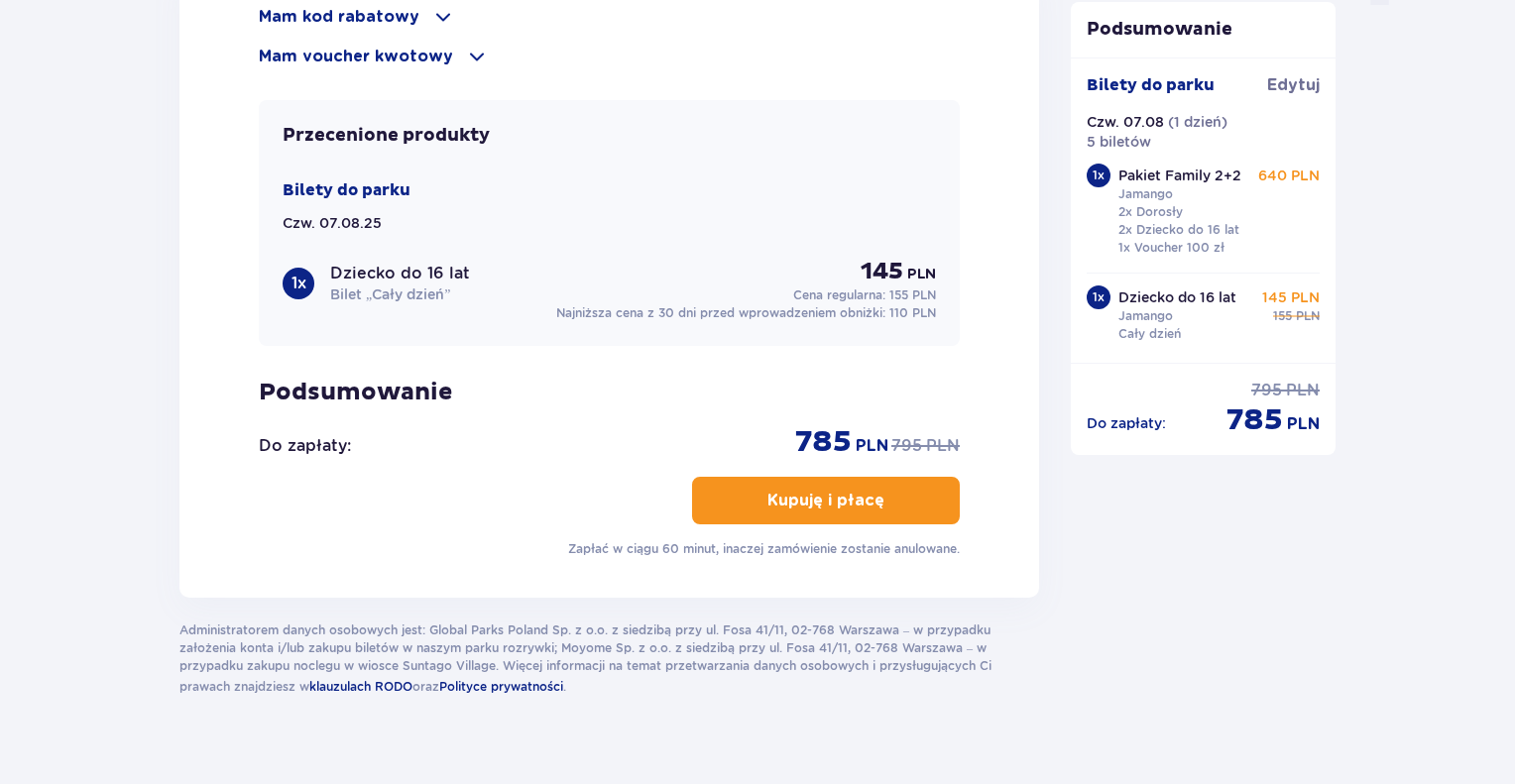 scroll, scrollTop: 2160, scrollLeft: 0, axis: vertical 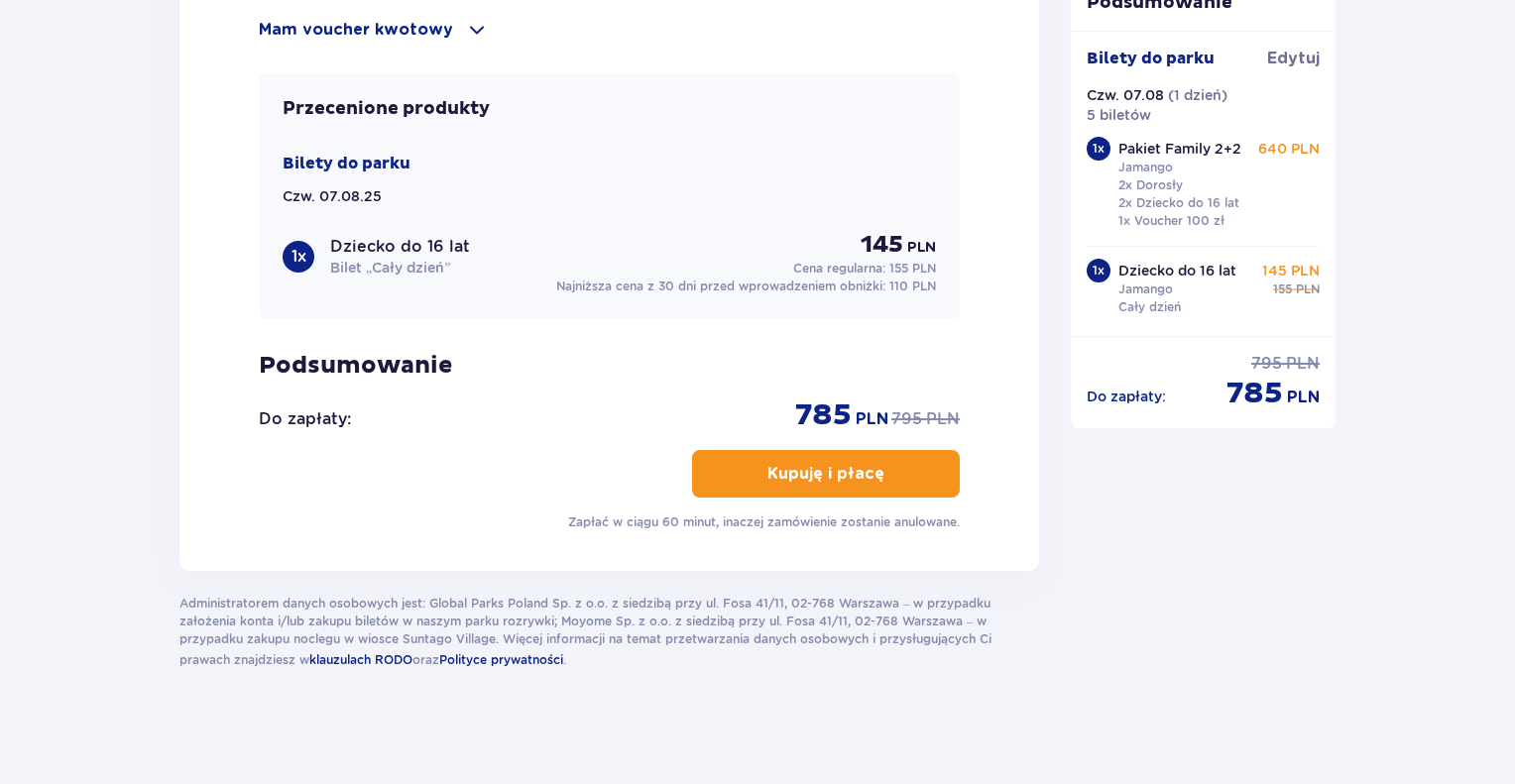 click on "Kupuję i płacę" at bounding box center (826, 474) 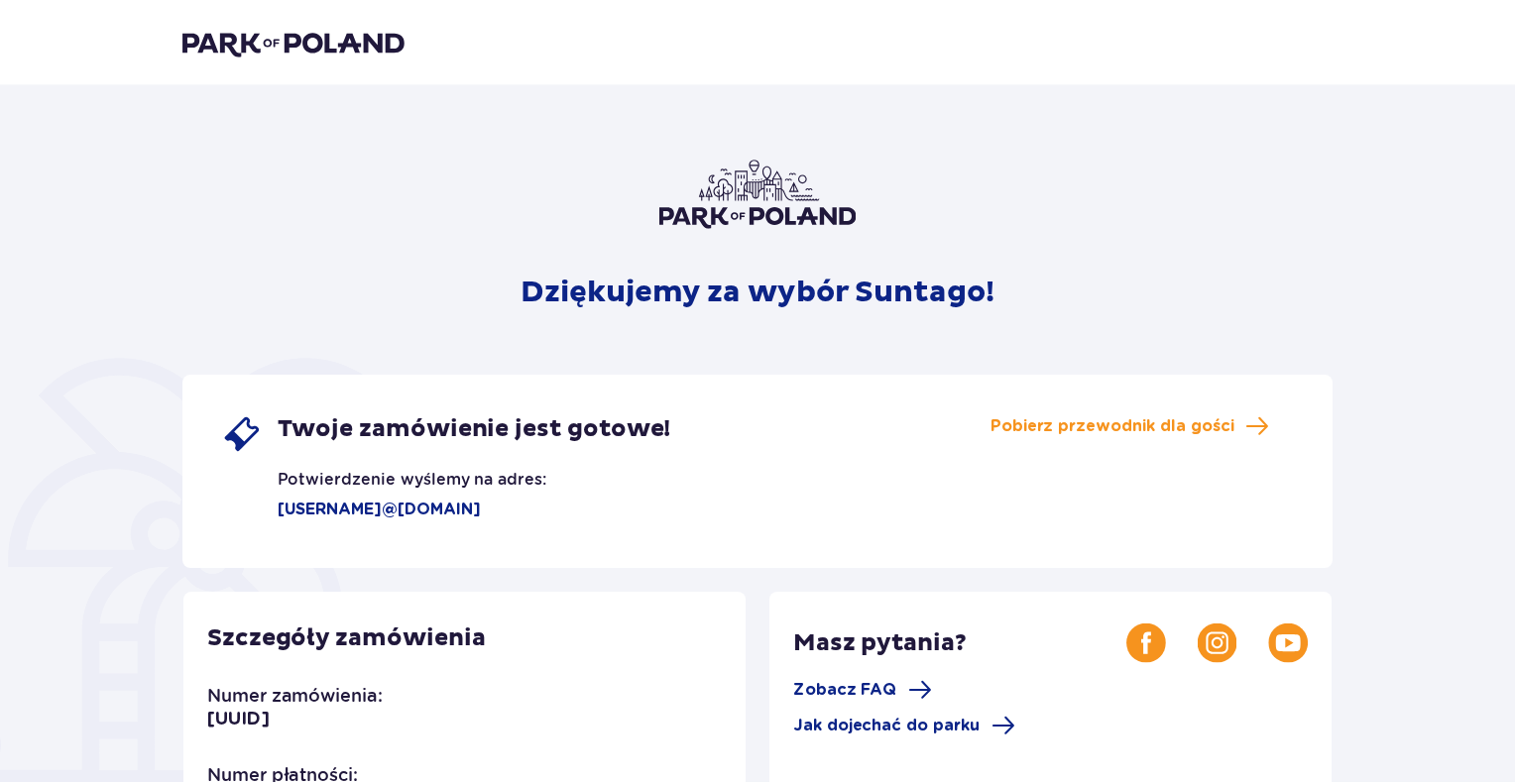 scroll, scrollTop: 0, scrollLeft: 0, axis: both 